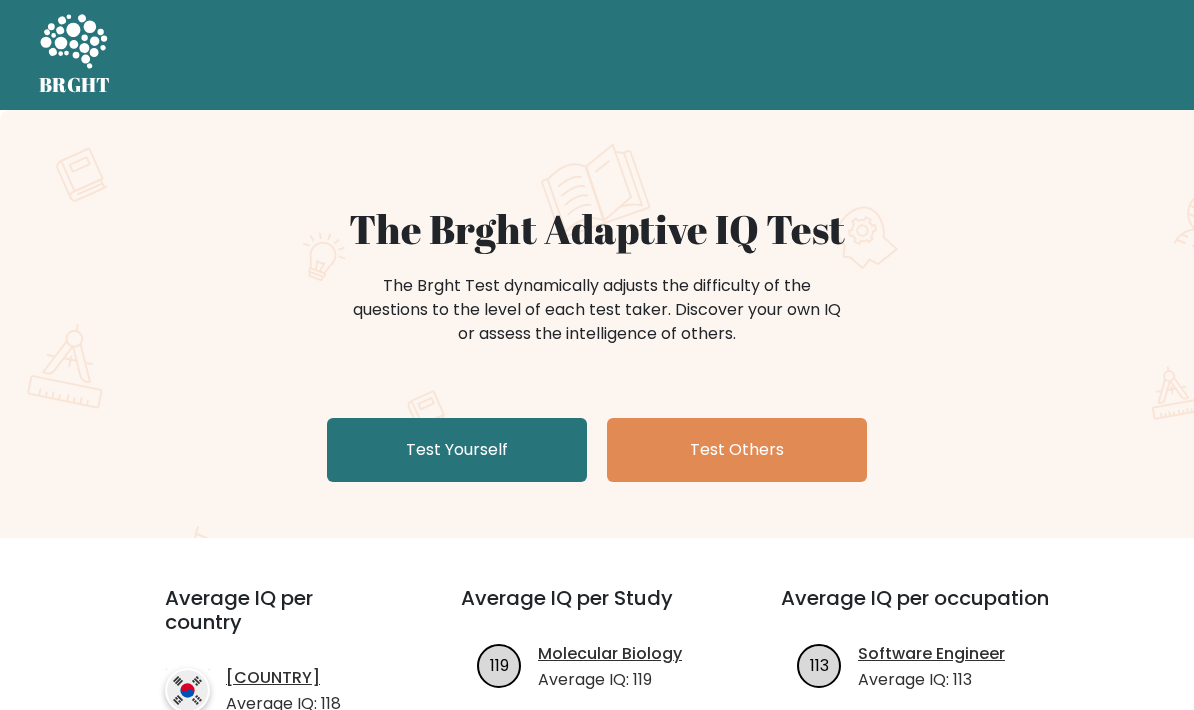 scroll, scrollTop: 0, scrollLeft: 0, axis: both 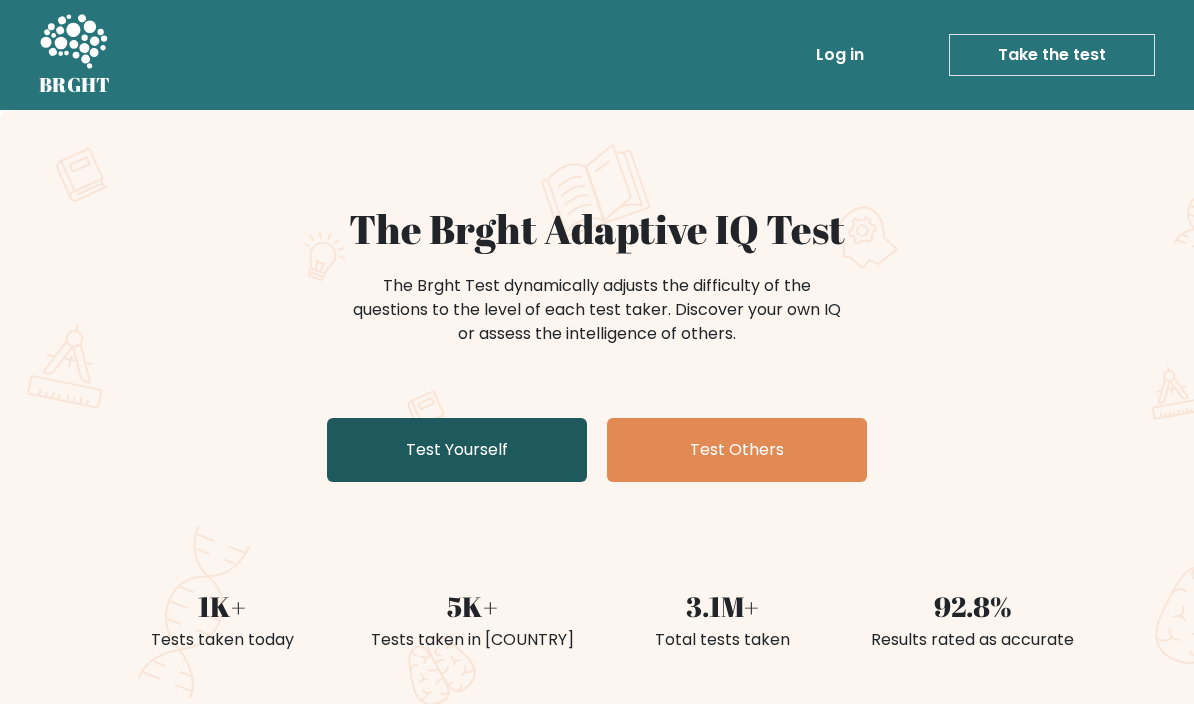 click on "Test Yourself" at bounding box center [457, 450] 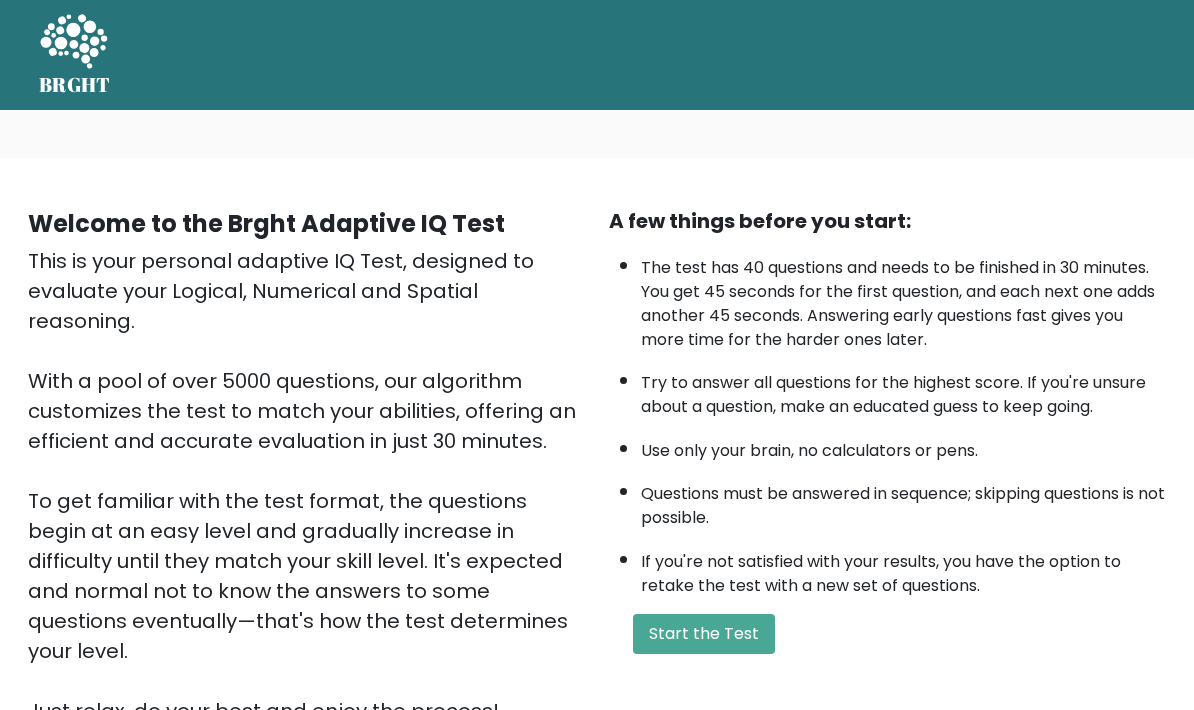 scroll, scrollTop: 0, scrollLeft: 0, axis: both 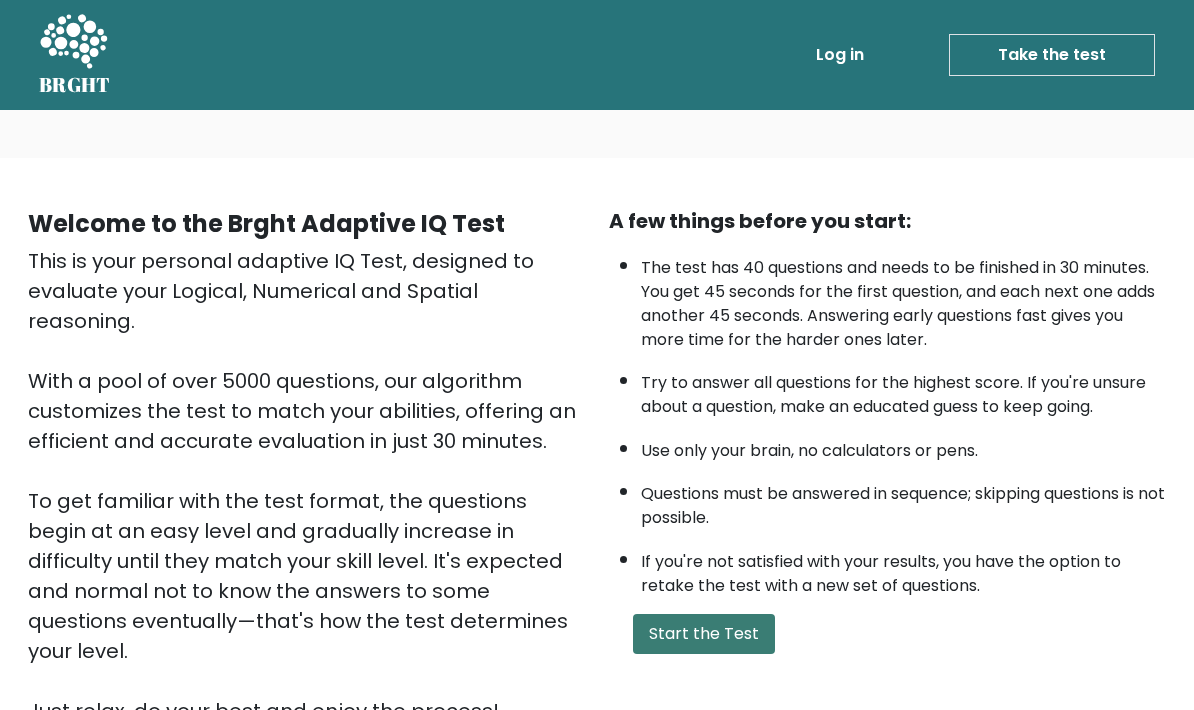 click on "Start the Test" at bounding box center (704, 634) 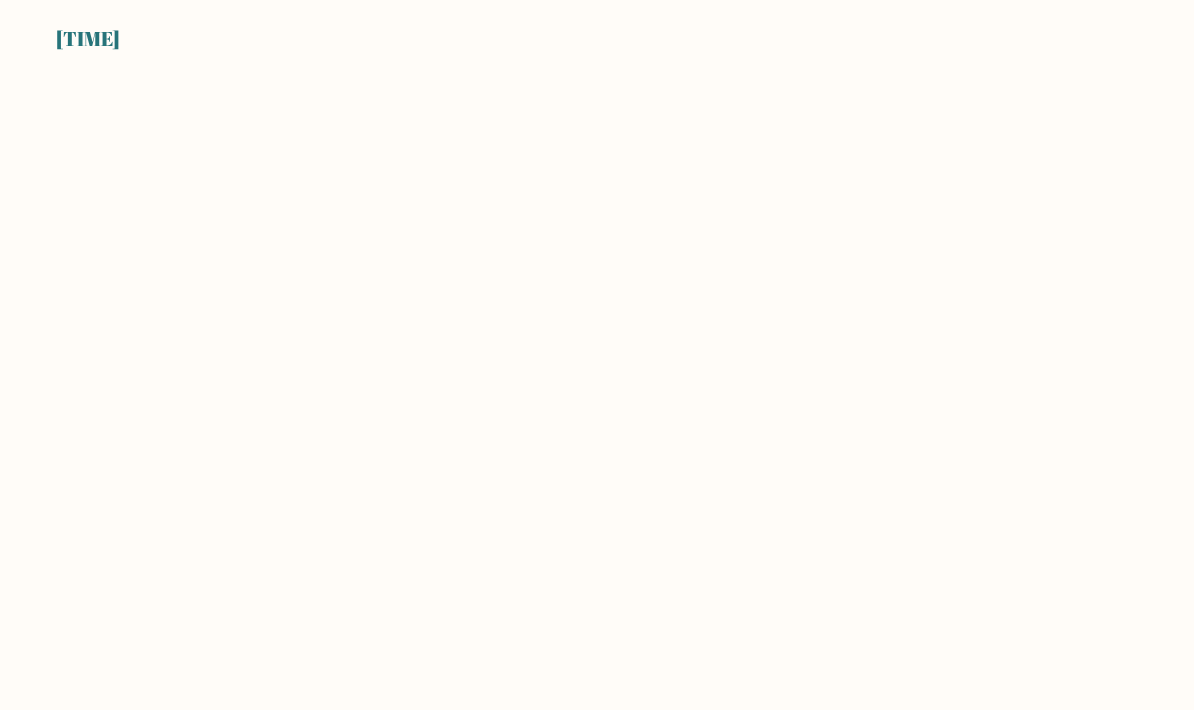 scroll, scrollTop: 0, scrollLeft: 0, axis: both 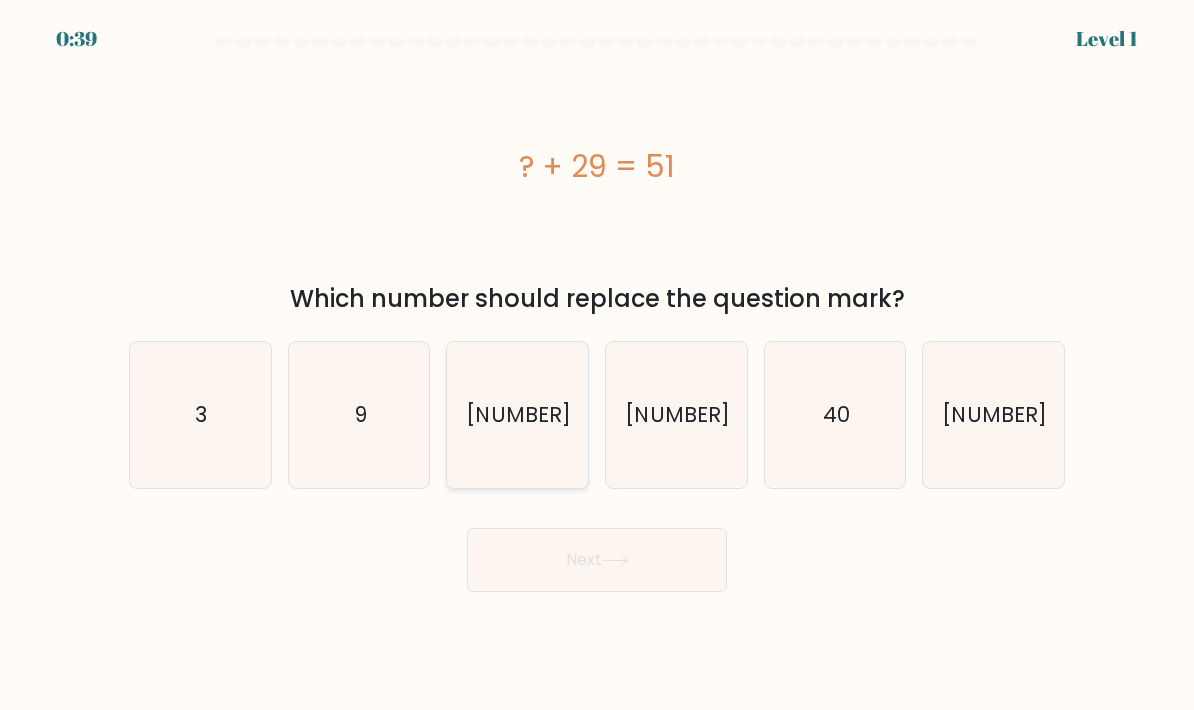 click on "22" at bounding box center (517, 415) 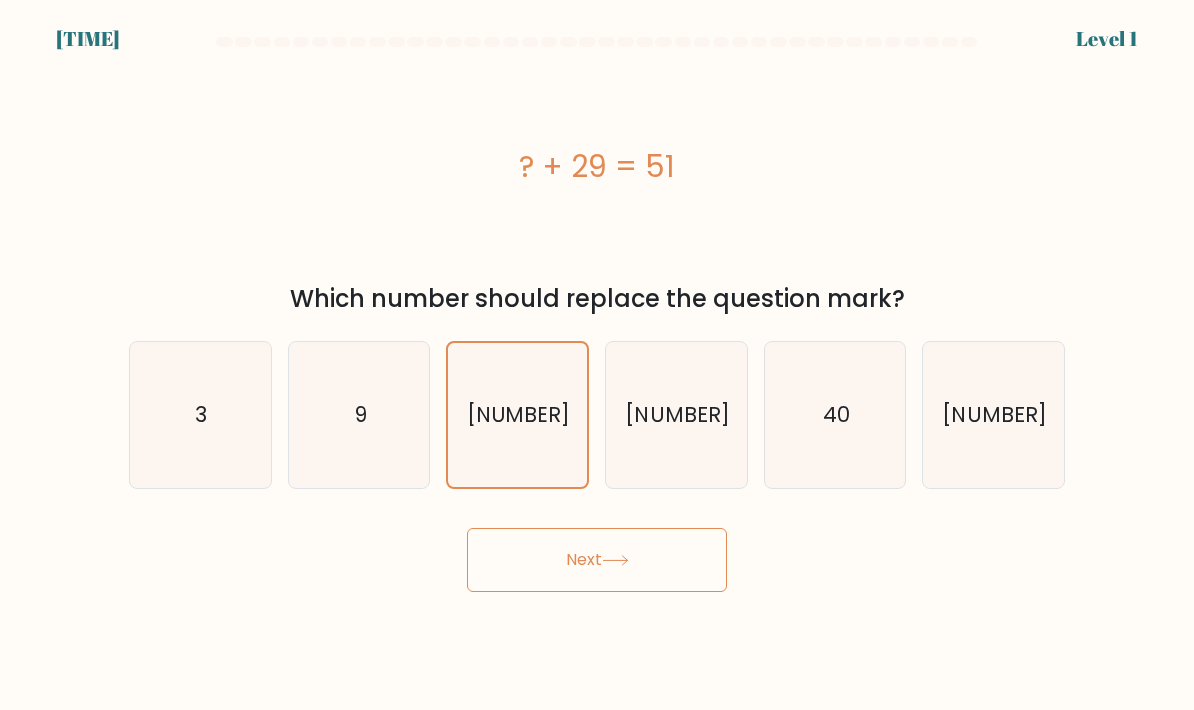 click on "Next" at bounding box center (597, 560) 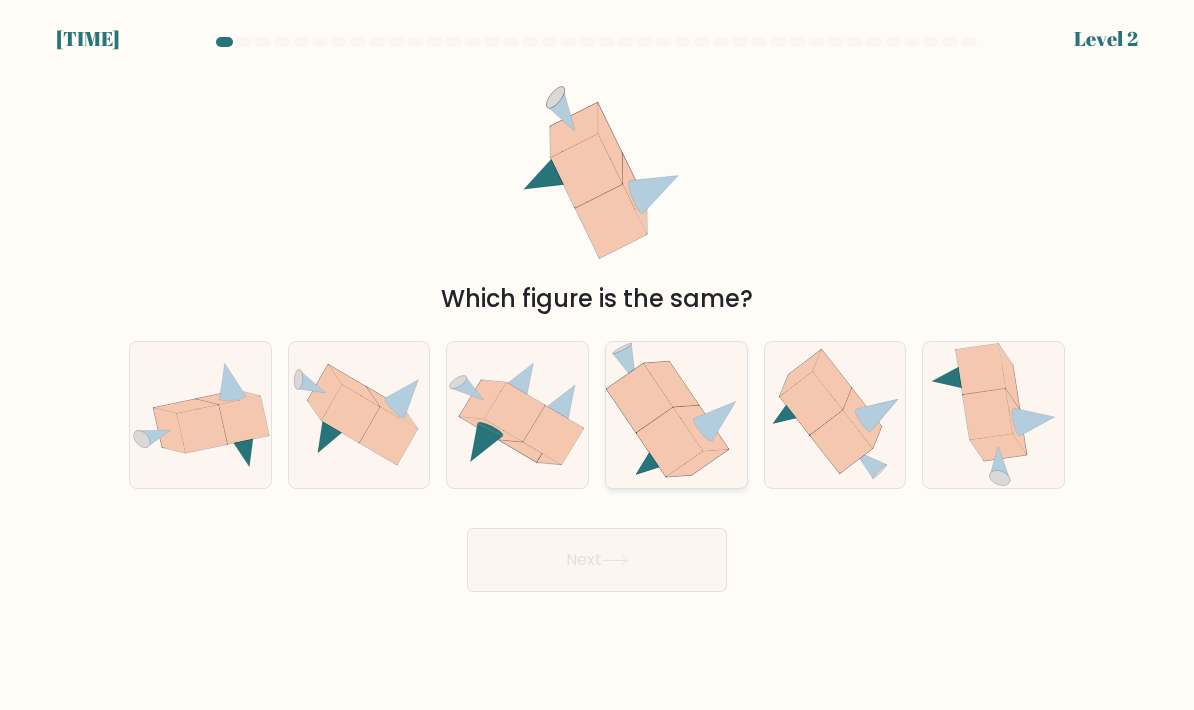click at bounding box center [697, 463] 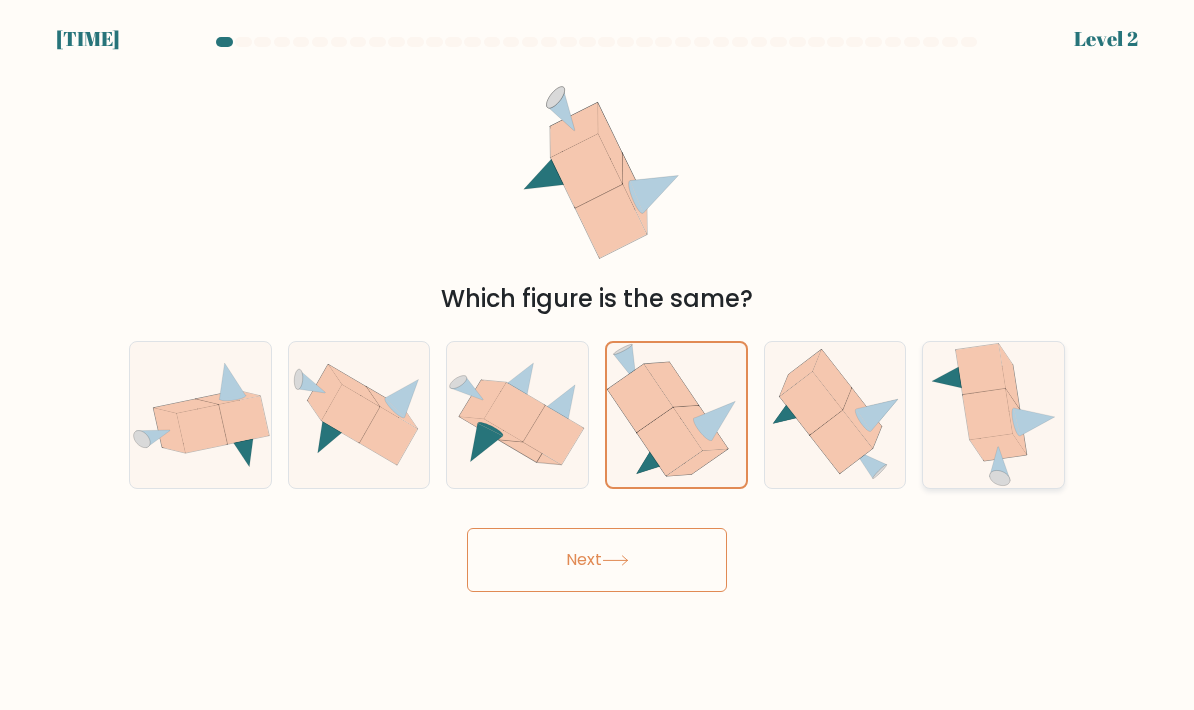 click at bounding box center [988, 414] 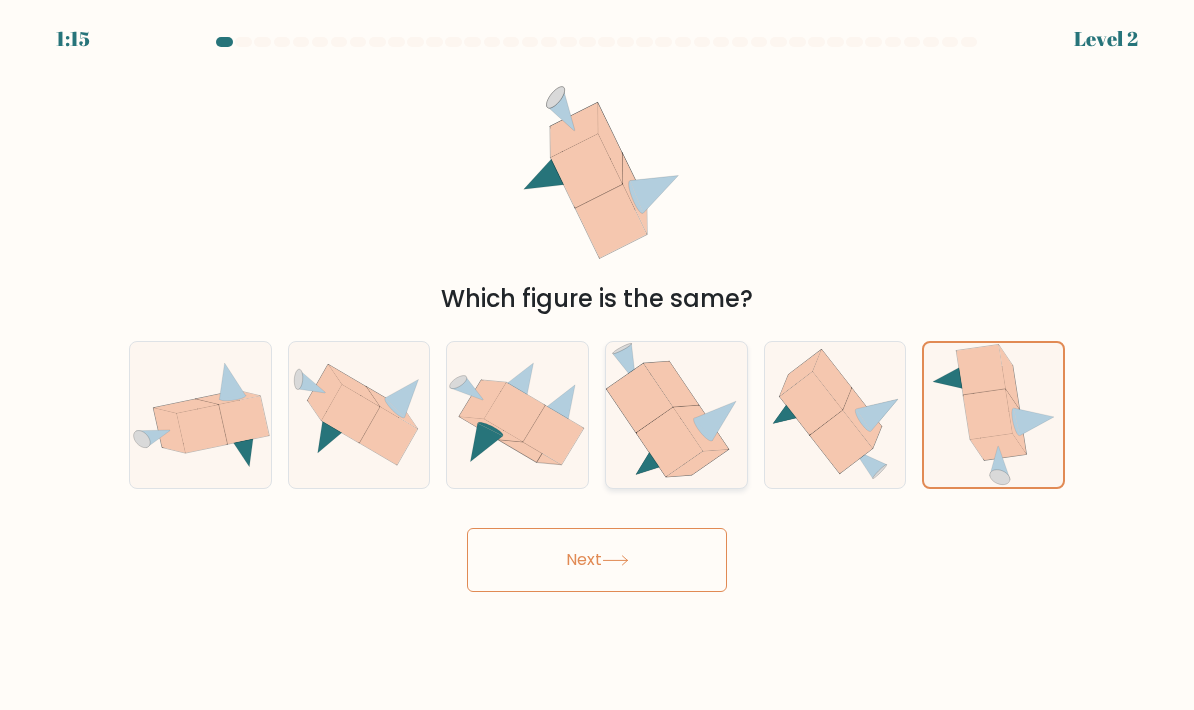 click at bounding box center (716, 421) 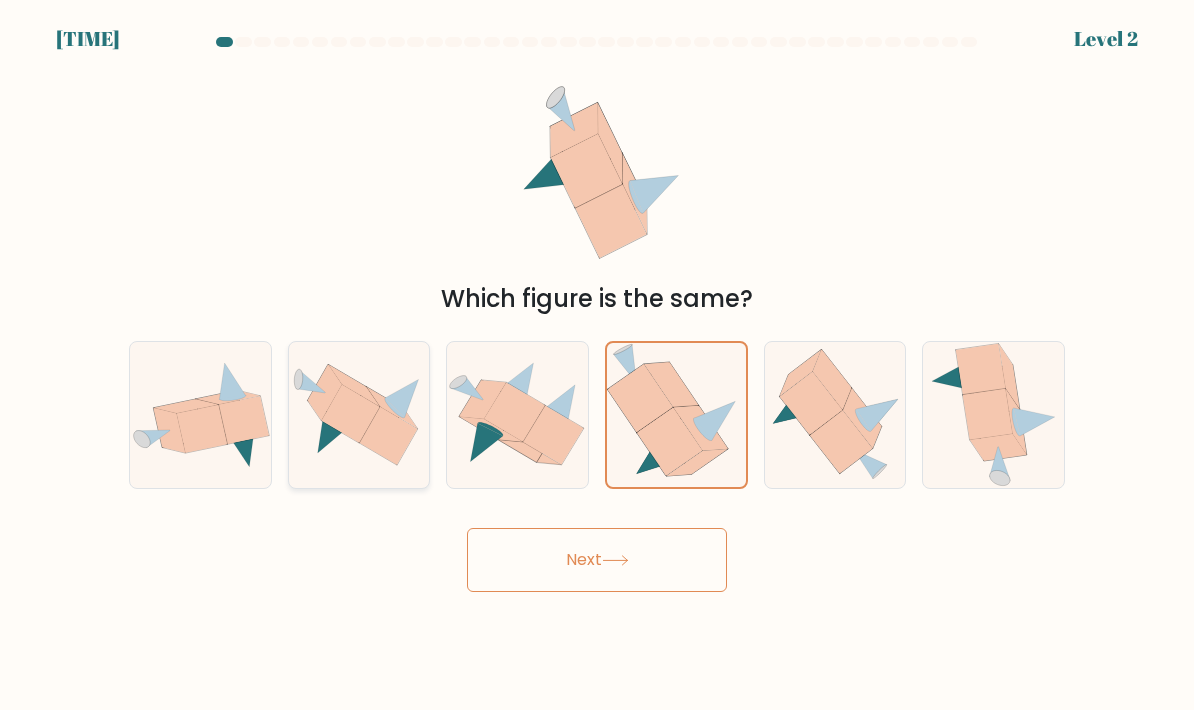 click at bounding box center (350, 414) 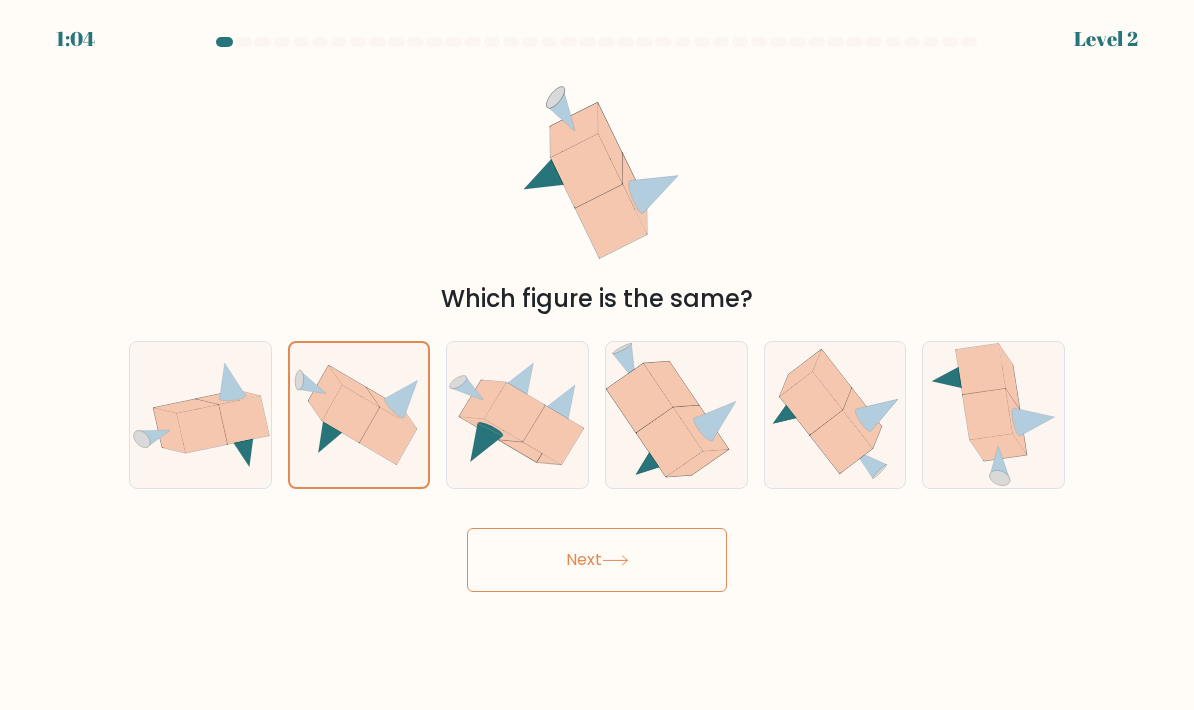 click on "Next" at bounding box center (597, 560) 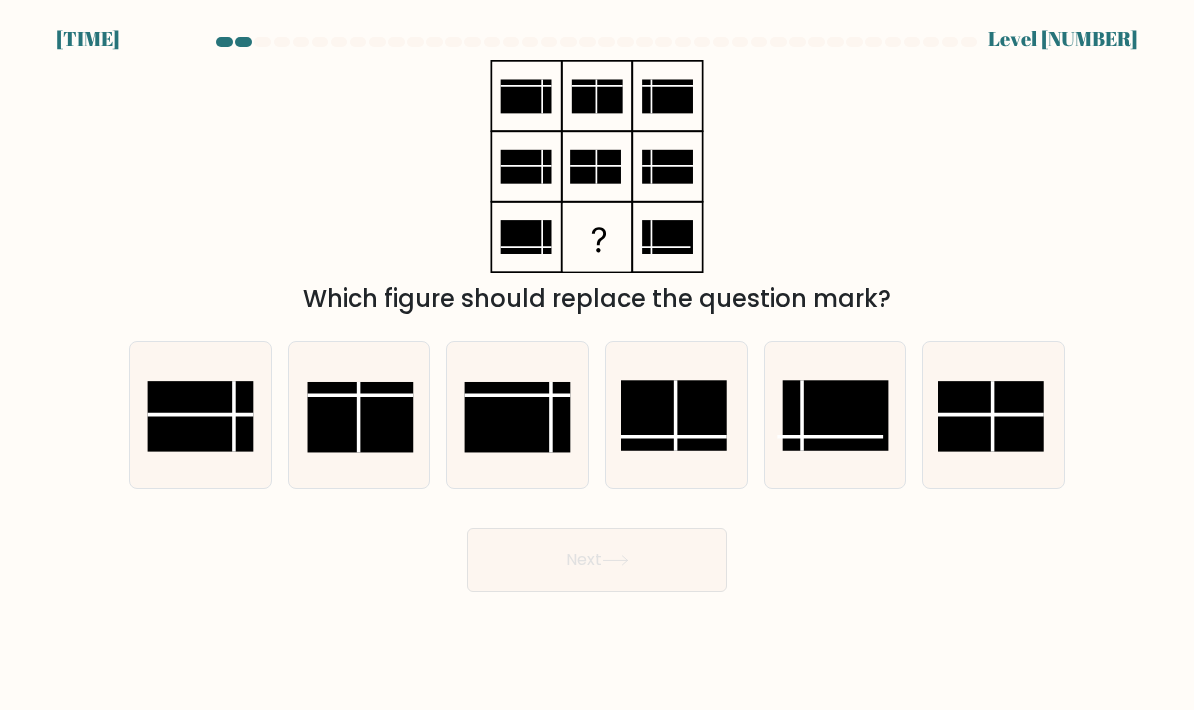 scroll, scrollTop: 19, scrollLeft: 0, axis: vertical 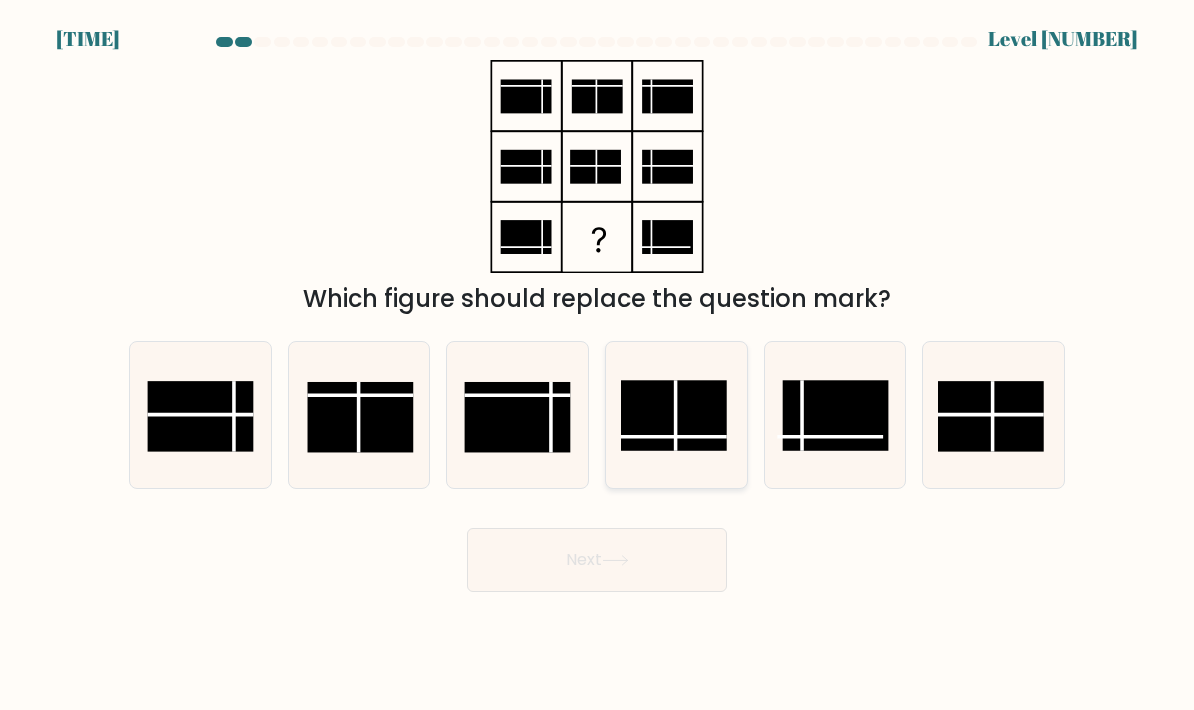 click at bounding box center [676, 415] 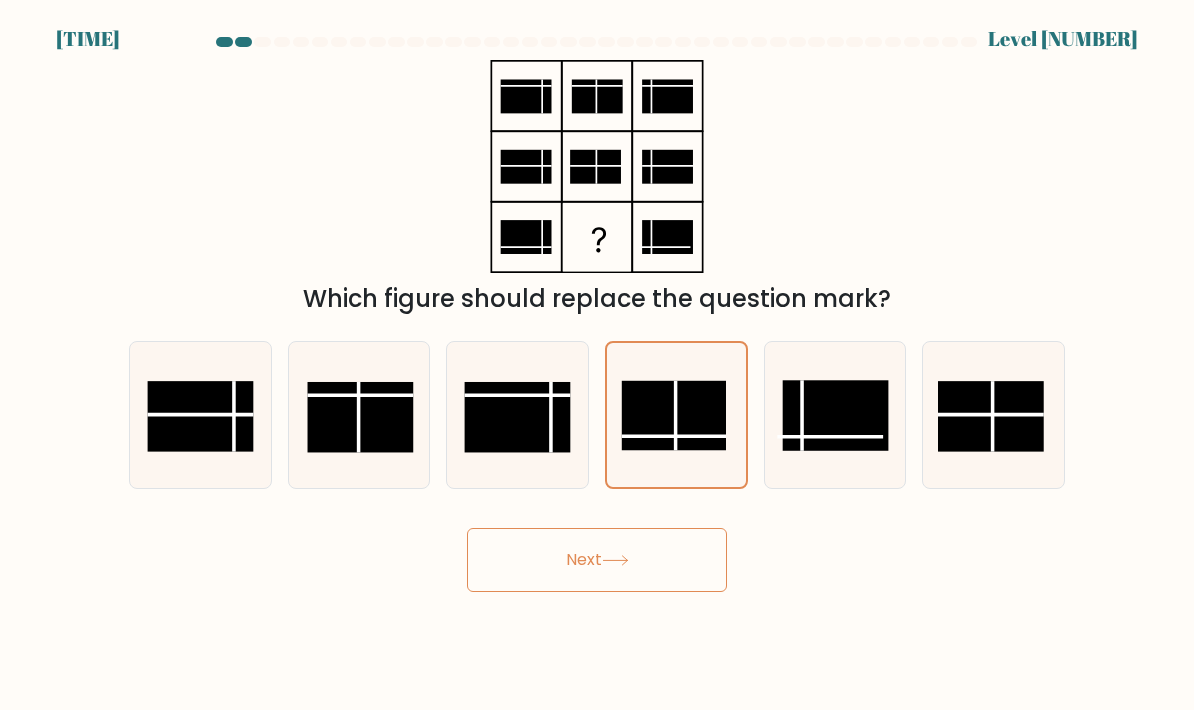 click on "Next" at bounding box center [597, 560] 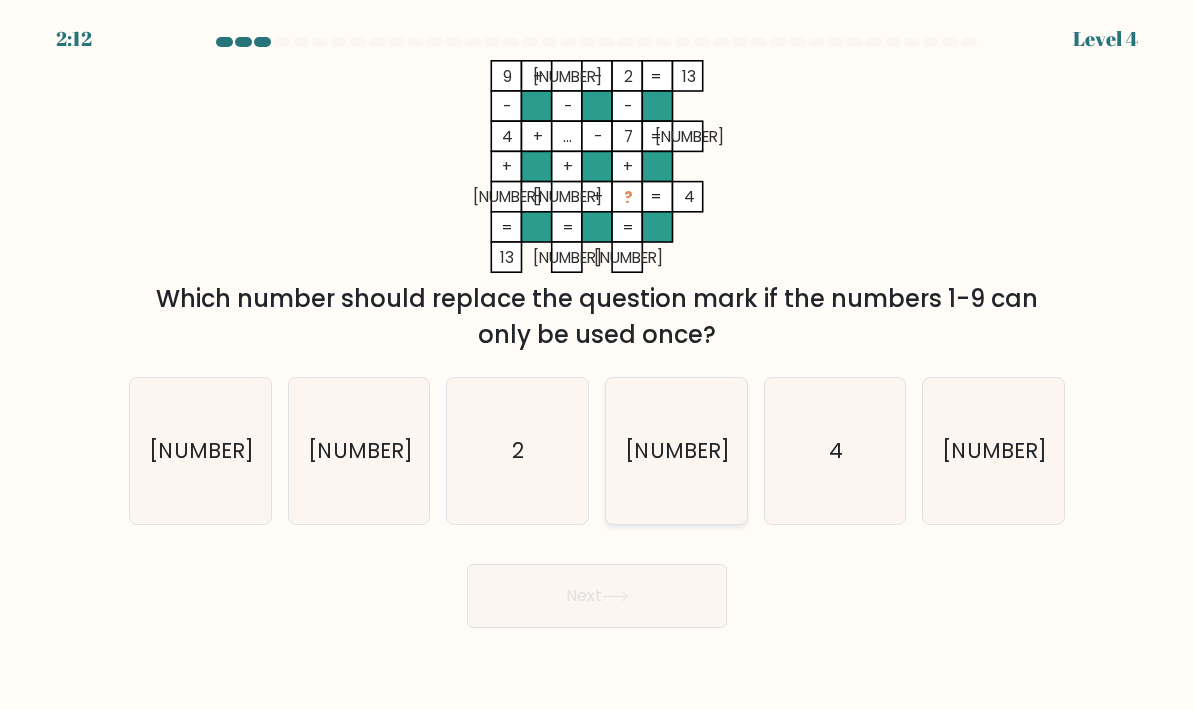 click on "1" at bounding box center [676, 451] 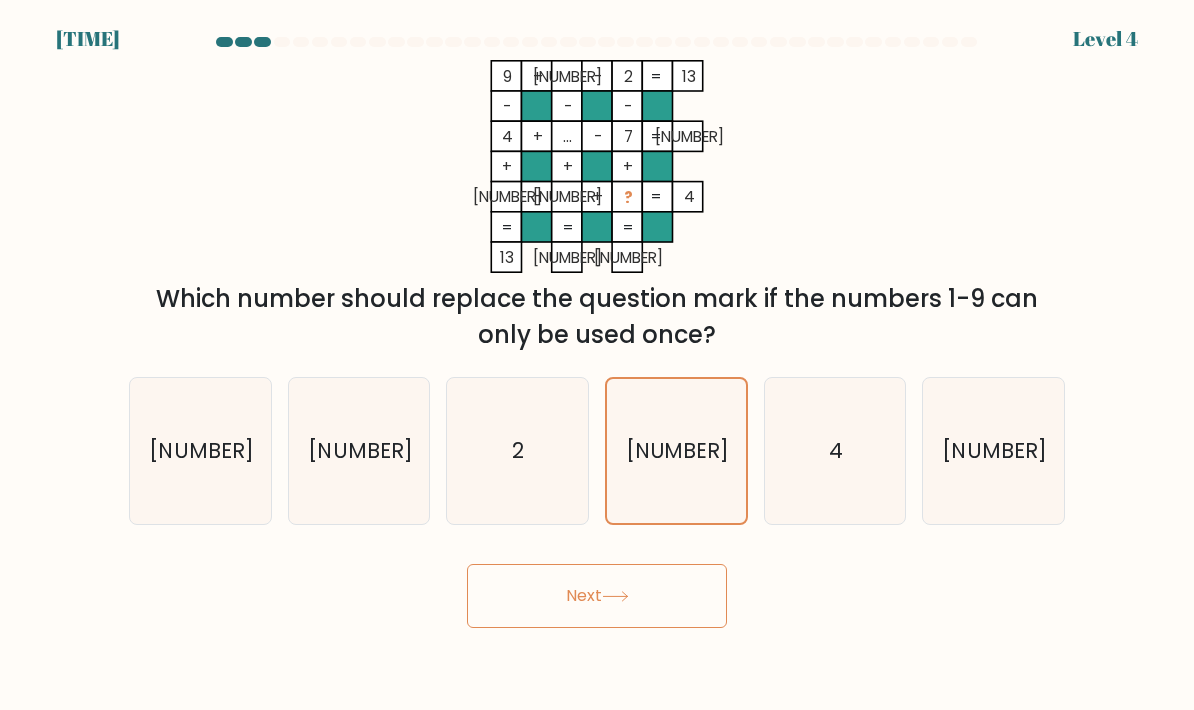 click on "Next" at bounding box center [597, 596] 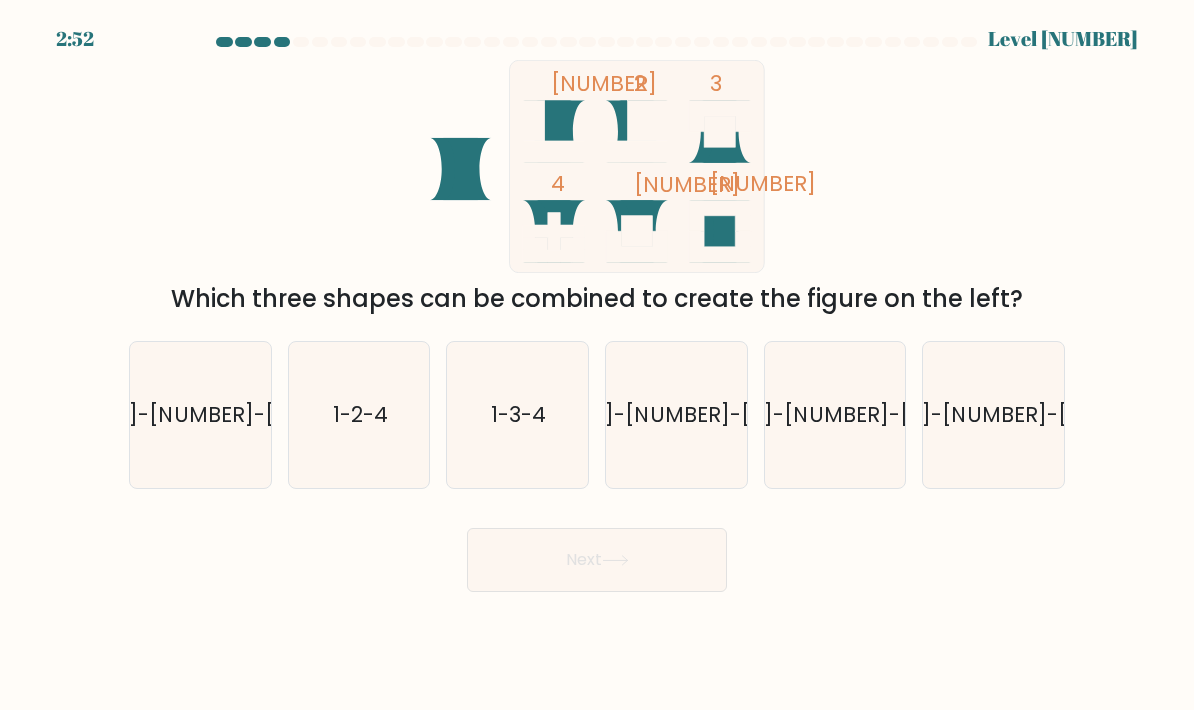 scroll, scrollTop: 0, scrollLeft: 0, axis: both 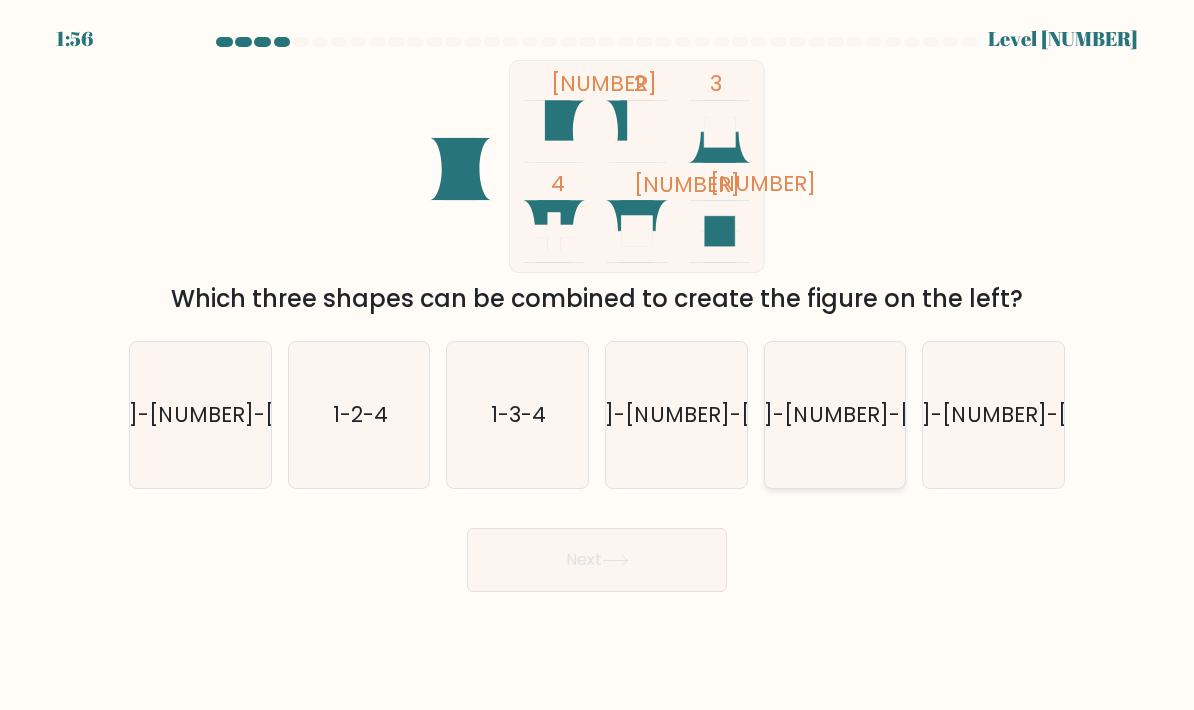 click on "3-5-6" at bounding box center [835, 415] 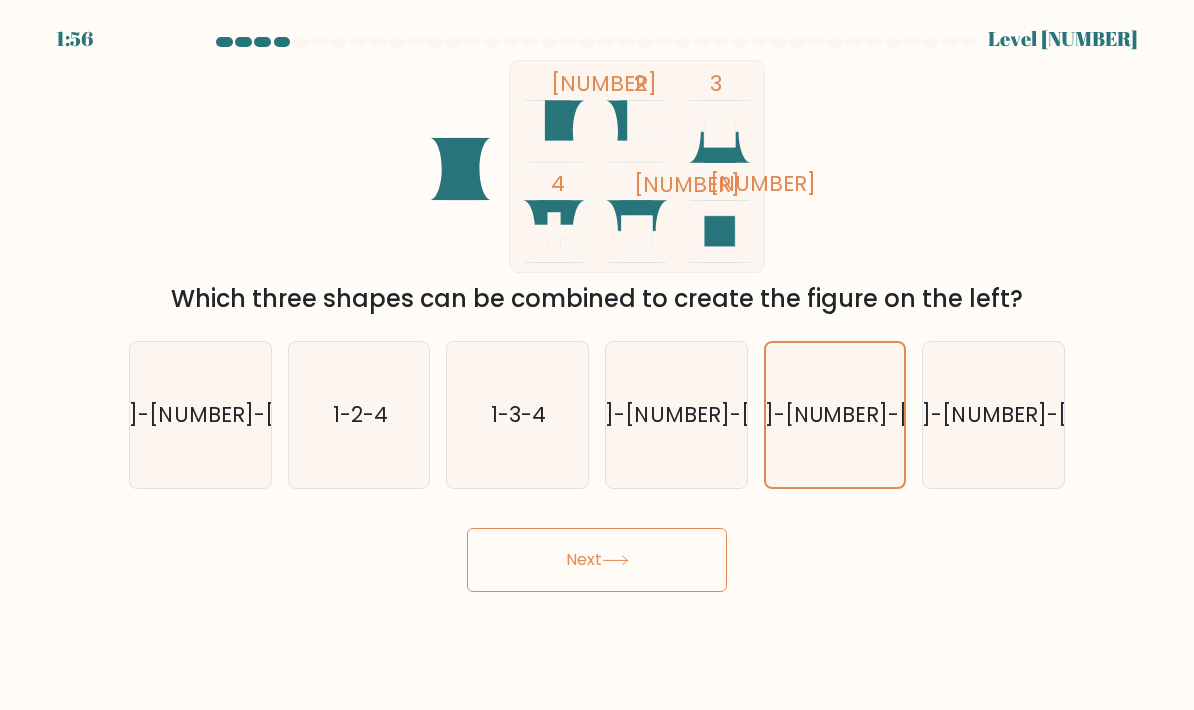 click on "Next" at bounding box center (597, 560) 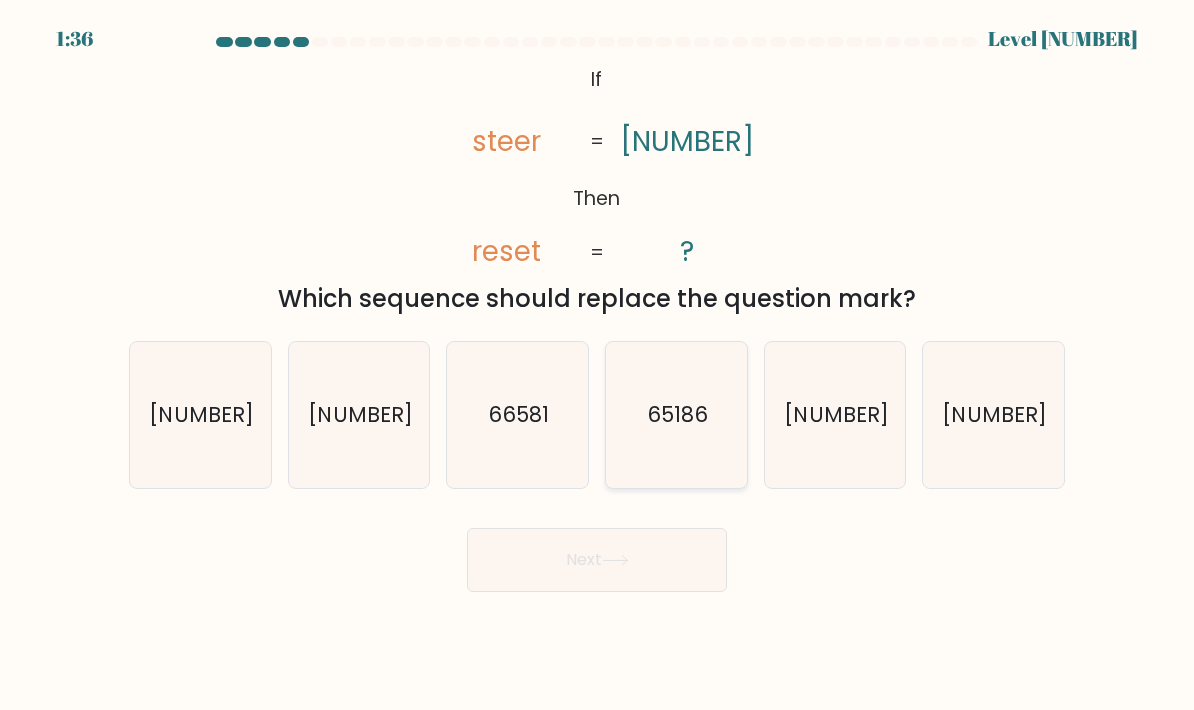 click on "65186" at bounding box center (676, 415) 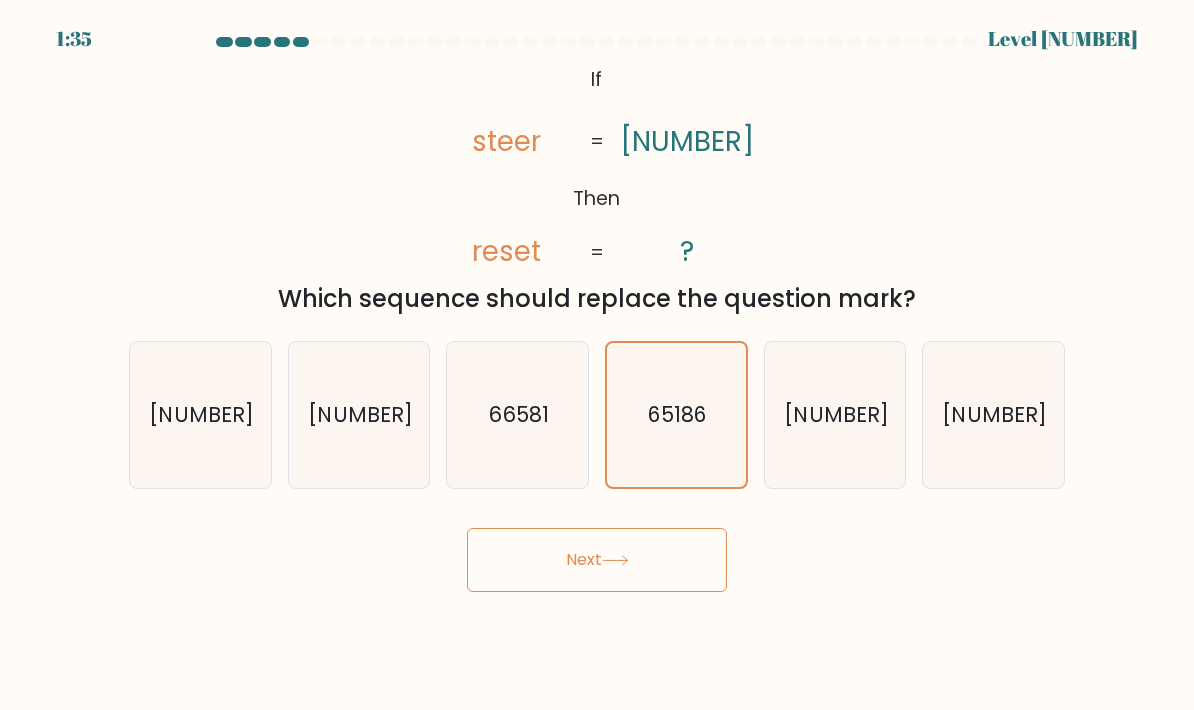 click on "Next" at bounding box center (597, 560) 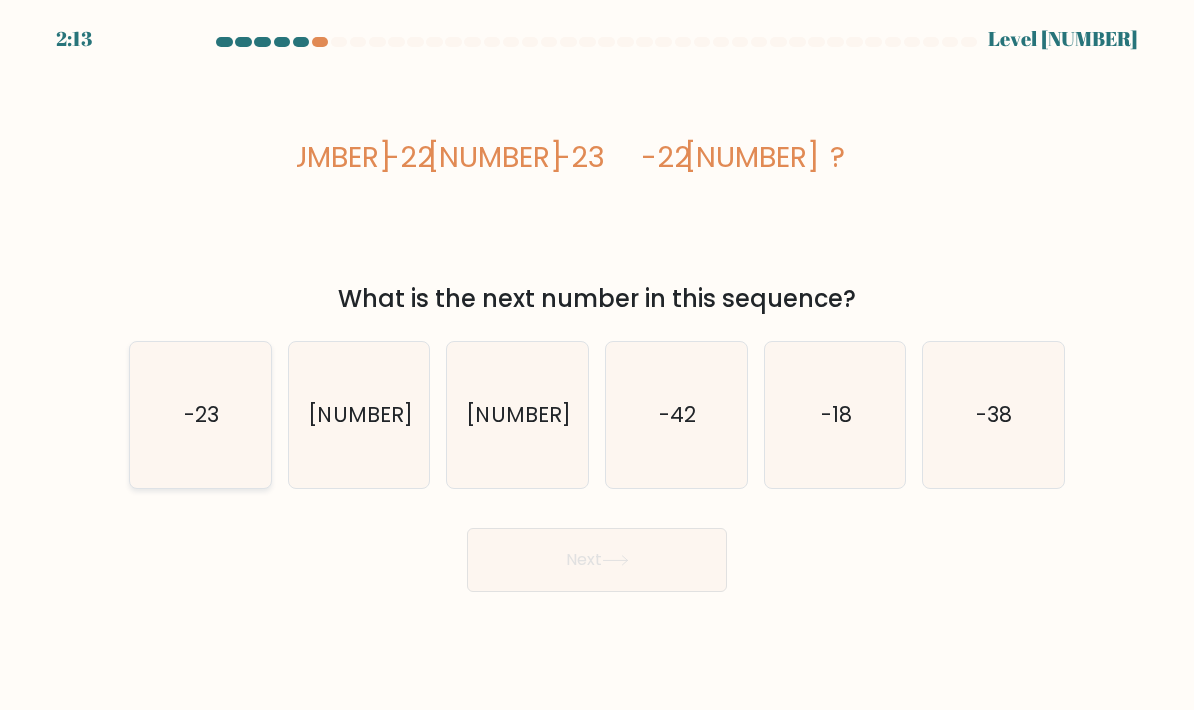 click on "-23" at bounding box center (200, 415) 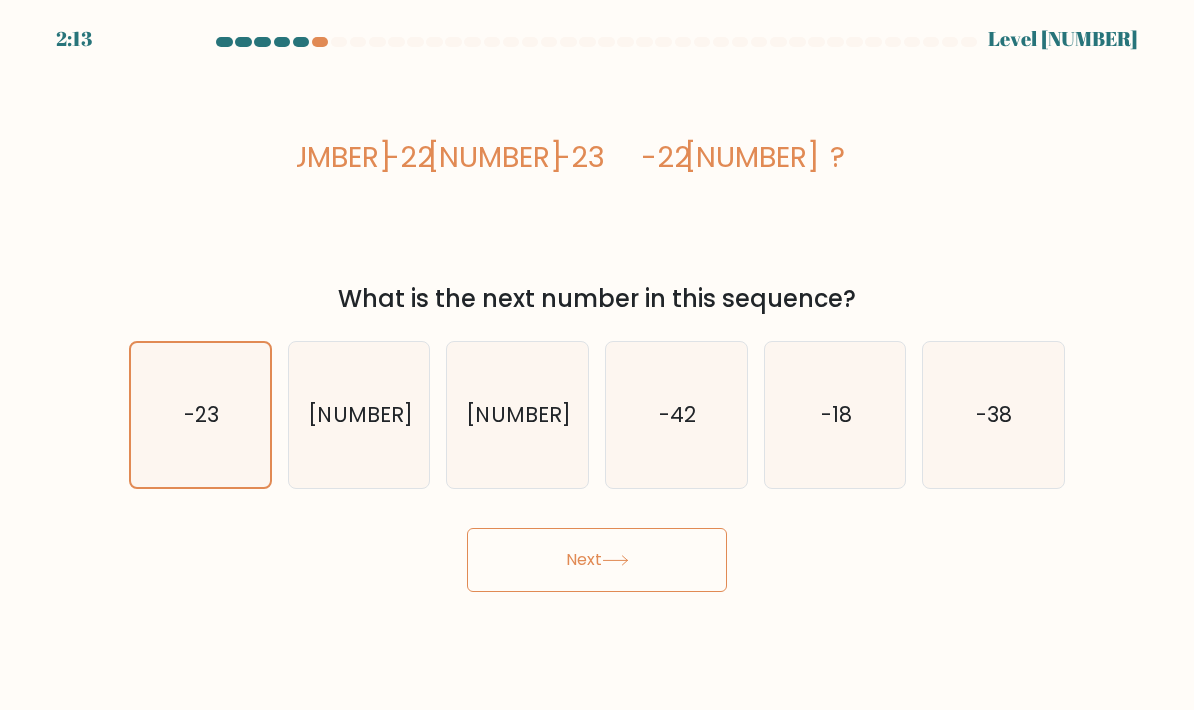 click on "Next" at bounding box center [597, 560] 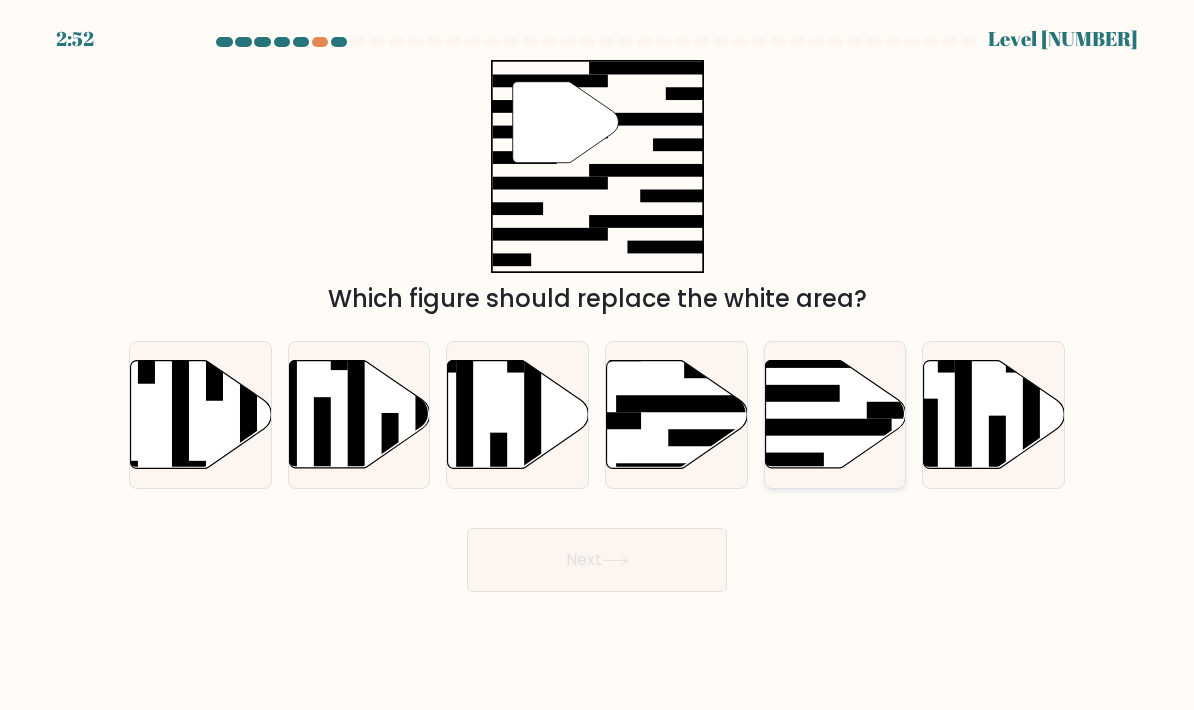 click at bounding box center (835, 415) 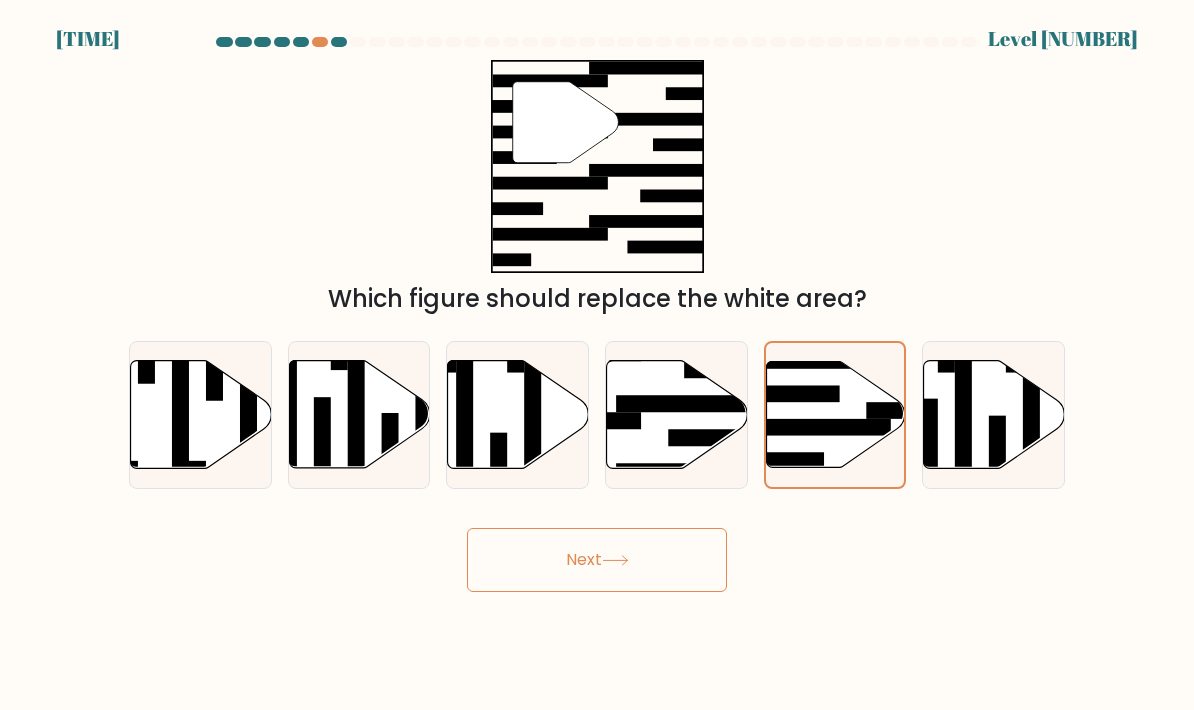 click on "Next" at bounding box center [597, 560] 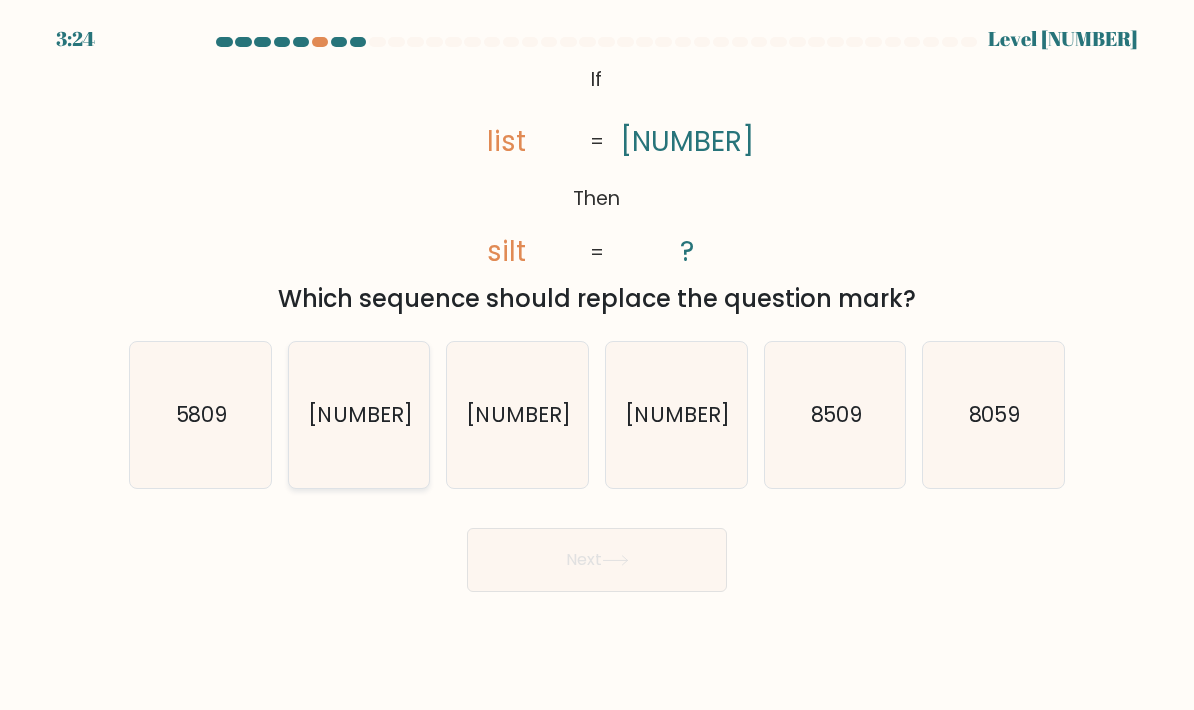 click on "8905" at bounding box center [359, 415] 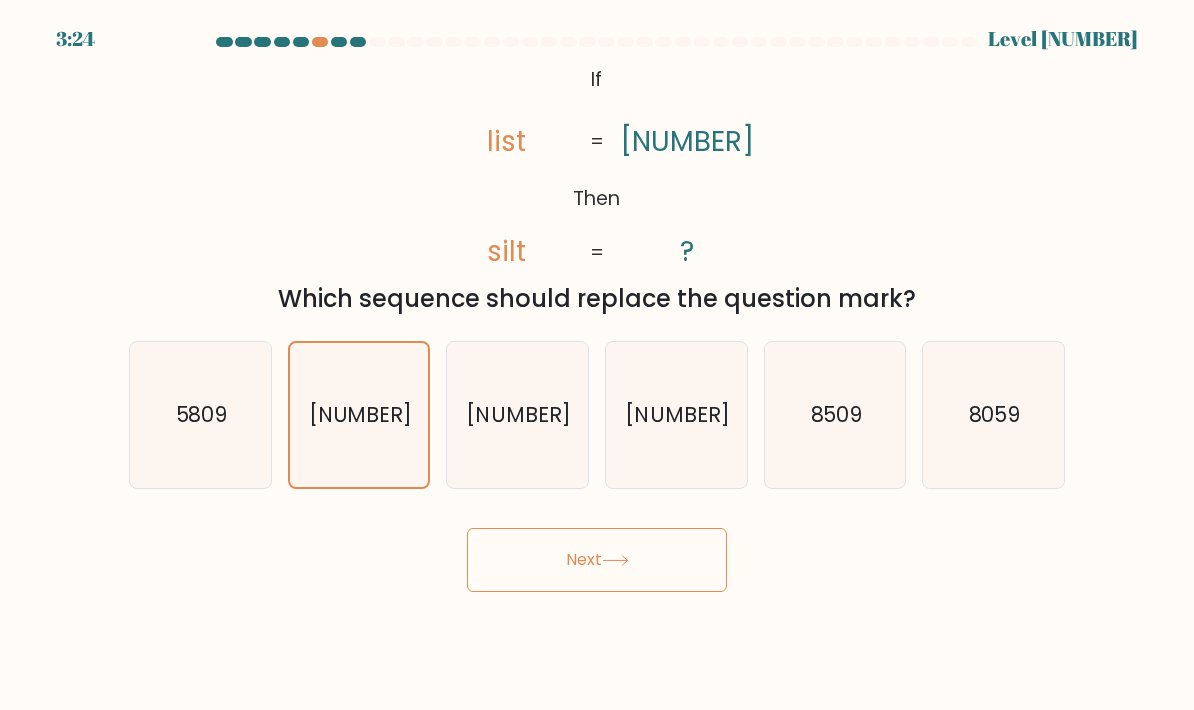 click on "Next" at bounding box center [597, 560] 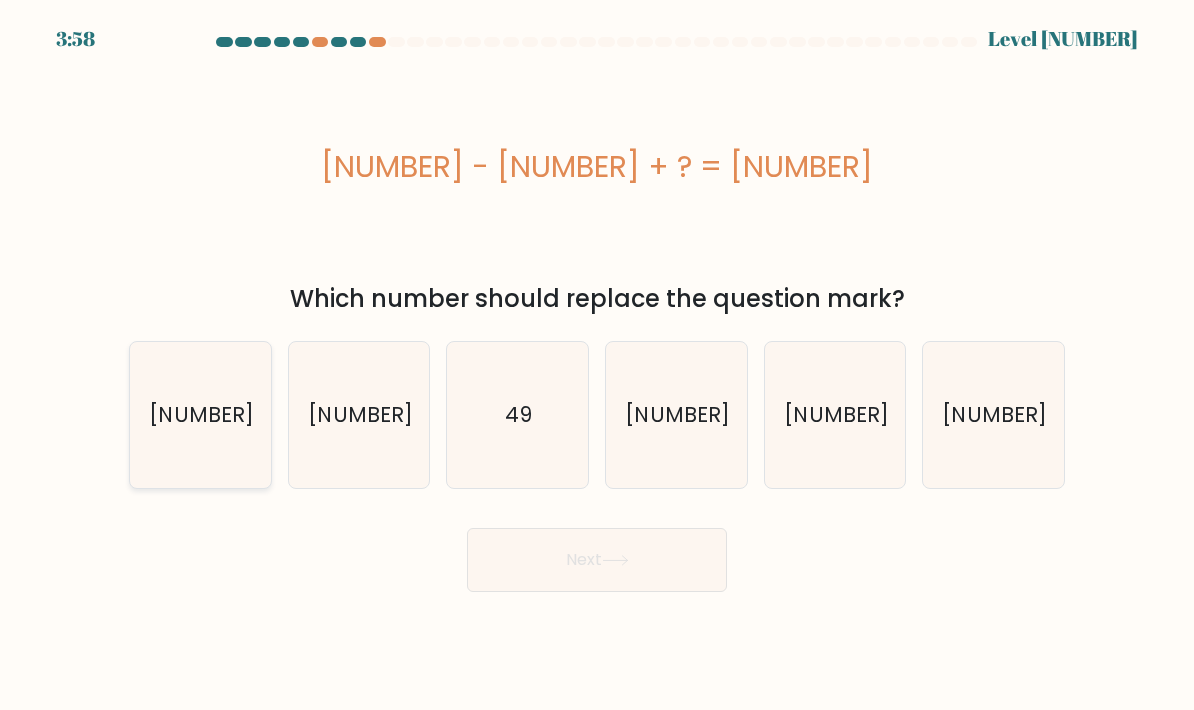 click on "37" at bounding box center [200, 415] 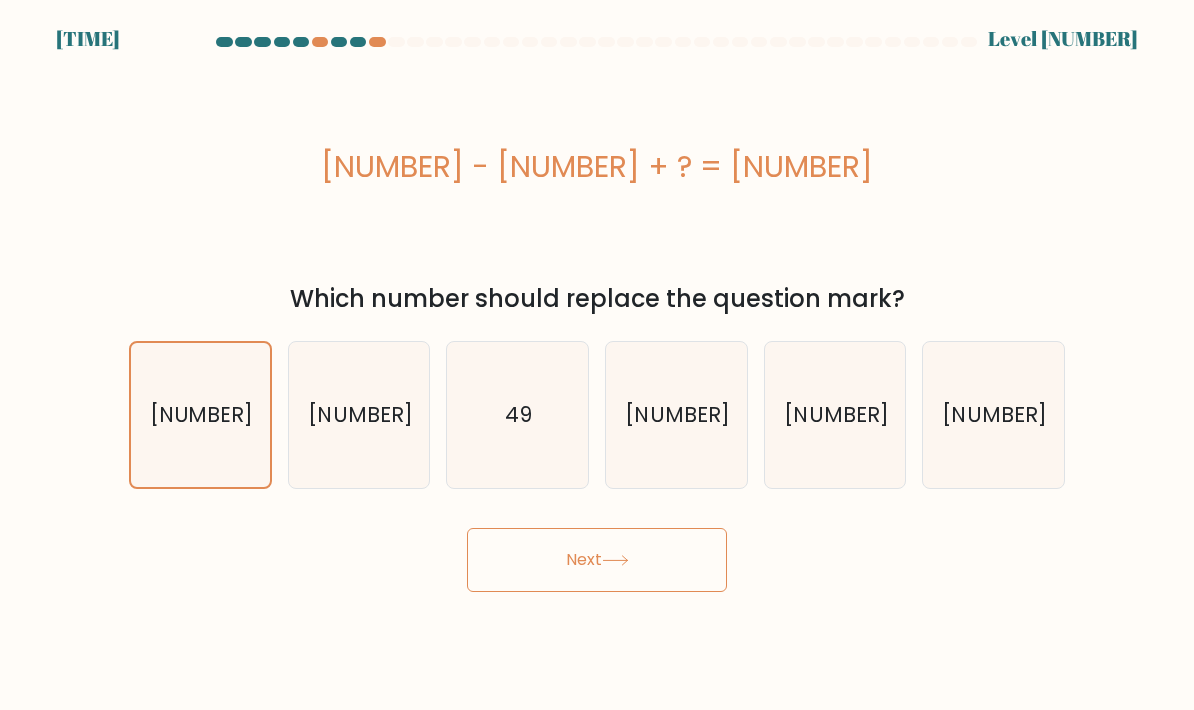 click on "Next" at bounding box center (597, 560) 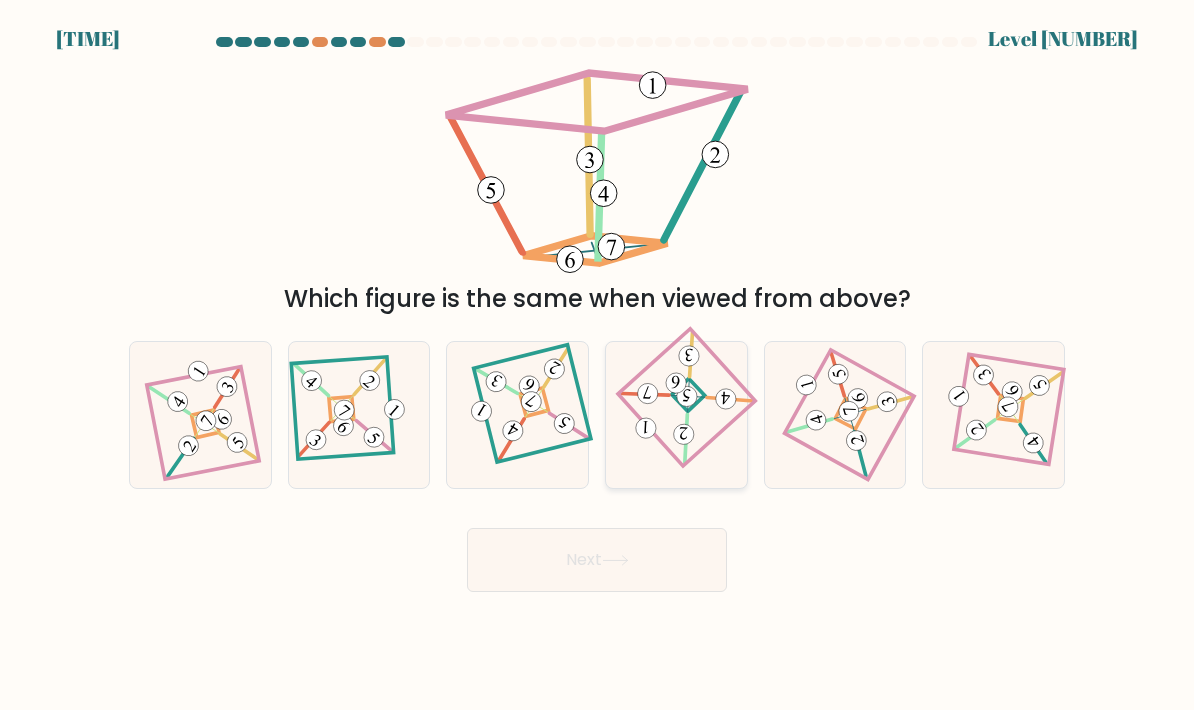 click at bounding box center (676, 415) 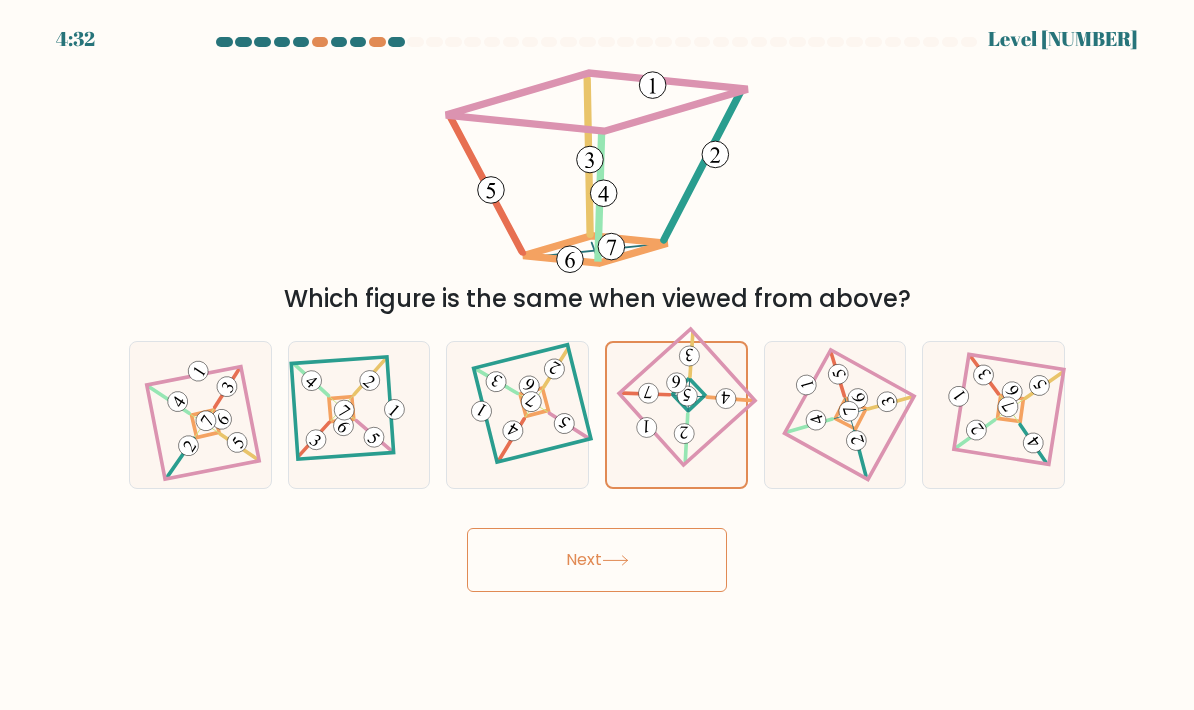 click on "Next" at bounding box center [597, 560] 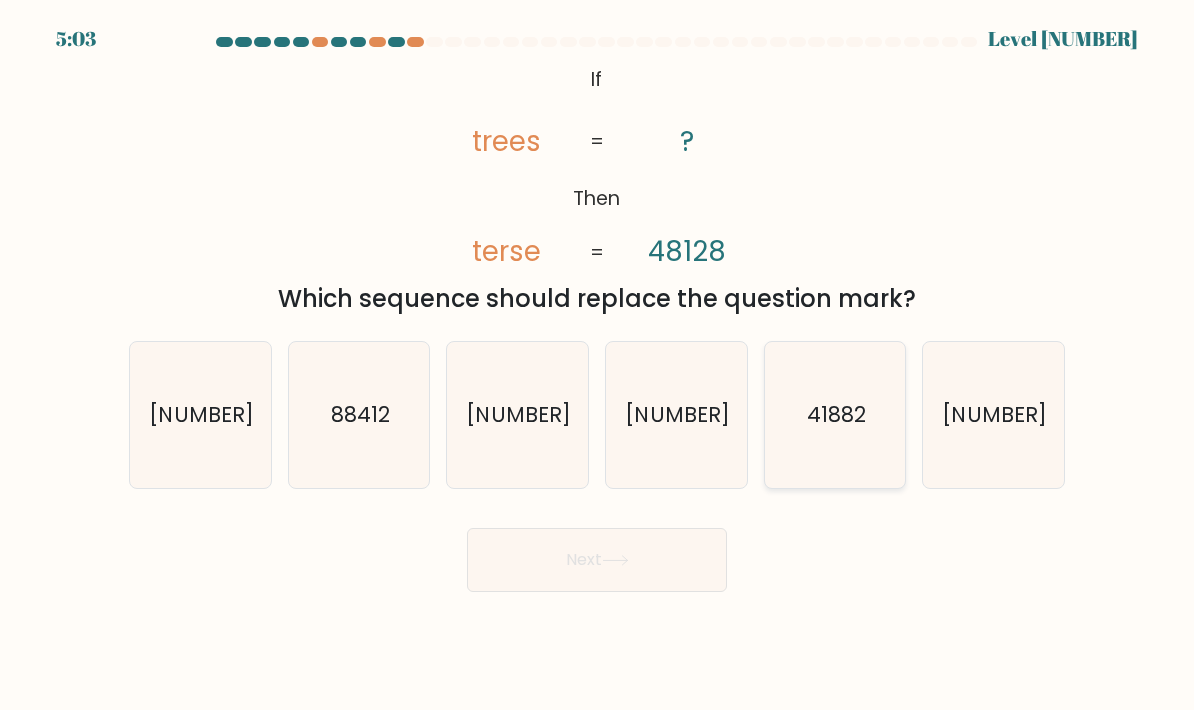 click on "41882" at bounding box center [835, 415] 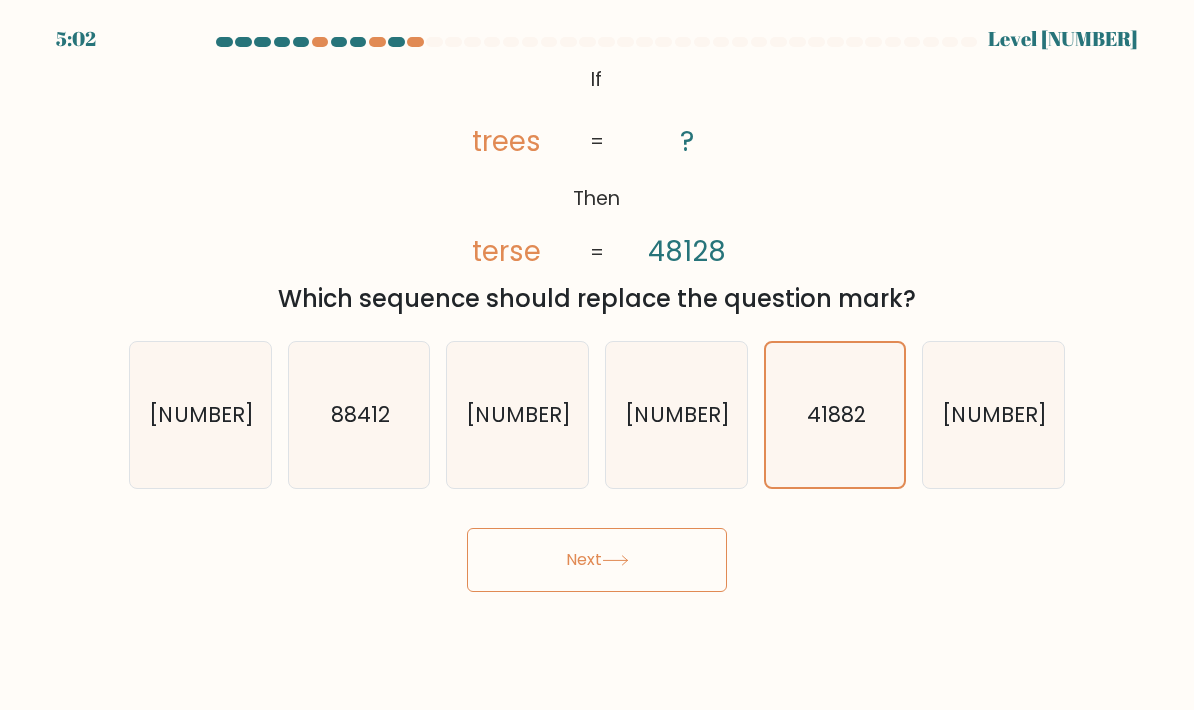 click on "Next" at bounding box center (597, 560) 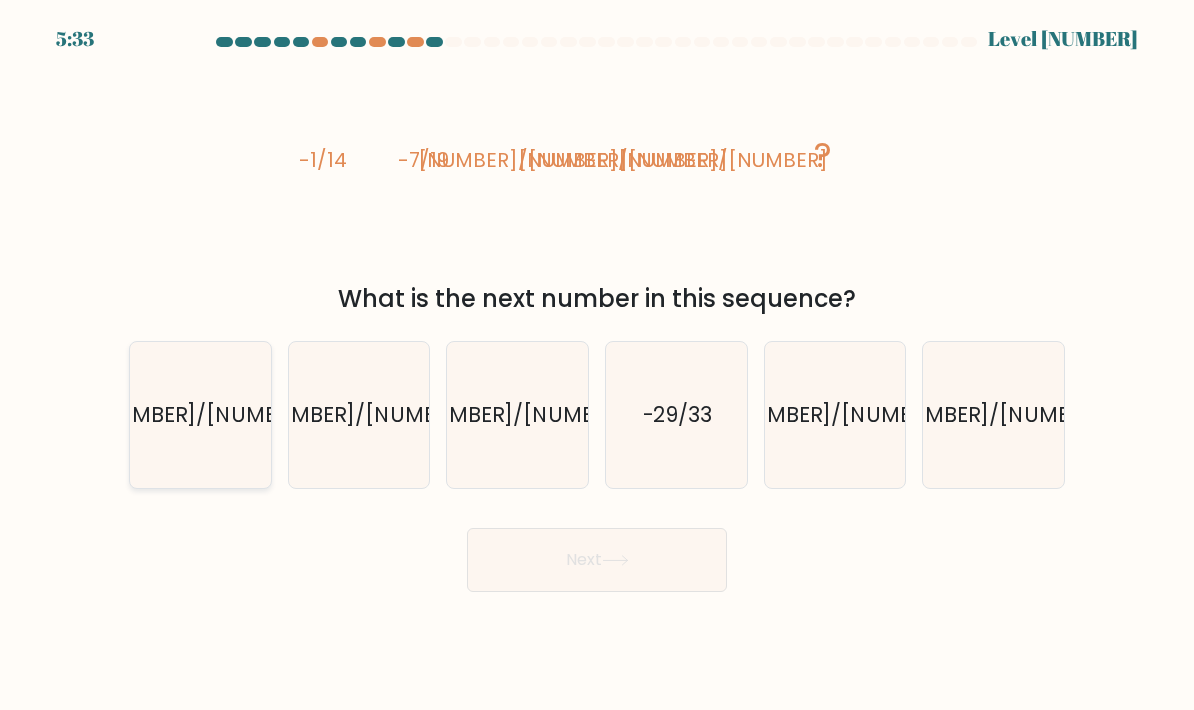 click on "-31/39" at bounding box center [202, 414] 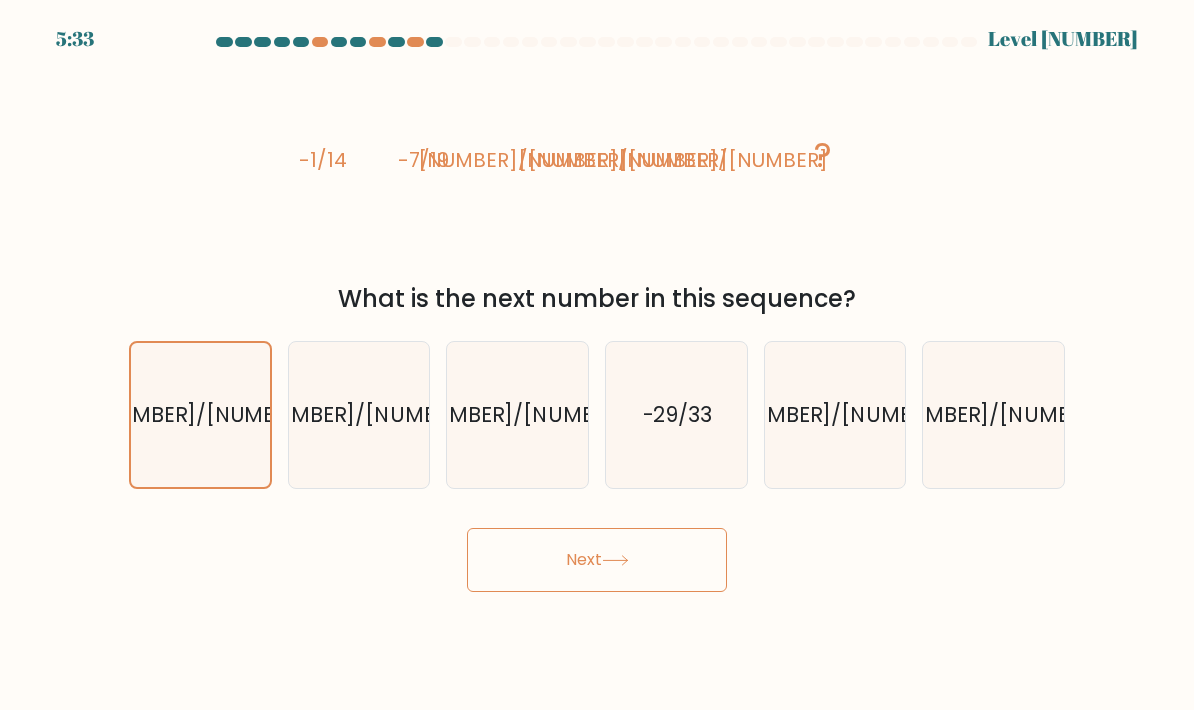 click on "Next" at bounding box center [597, 560] 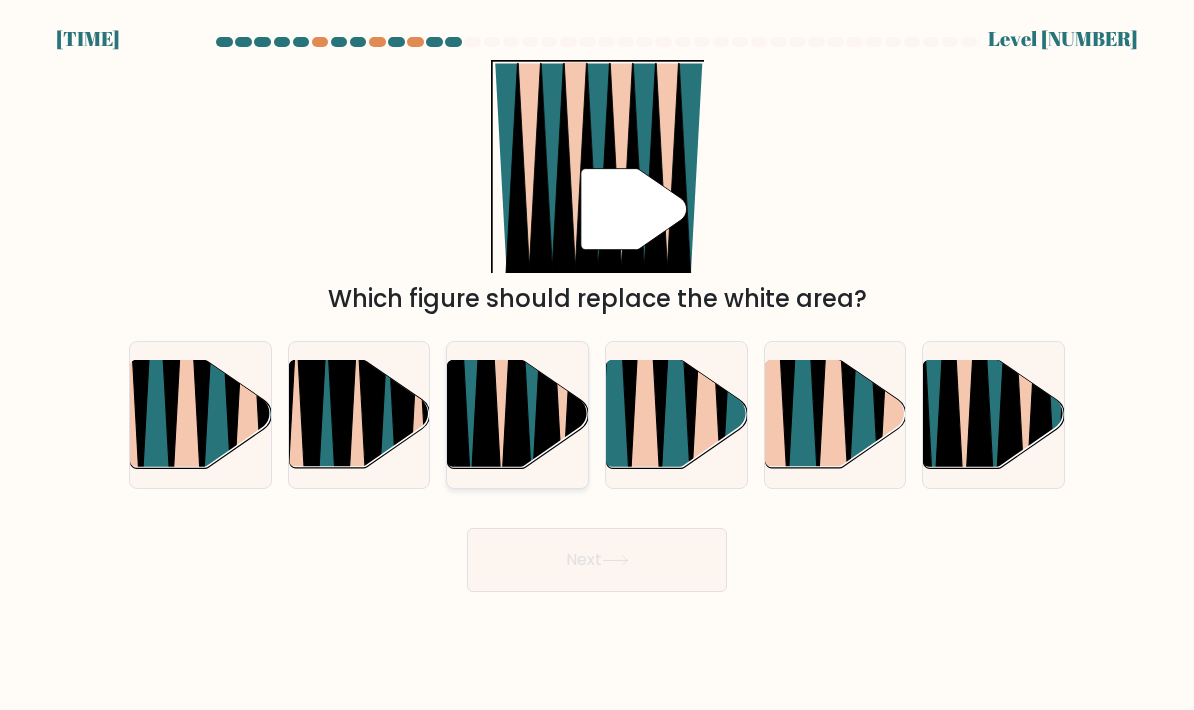 click at bounding box center (517, 415) 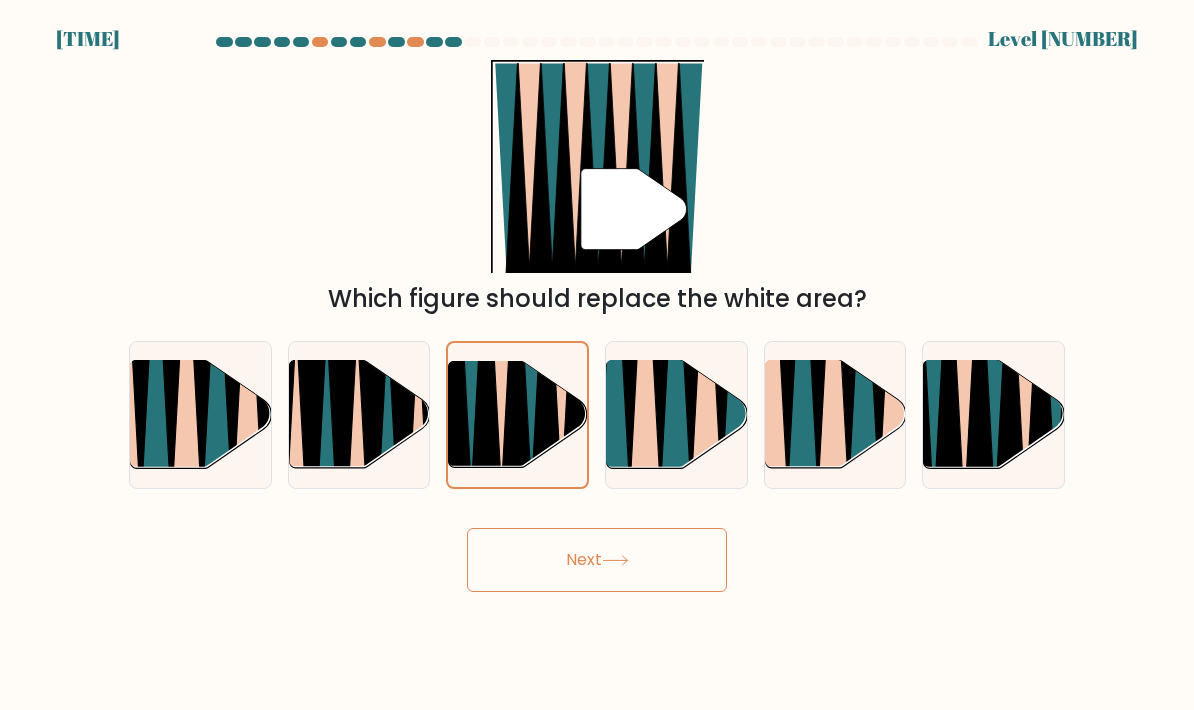 click at bounding box center (615, 560) 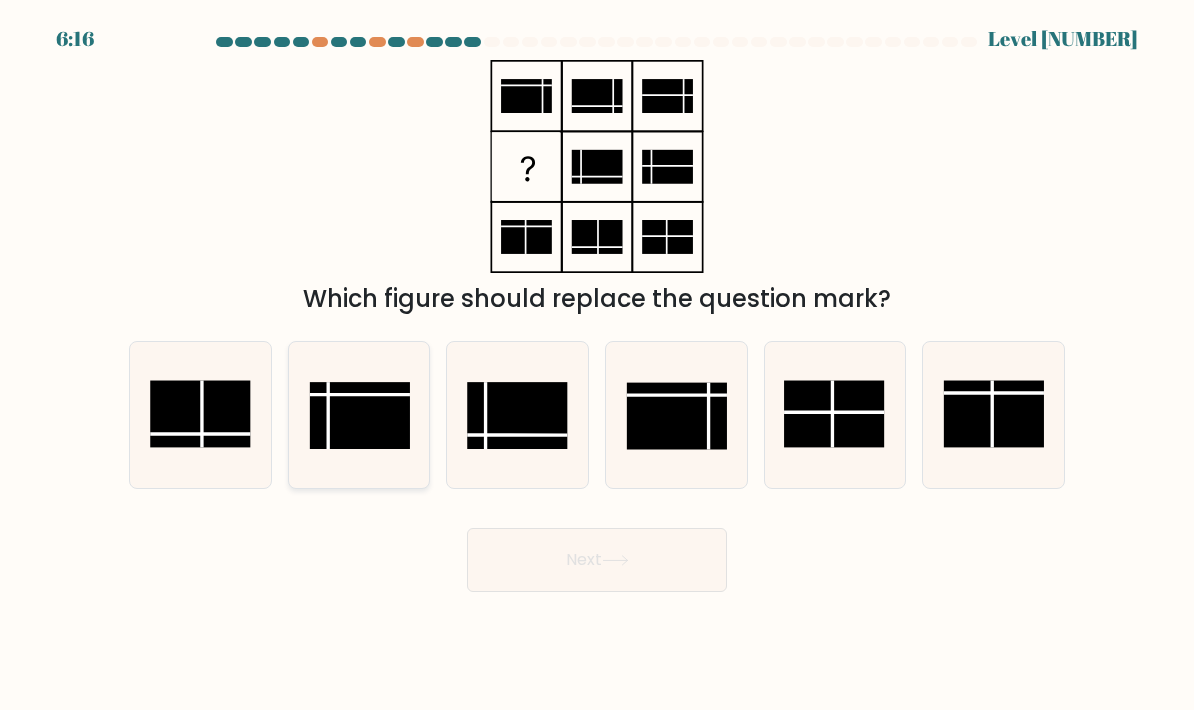 click at bounding box center [360, 395] 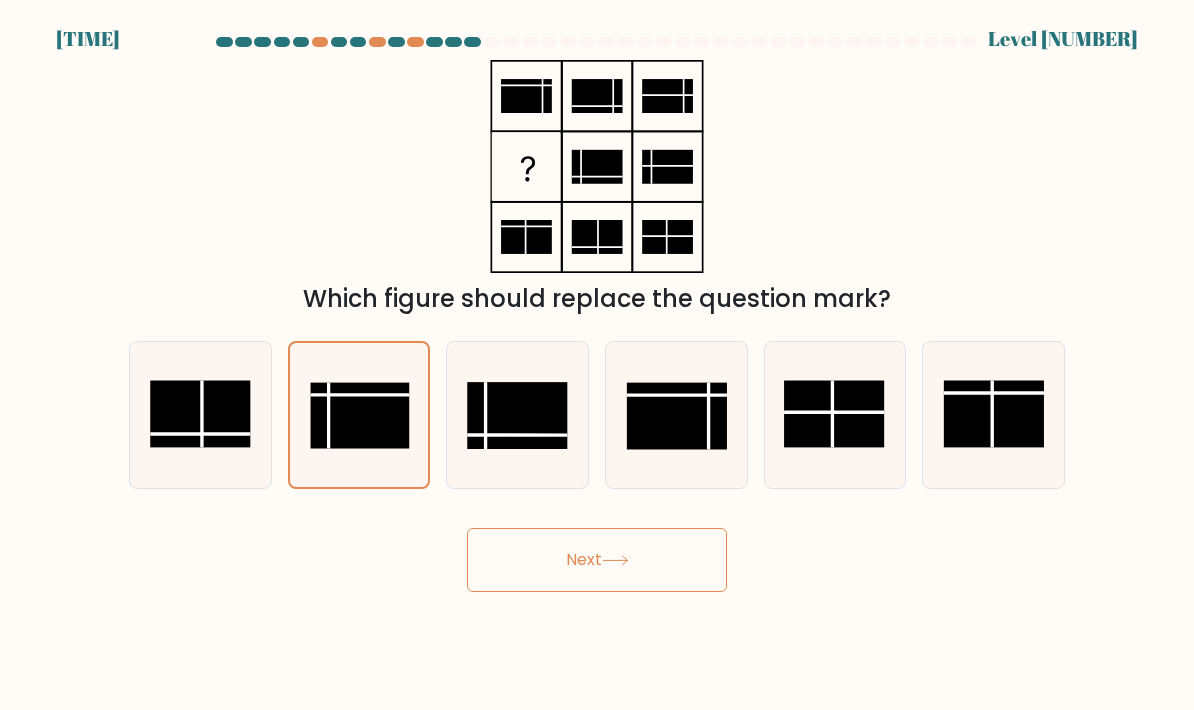 click on "Next" at bounding box center (597, 560) 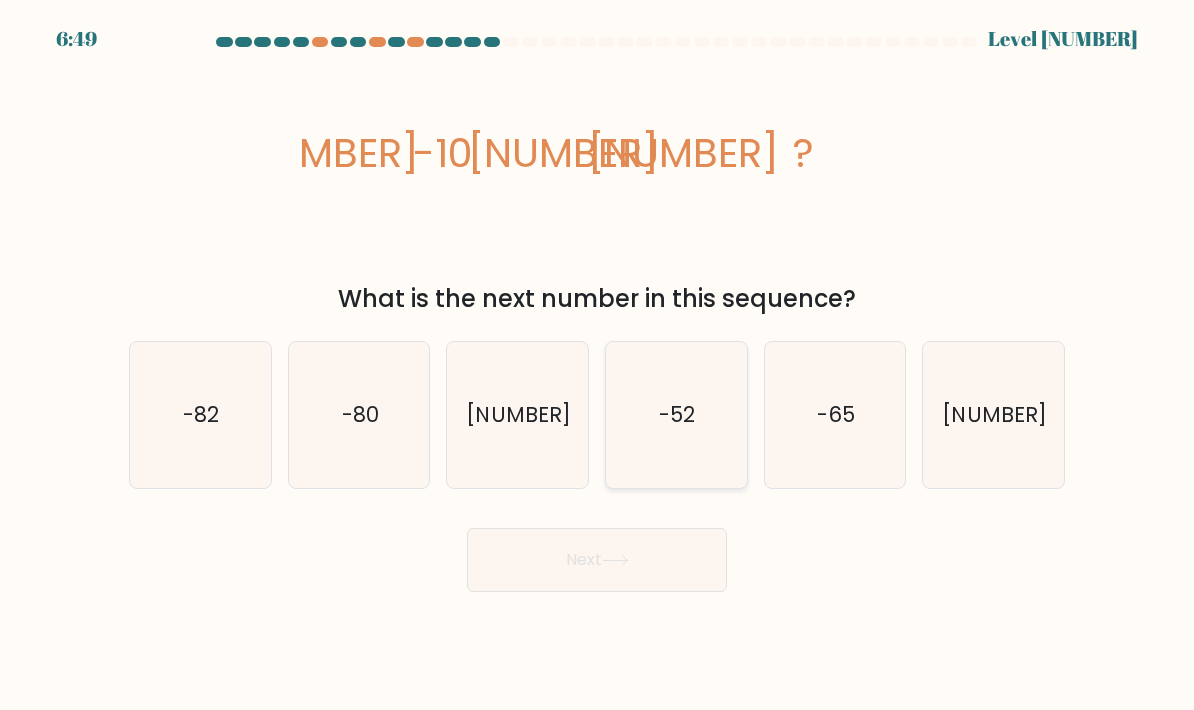 click on "-52" at bounding box center (678, 414) 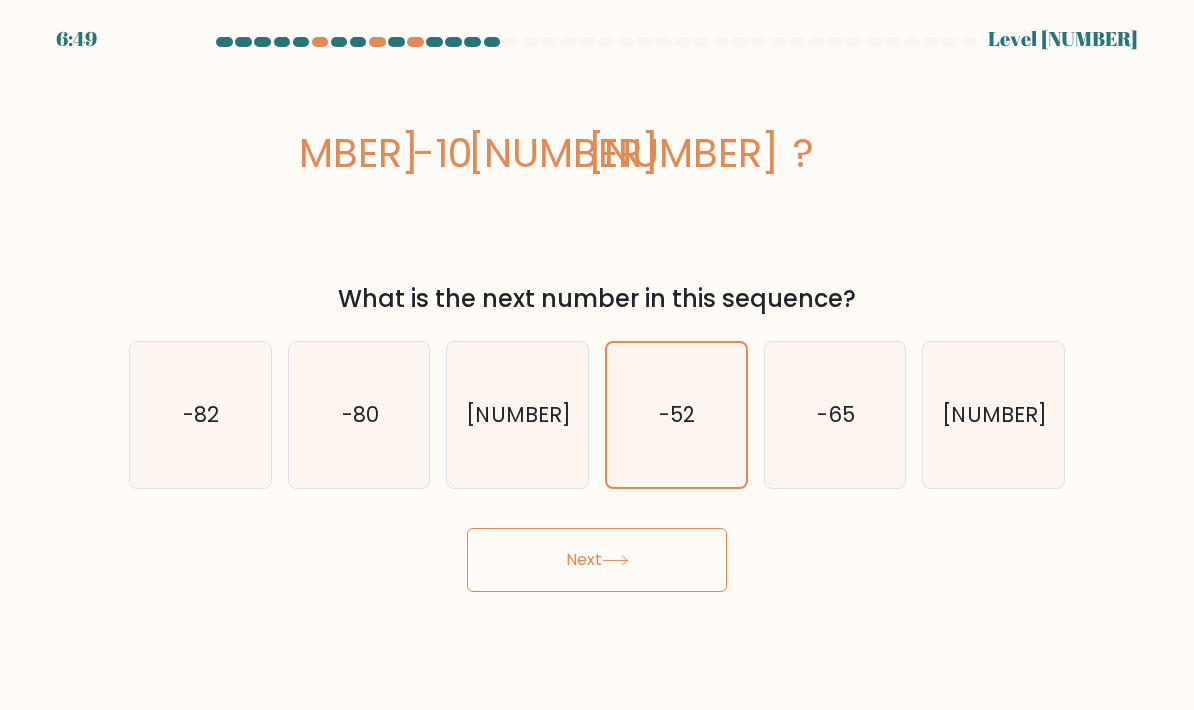 click on "Next" at bounding box center [597, 560] 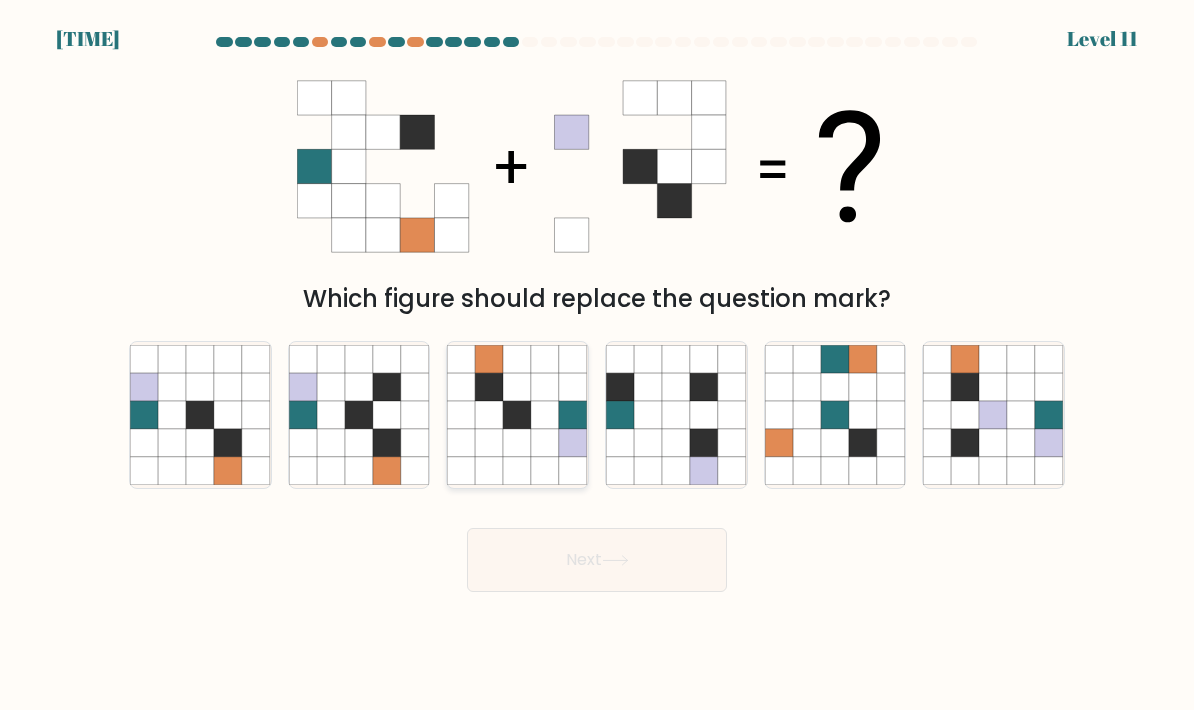 click at bounding box center (490, 359) 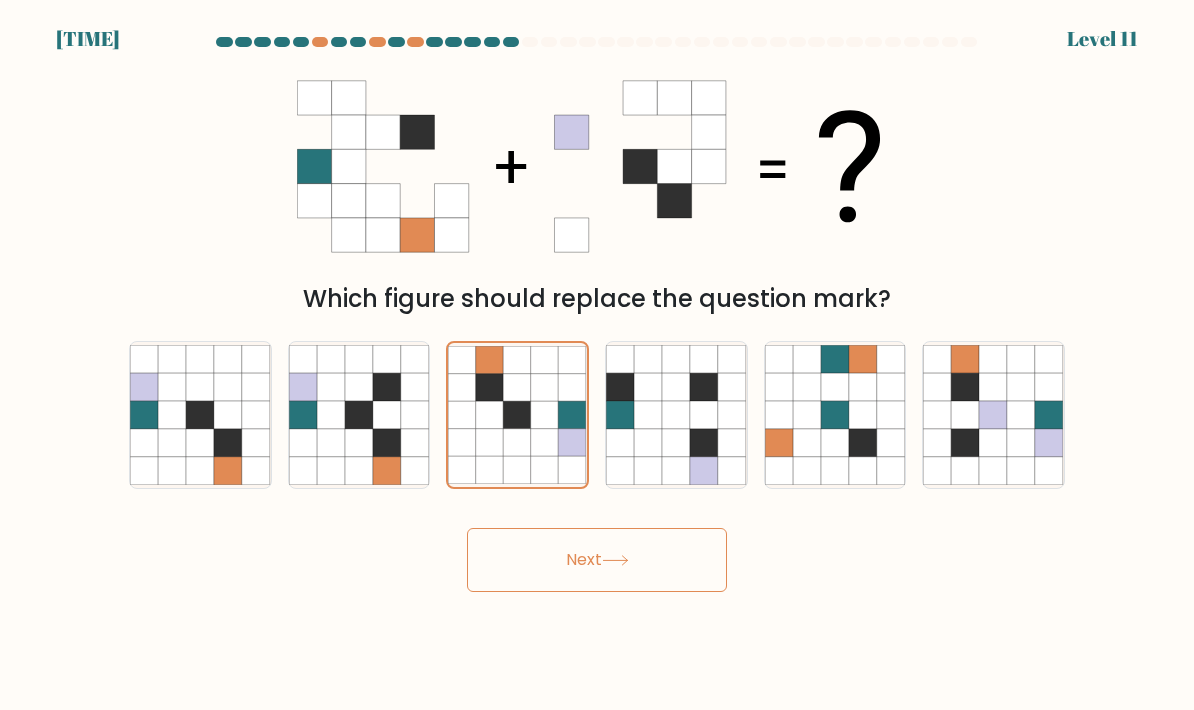 click on "Next" at bounding box center [597, 560] 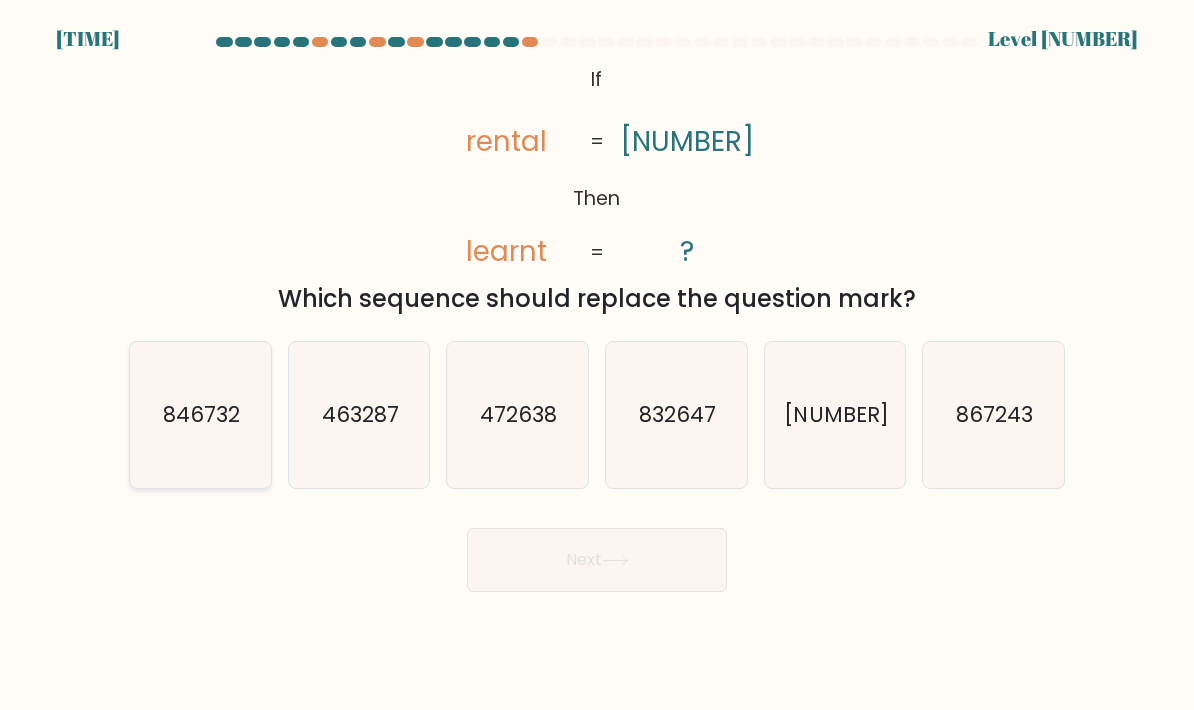 click on "846732" at bounding box center (200, 415) 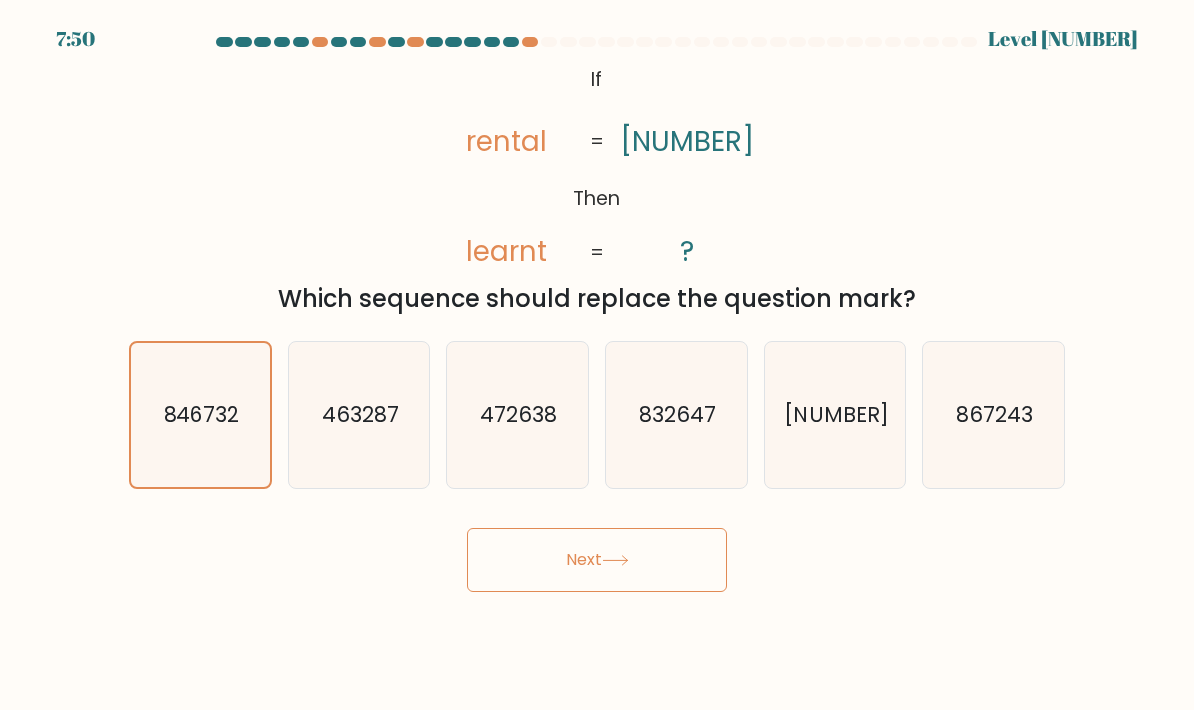 click on "Next" at bounding box center (597, 560) 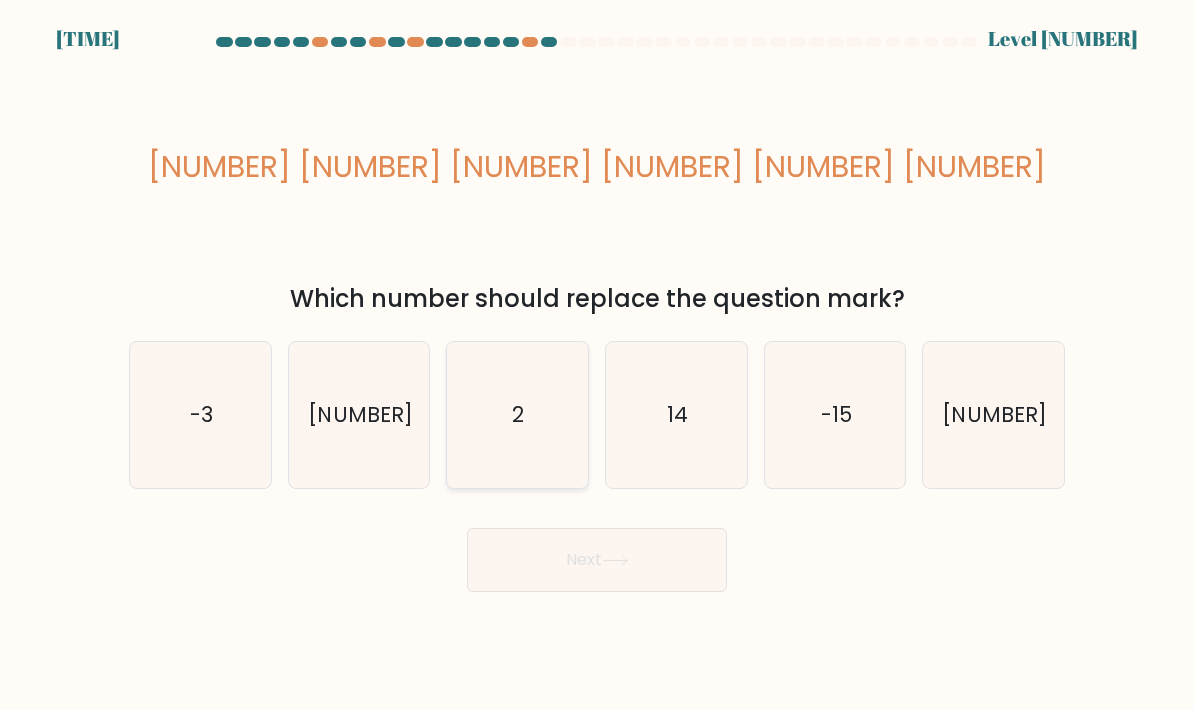 click on "2" at bounding box center [517, 415] 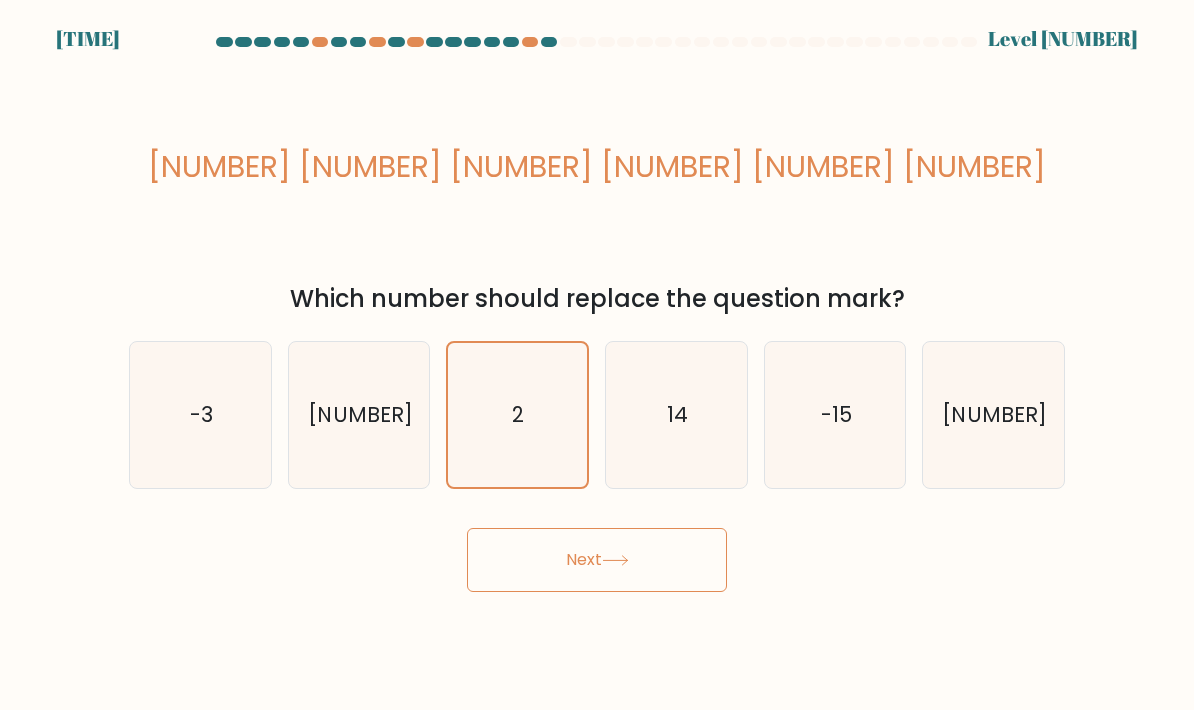 click on "Next" at bounding box center (597, 560) 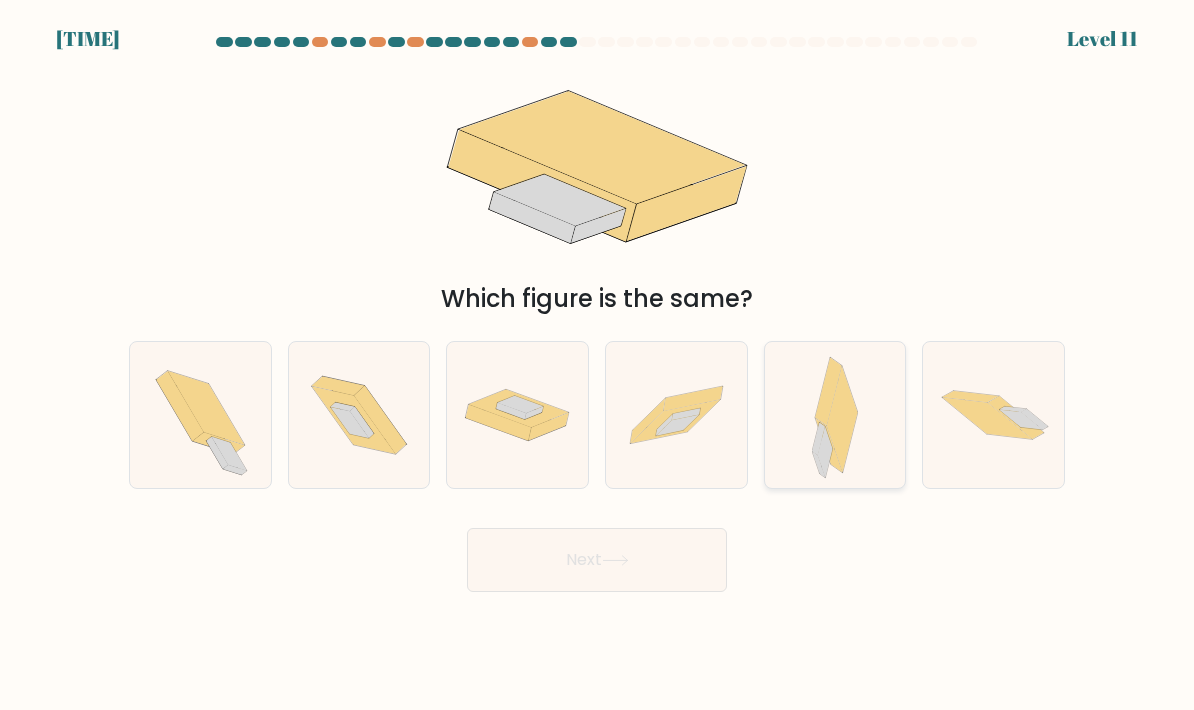 click at bounding box center (835, 415) 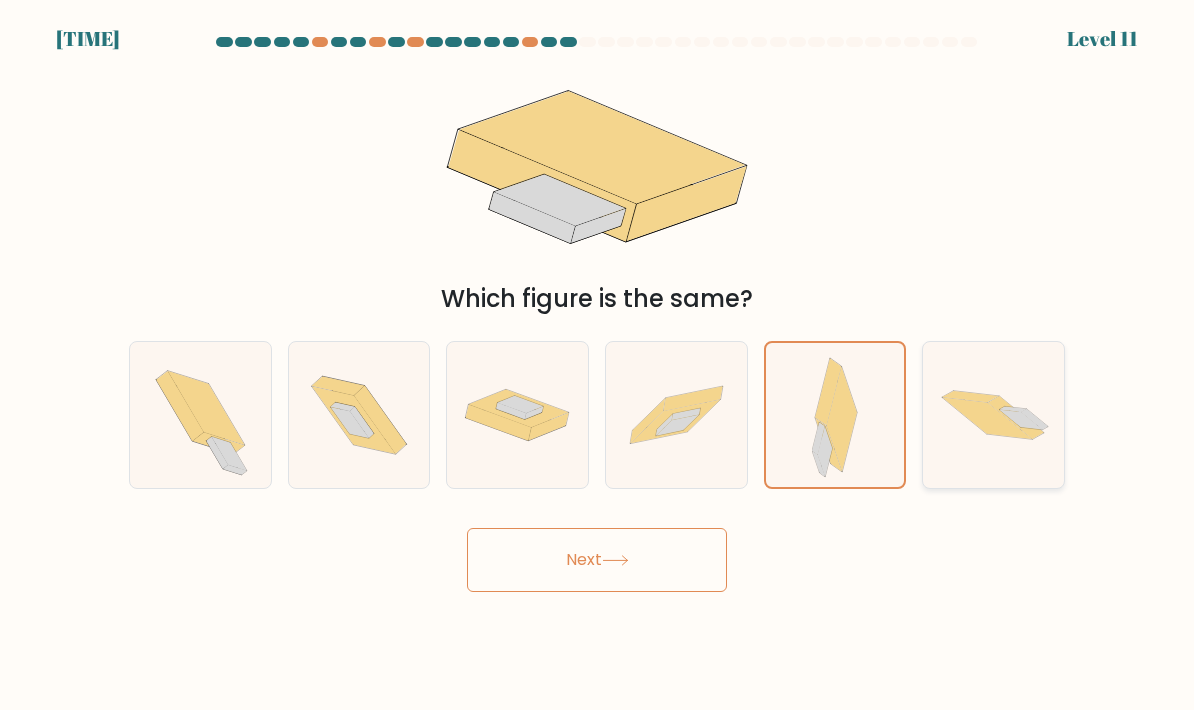 click at bounding box center [993, 415] 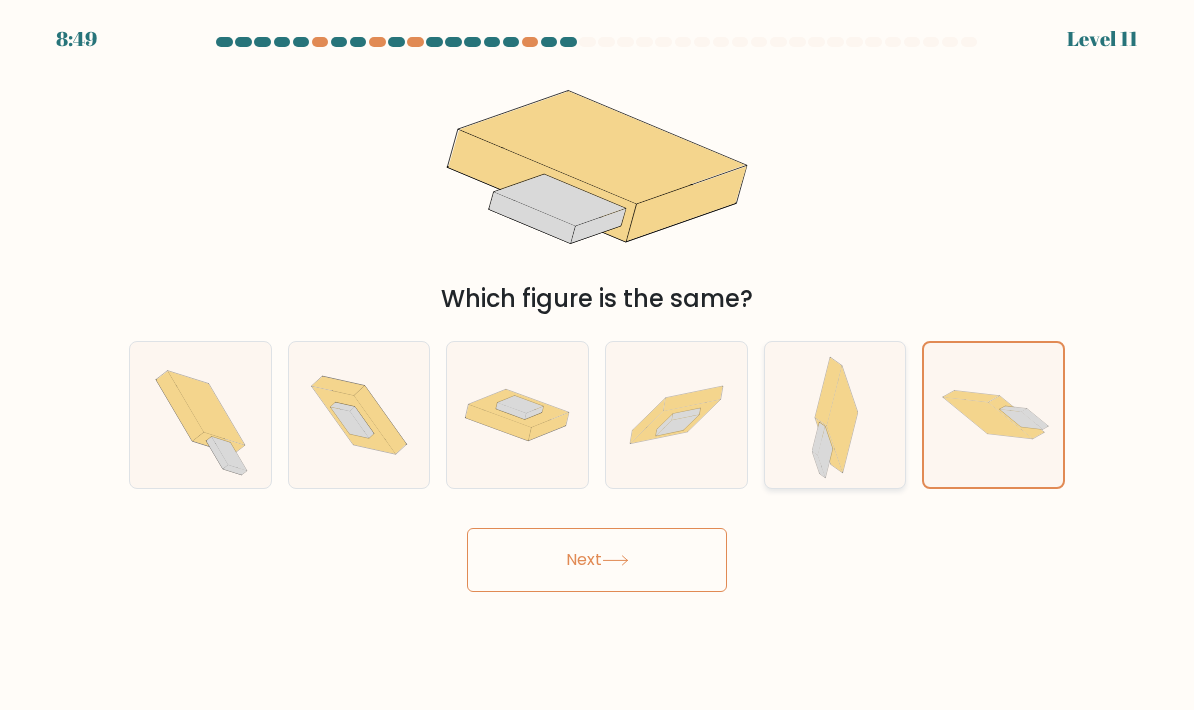 click at bounding box center [835, 415] 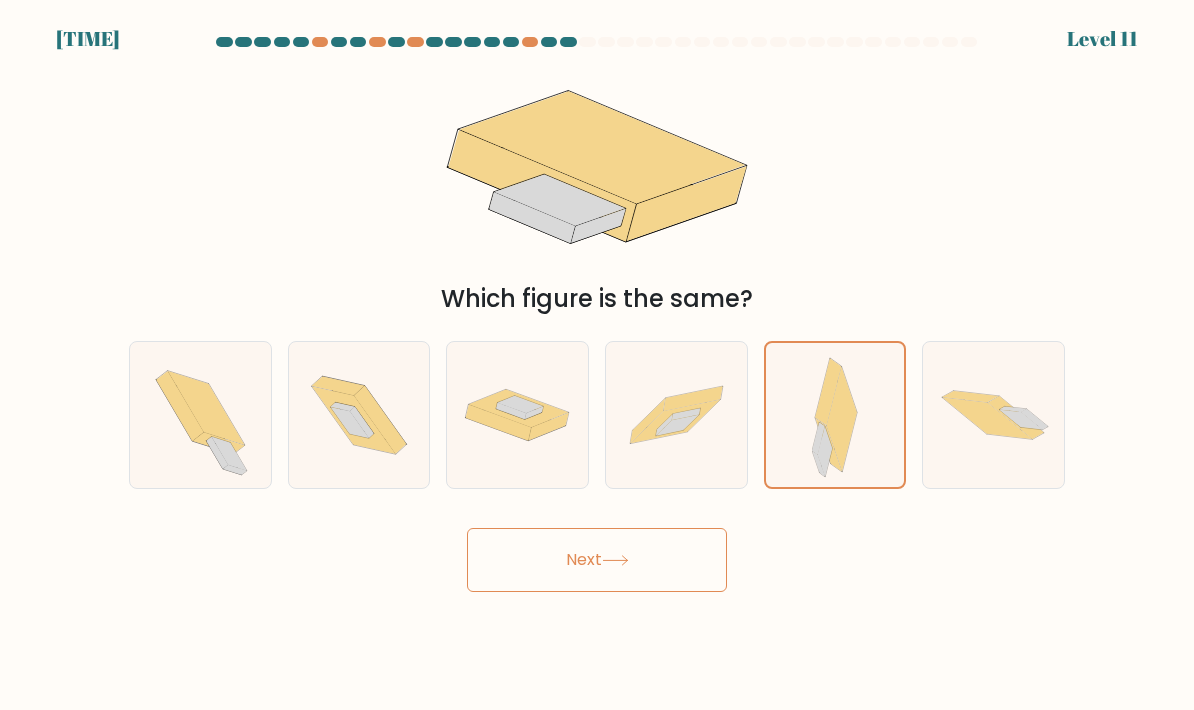 click on "Next" at bounding box center (597, 560) 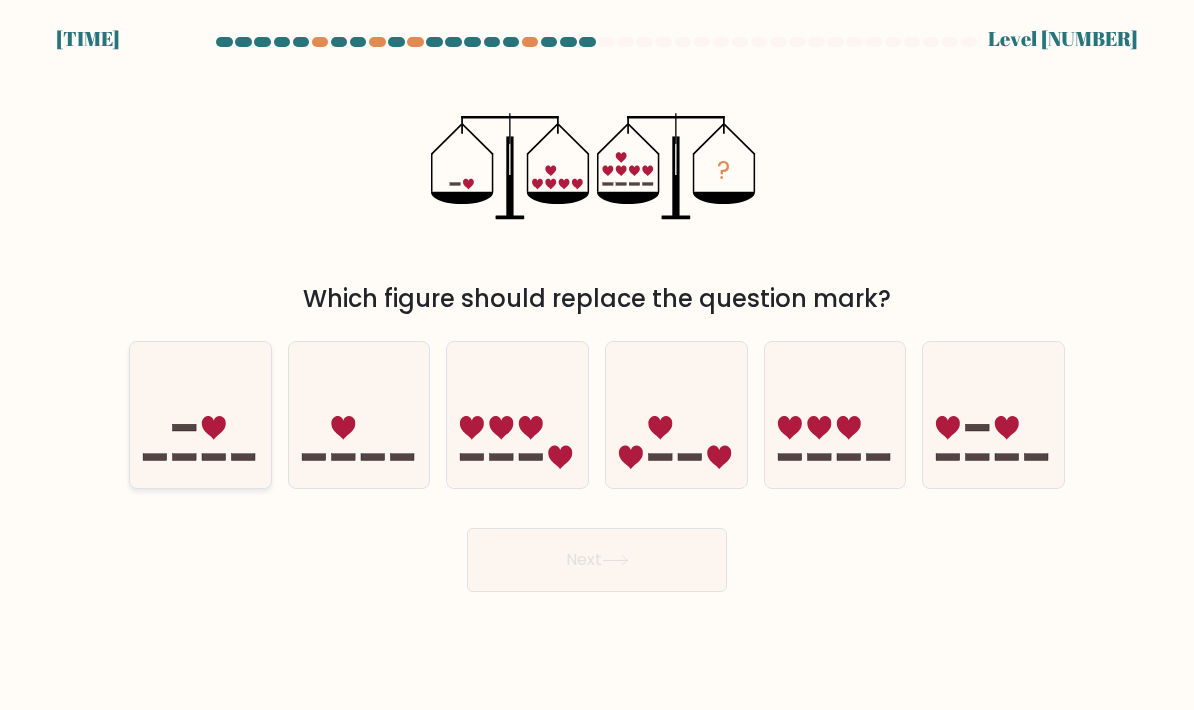 click at bounding box center (200, 415) 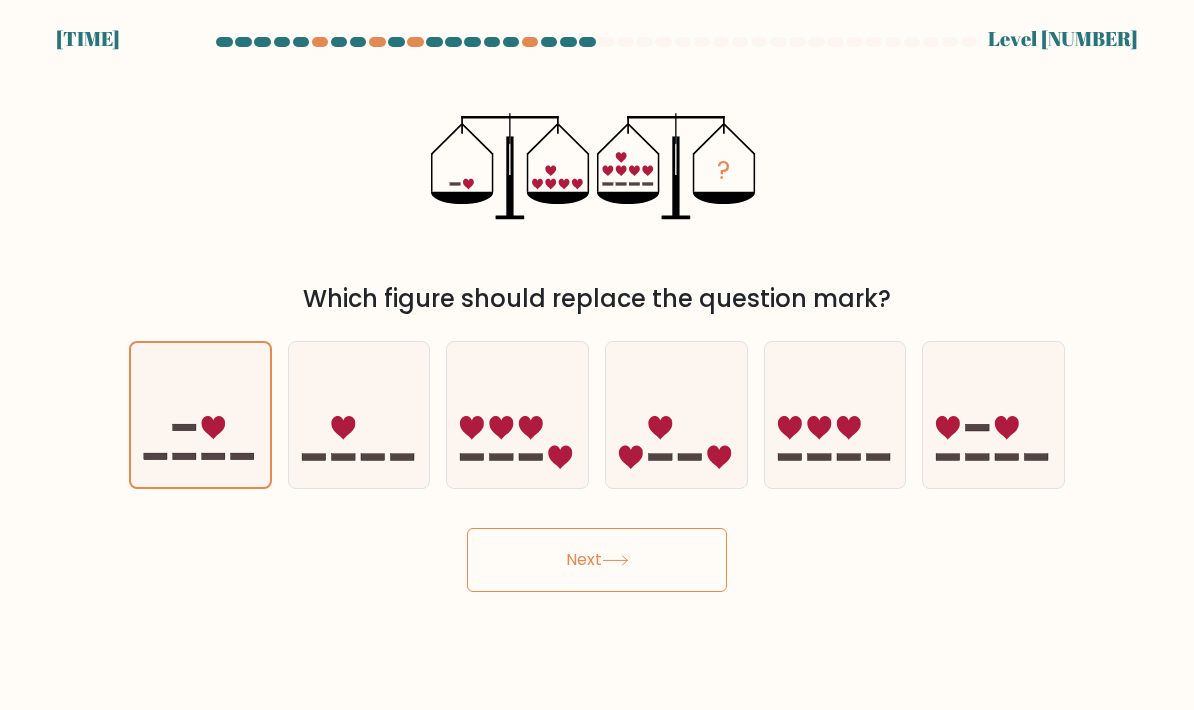 click on "Next" at bounding box center (597, 560) 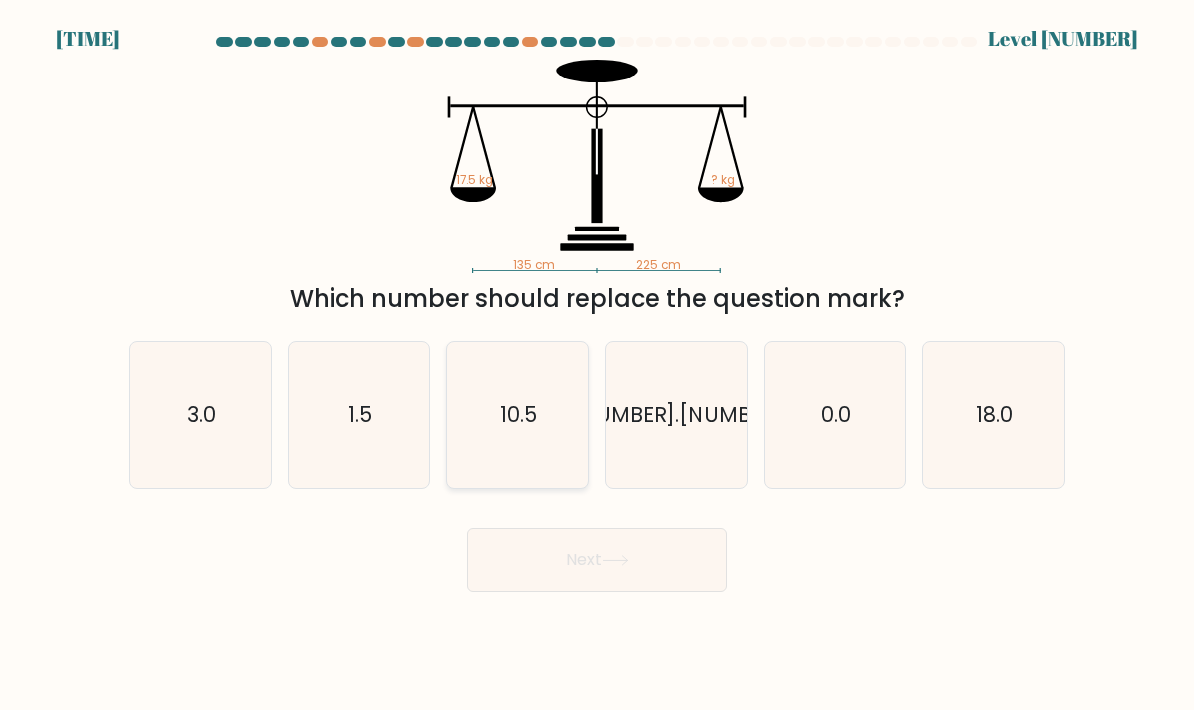 click on "10.5" at bounding box center (517, 415) 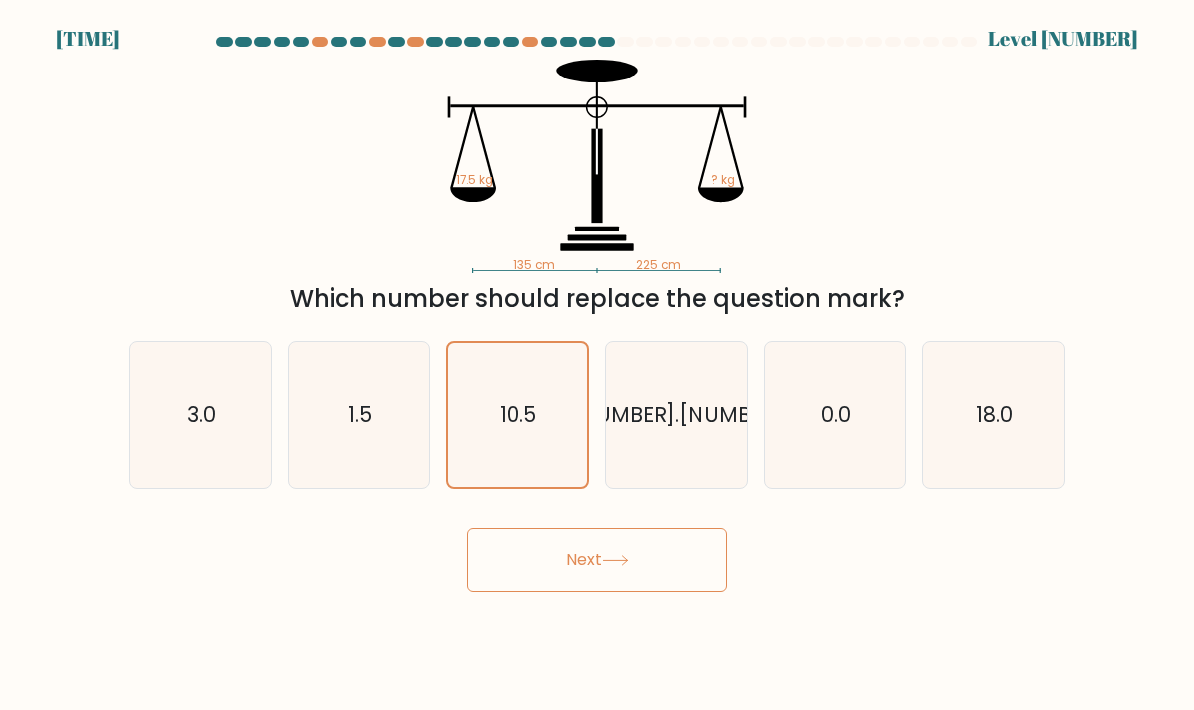 click on "Next" at bounding box center (597, 560) 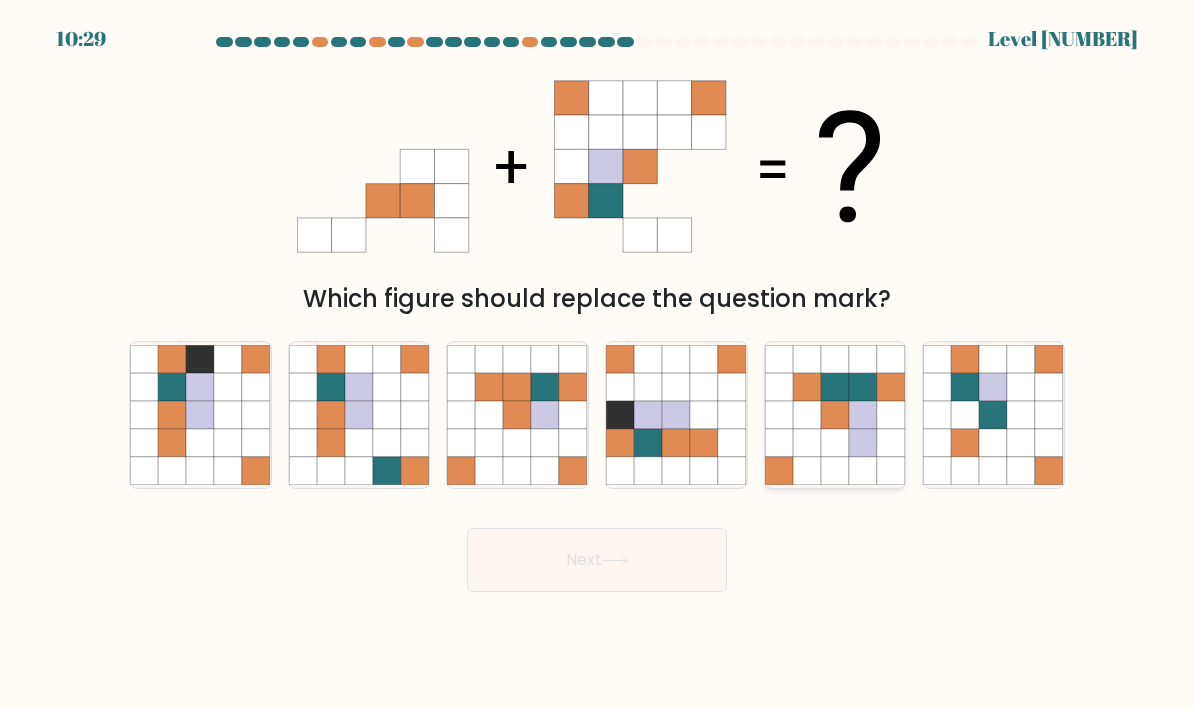 click at bounding box center (863, 443) 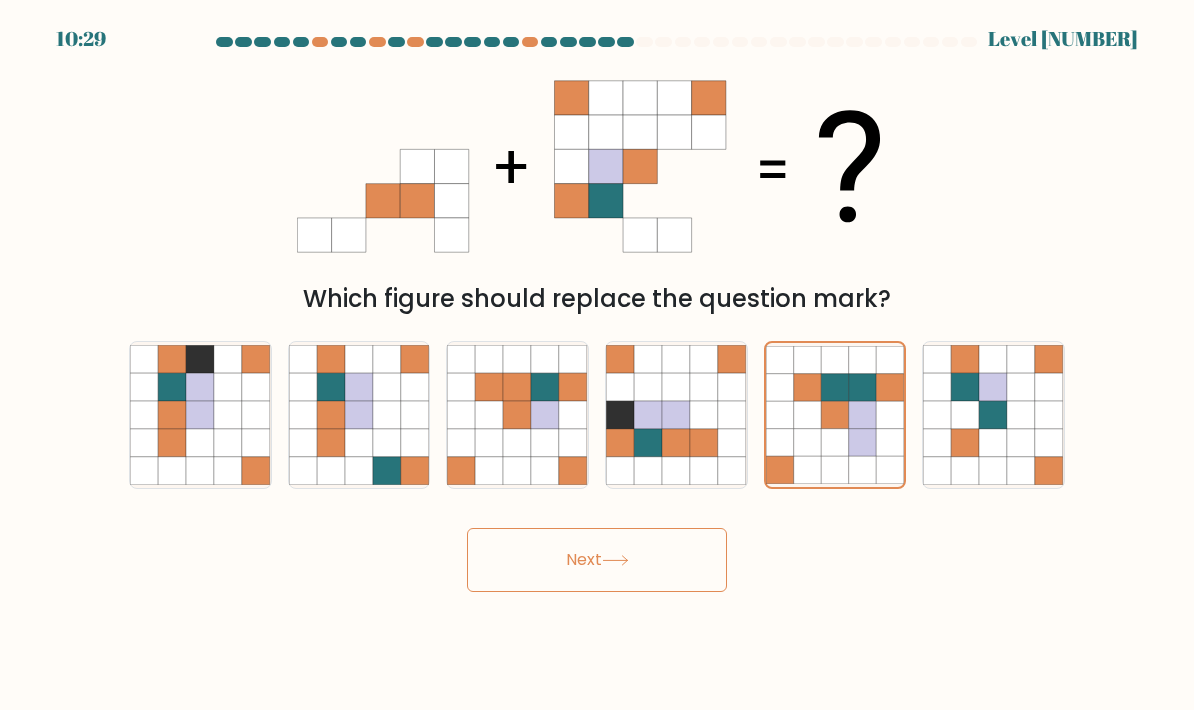 click on "Next" at bounding box center [597, 560] 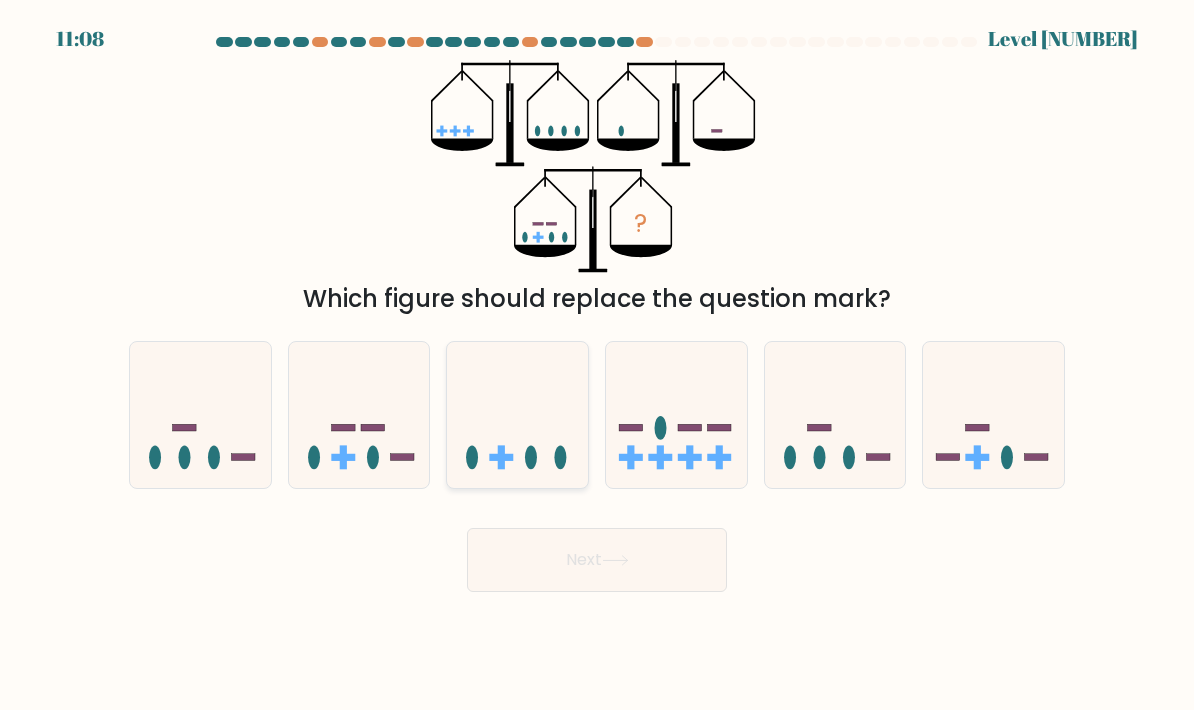 click at bounding box center (517, 415) 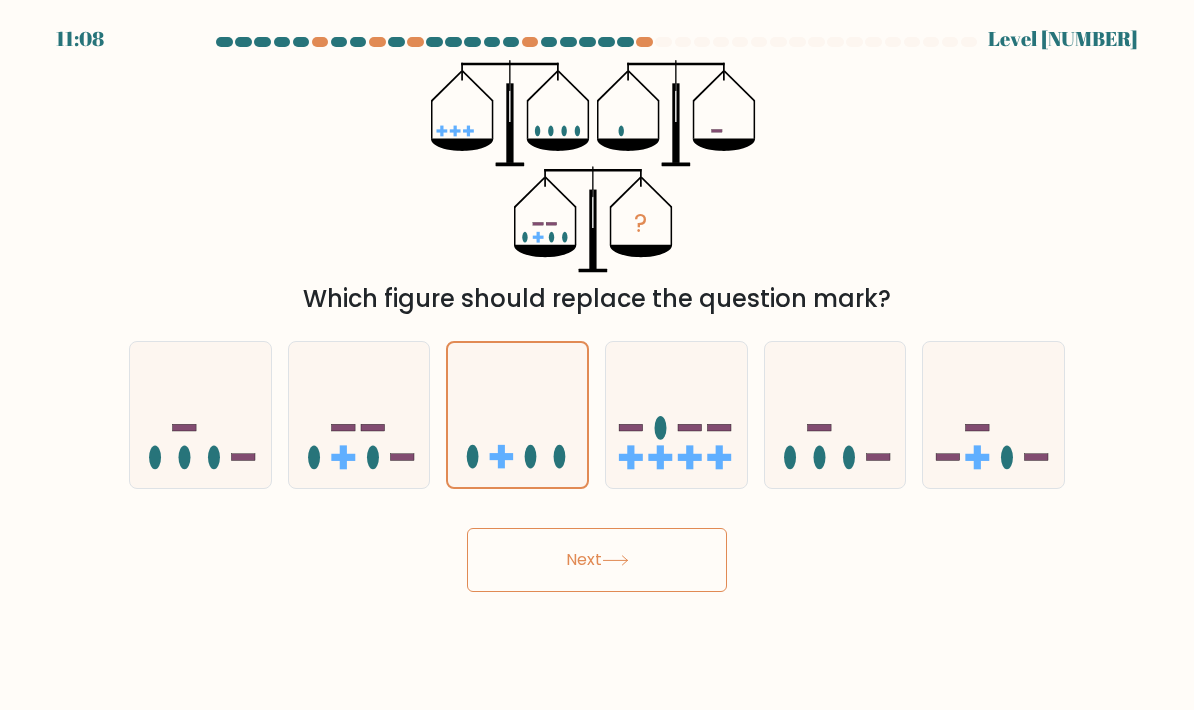 click on "Next" at bounding box center [597, 560] 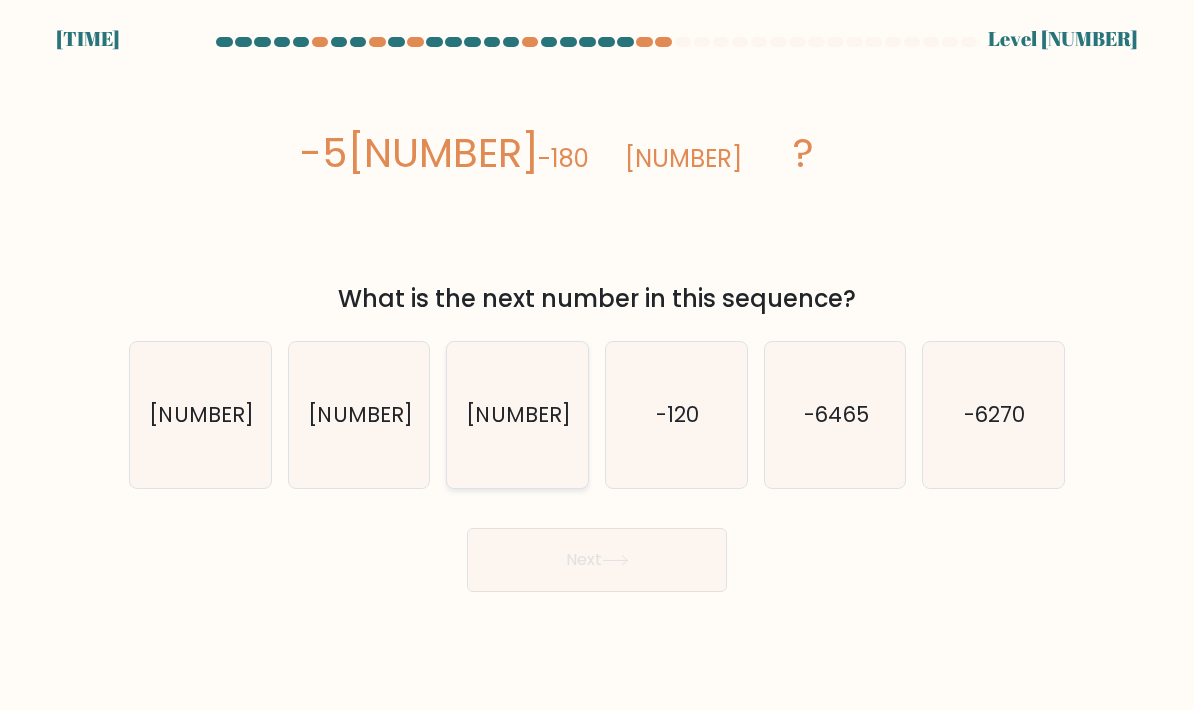click on "6120" at bounding box center (517, 415) 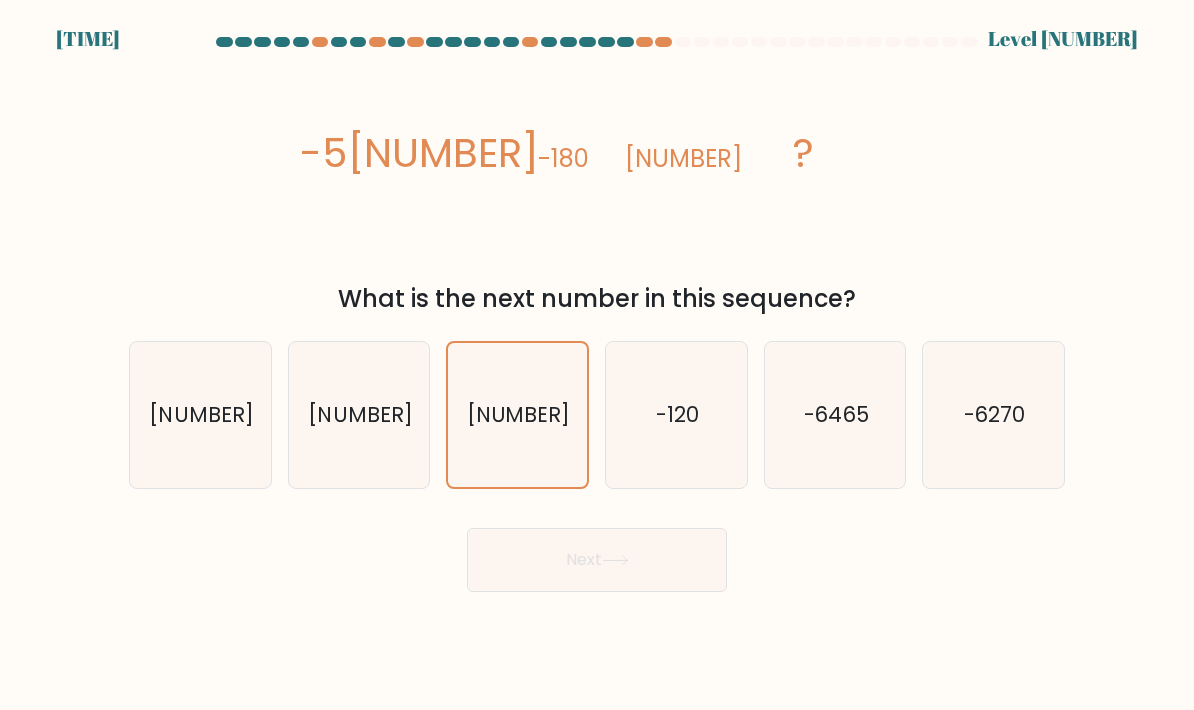 click on "Next" at bounding box center (597, 560) 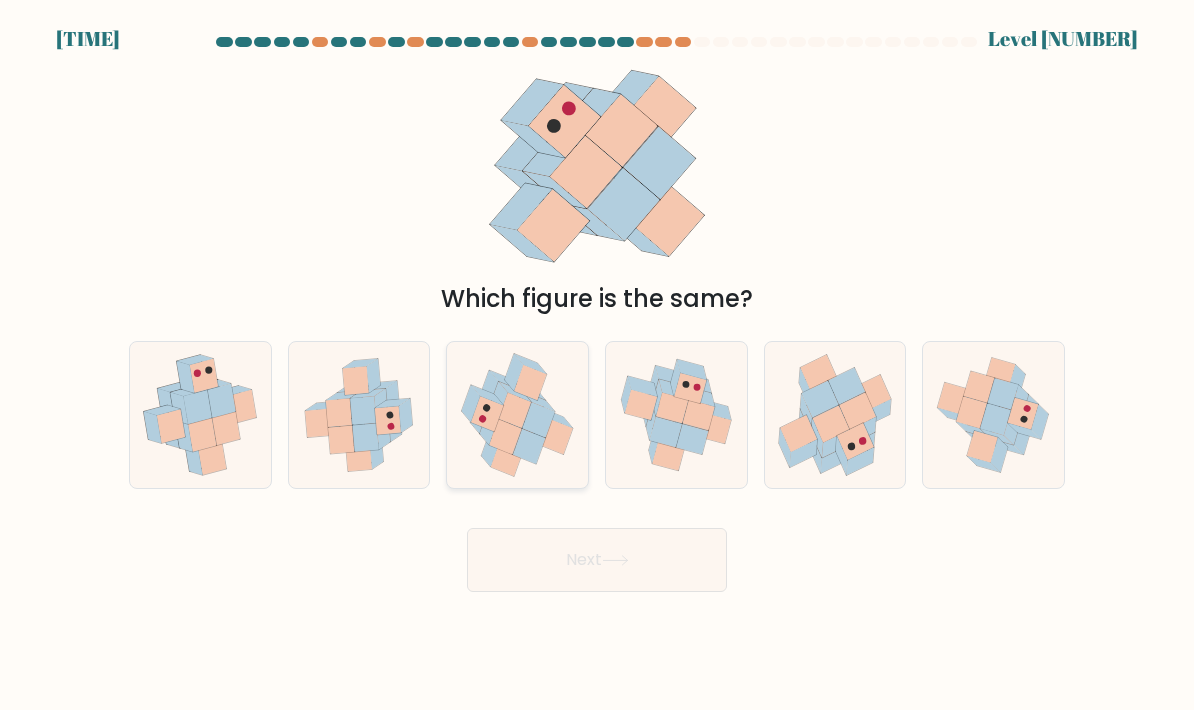 click at bounding box center (517, 415) 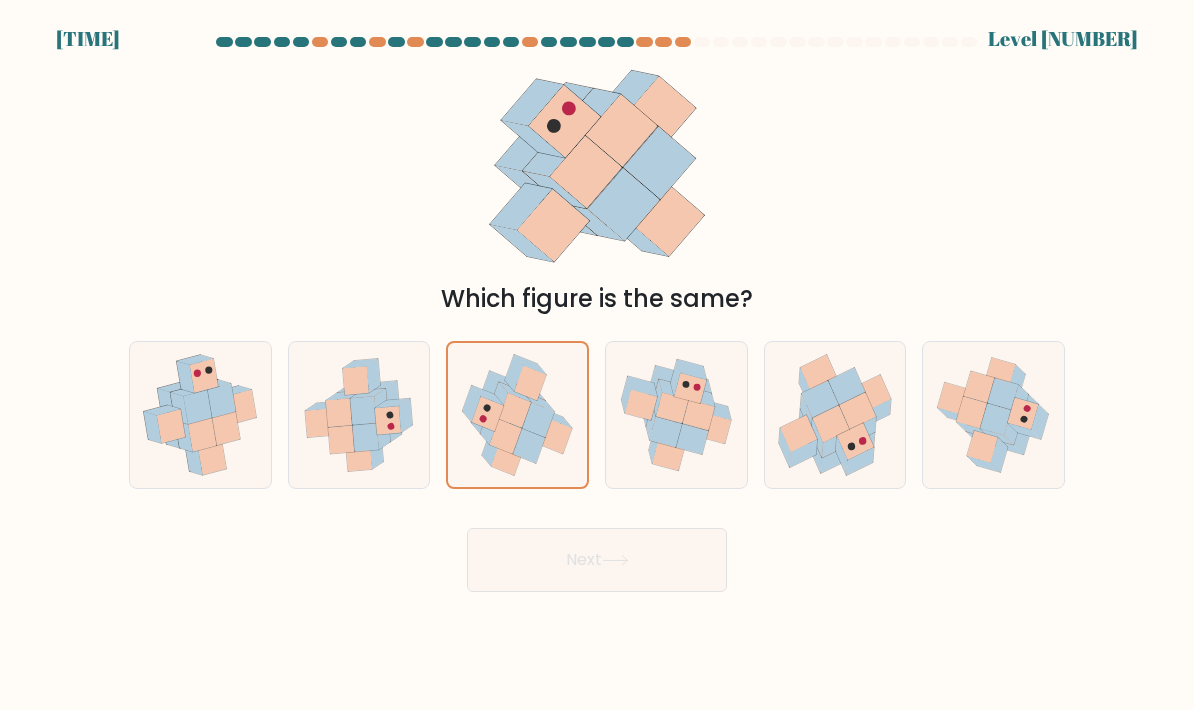 click on "Next" at bounding box center (597, 560) 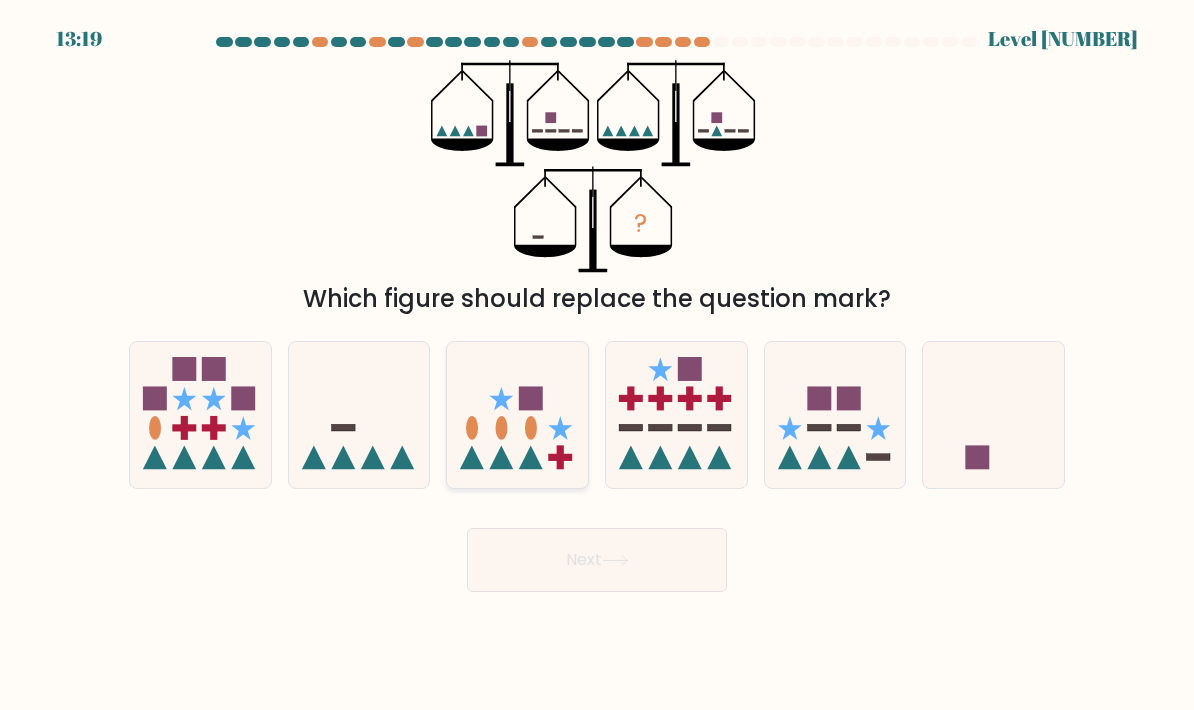 click at bounding box center [517, 415] 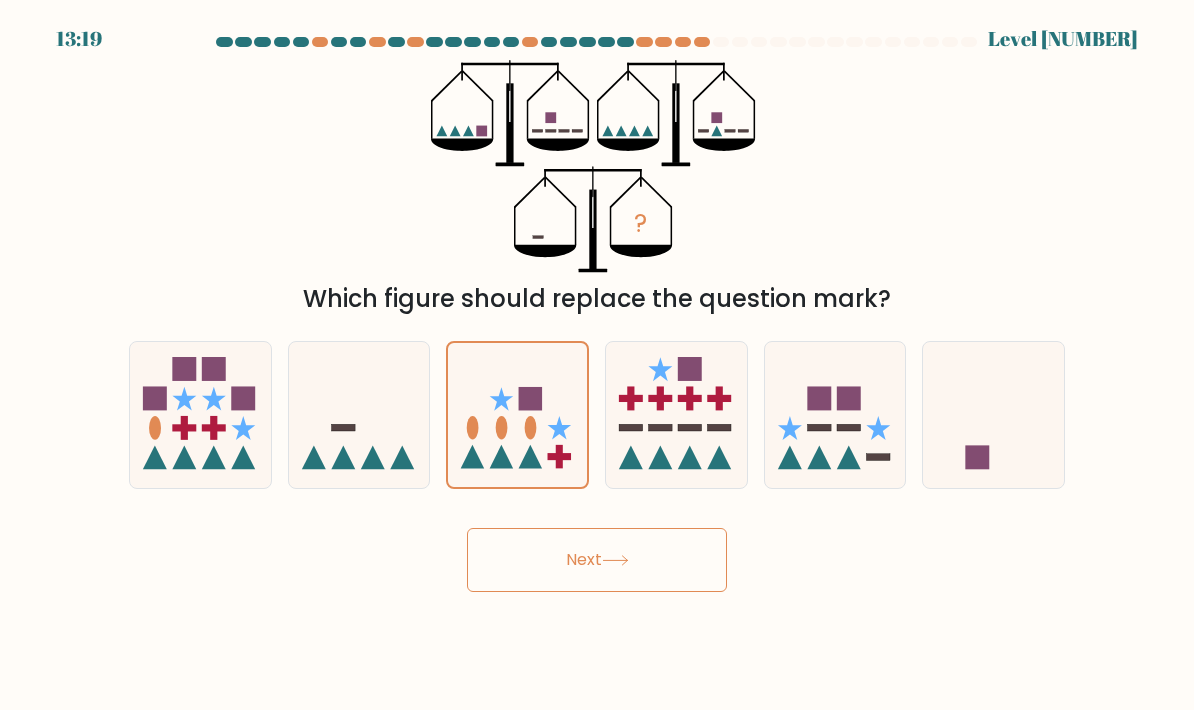 click on "Next" at bounding box center (597, 560) 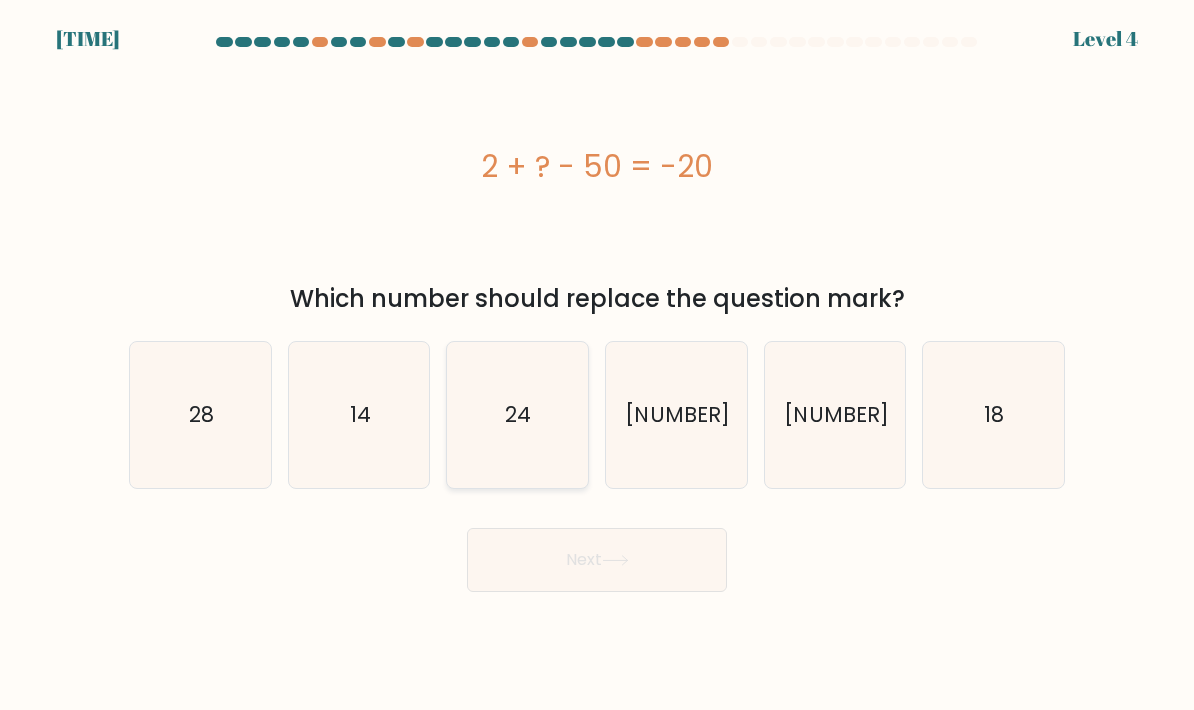 click on "24" at bounding box center (517, 415) 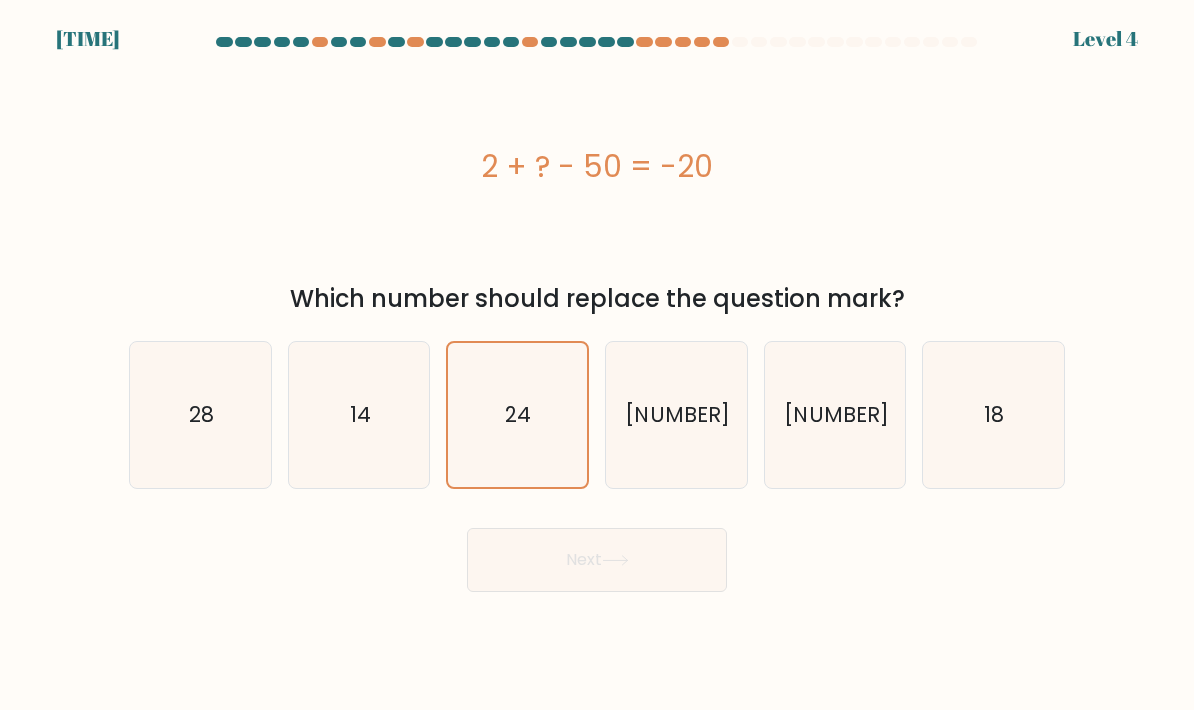 click on "Next" at bounding box center (597, 560) 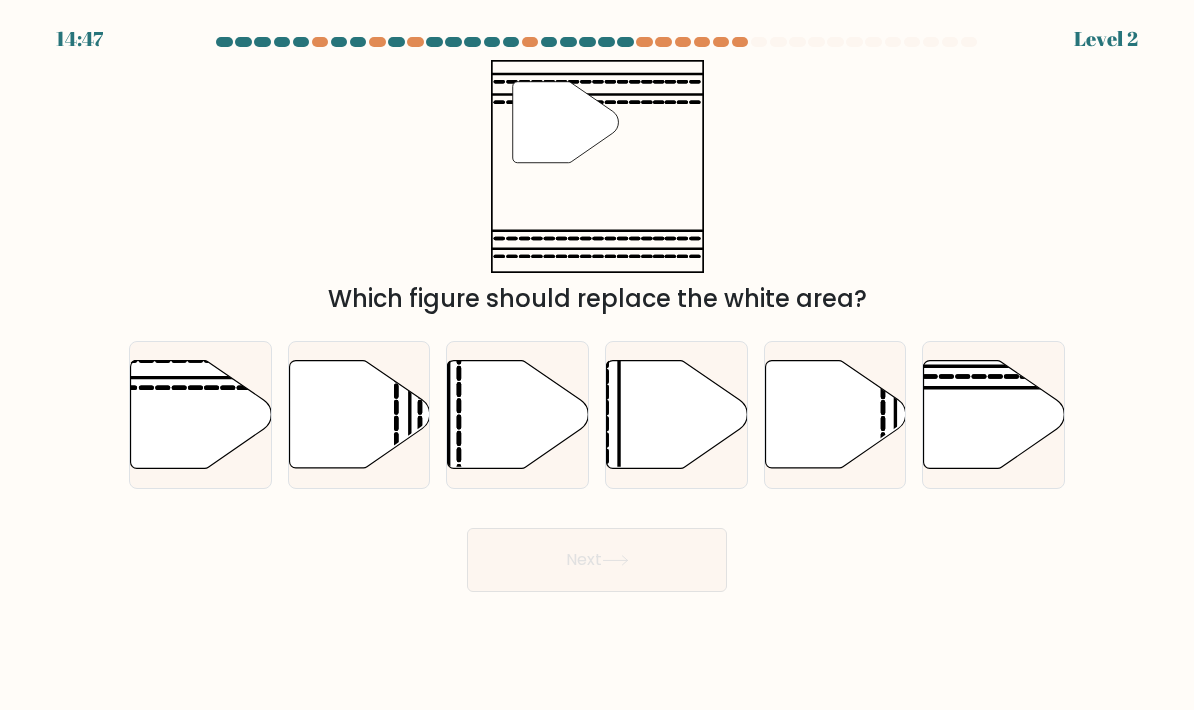 click on "Next" at bounding box center (597, 560) 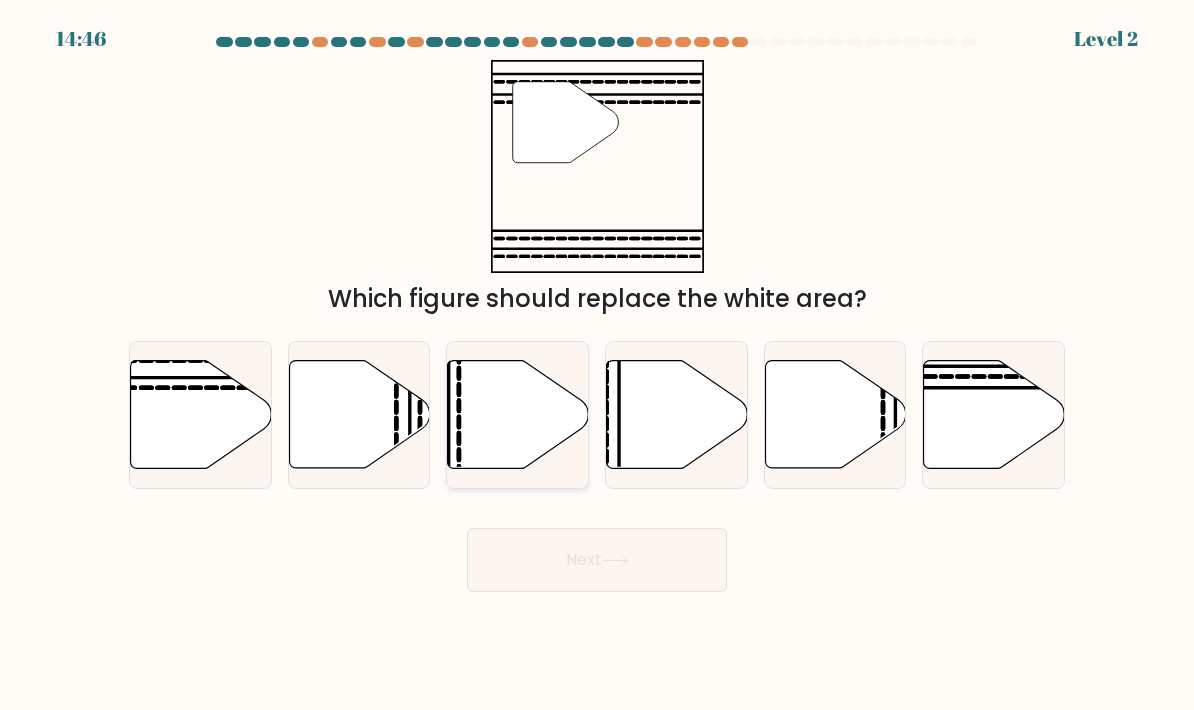 click at bounding box center [518, 415] 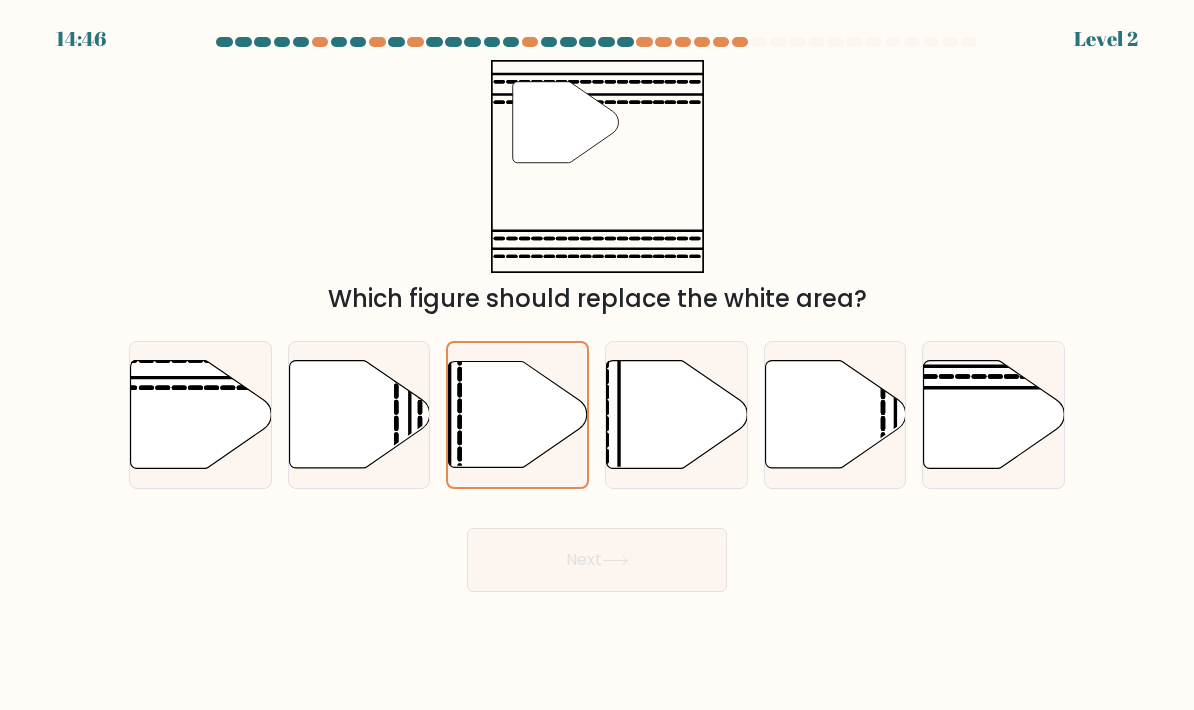 click on "Next" at bounding box center [597, 560] 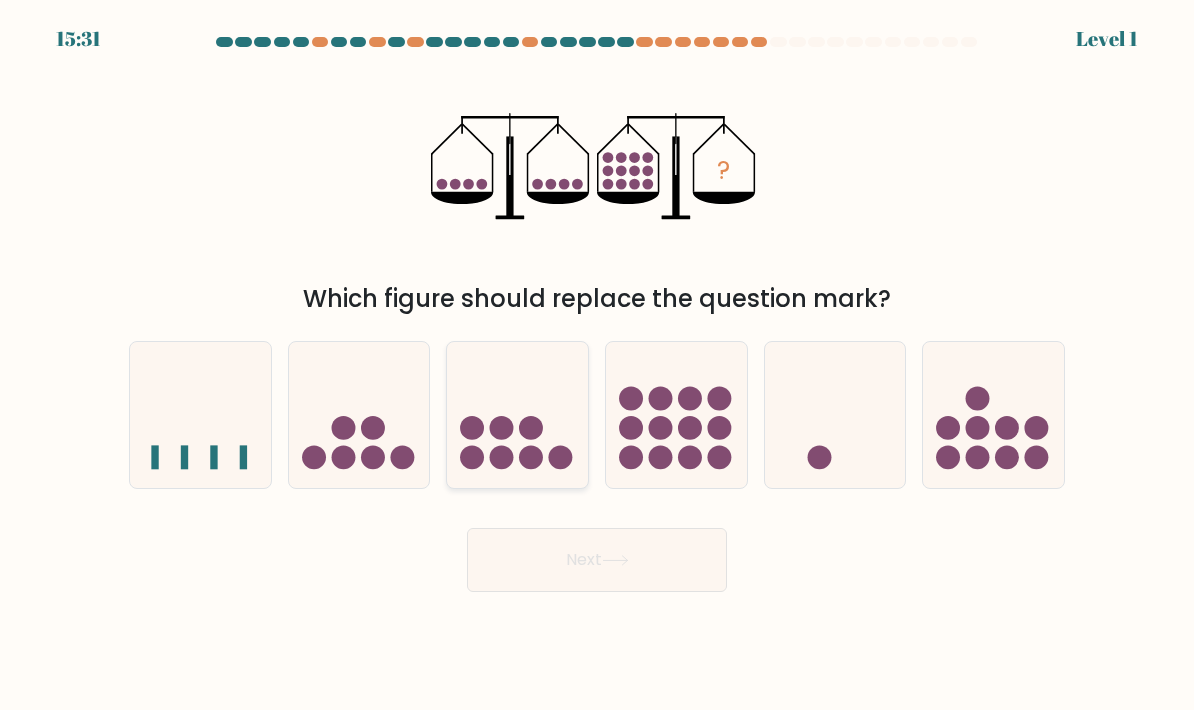click at bounding box center (517, 415) 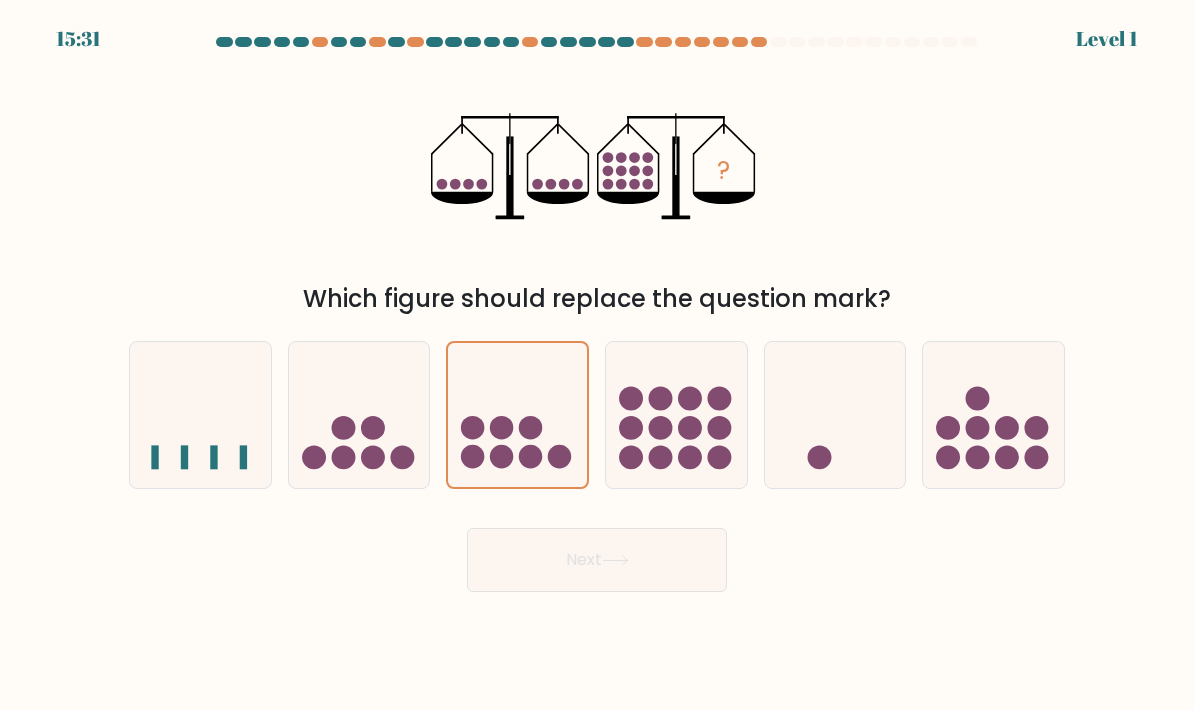 click on "Next" at bounding box center (597, 560) 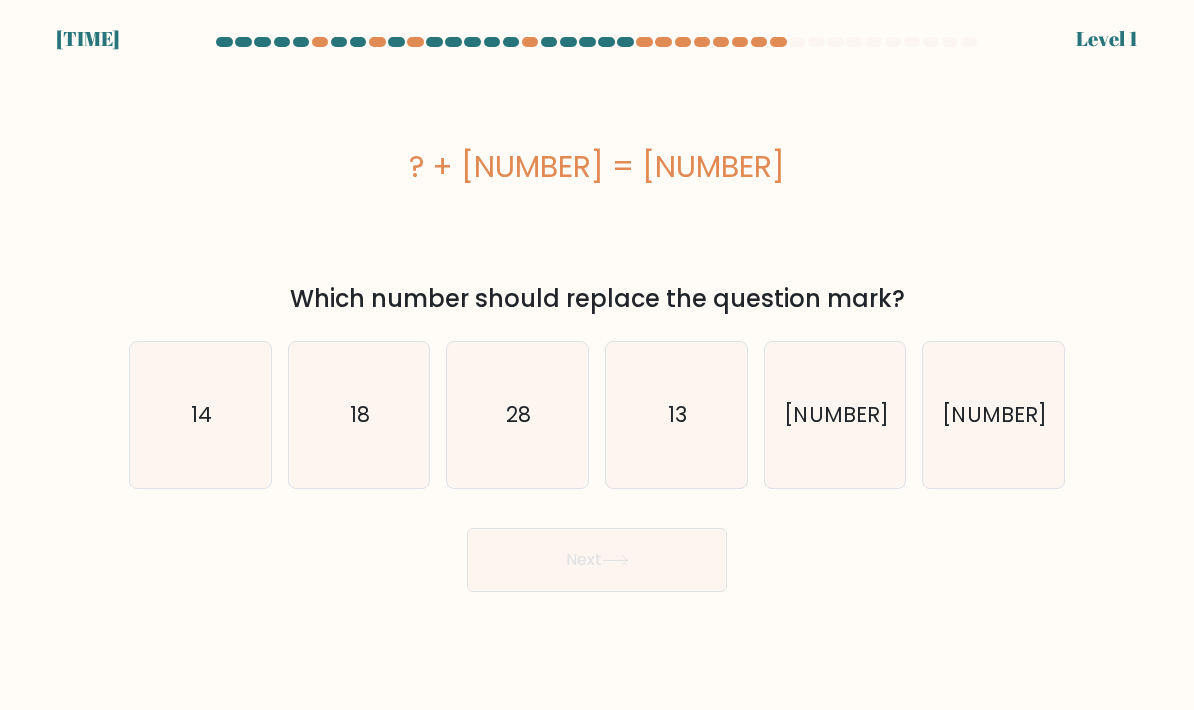 click on "Next" at bounding box center [597, 560] 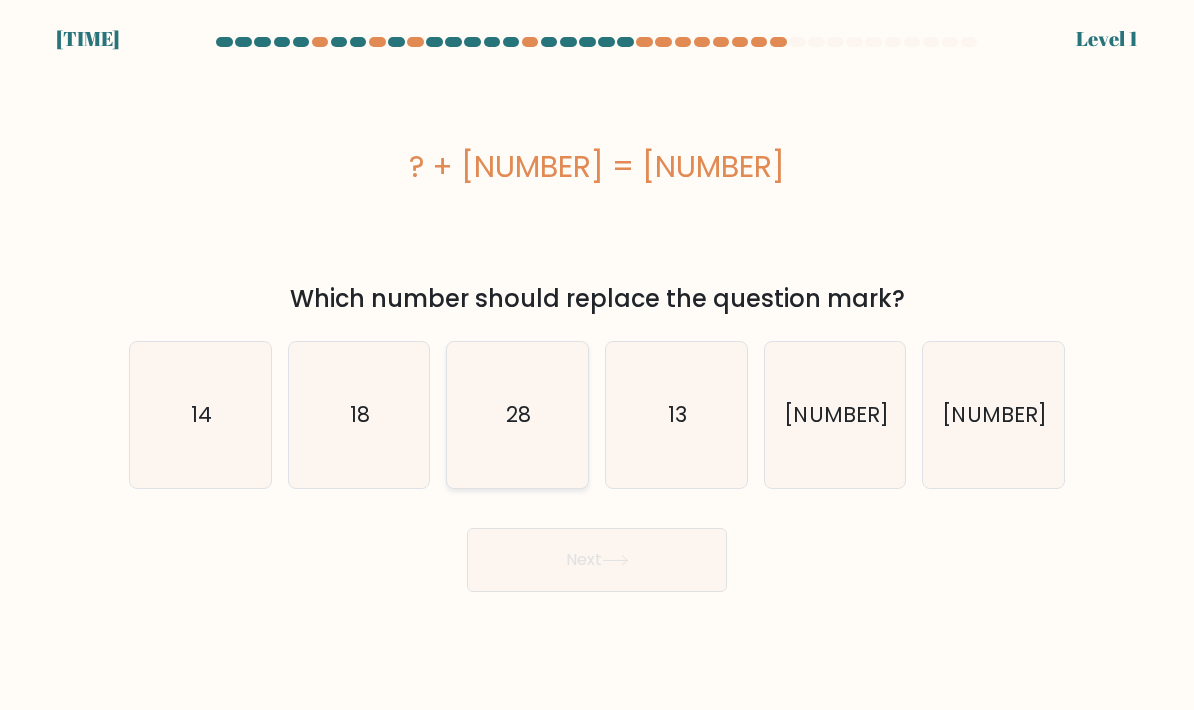 click on "28" at bounding box center [517, 415] 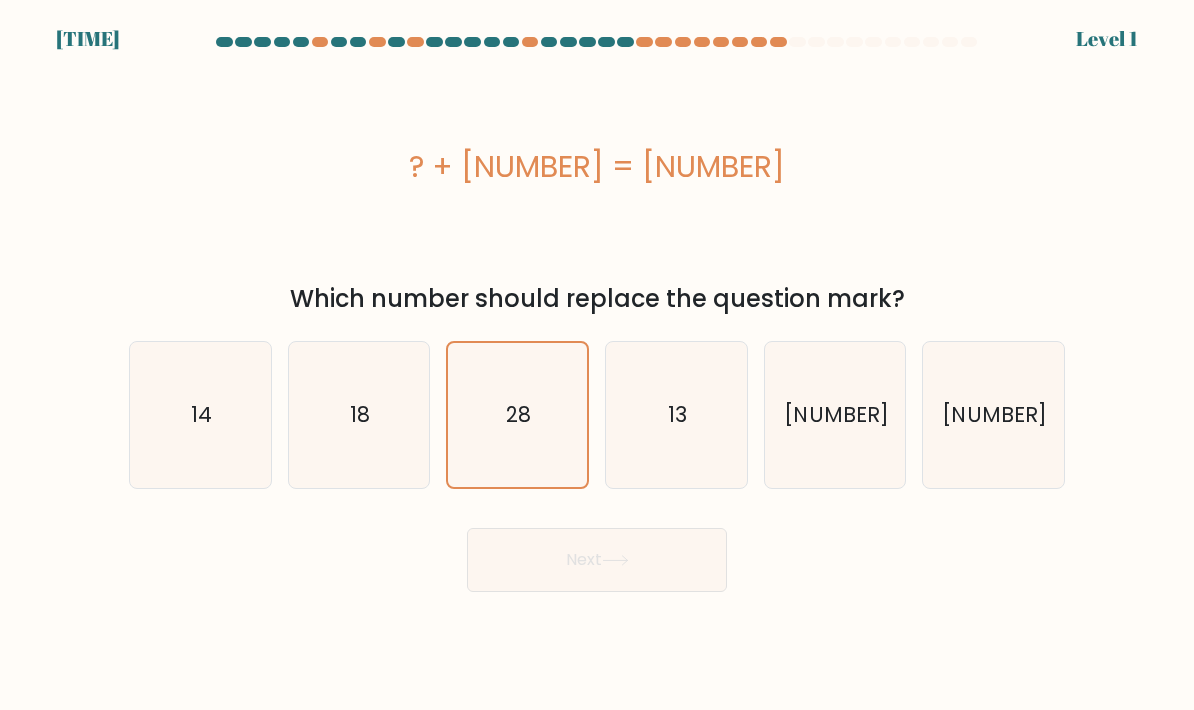 click on "Next" at bounding box center [597, 560] 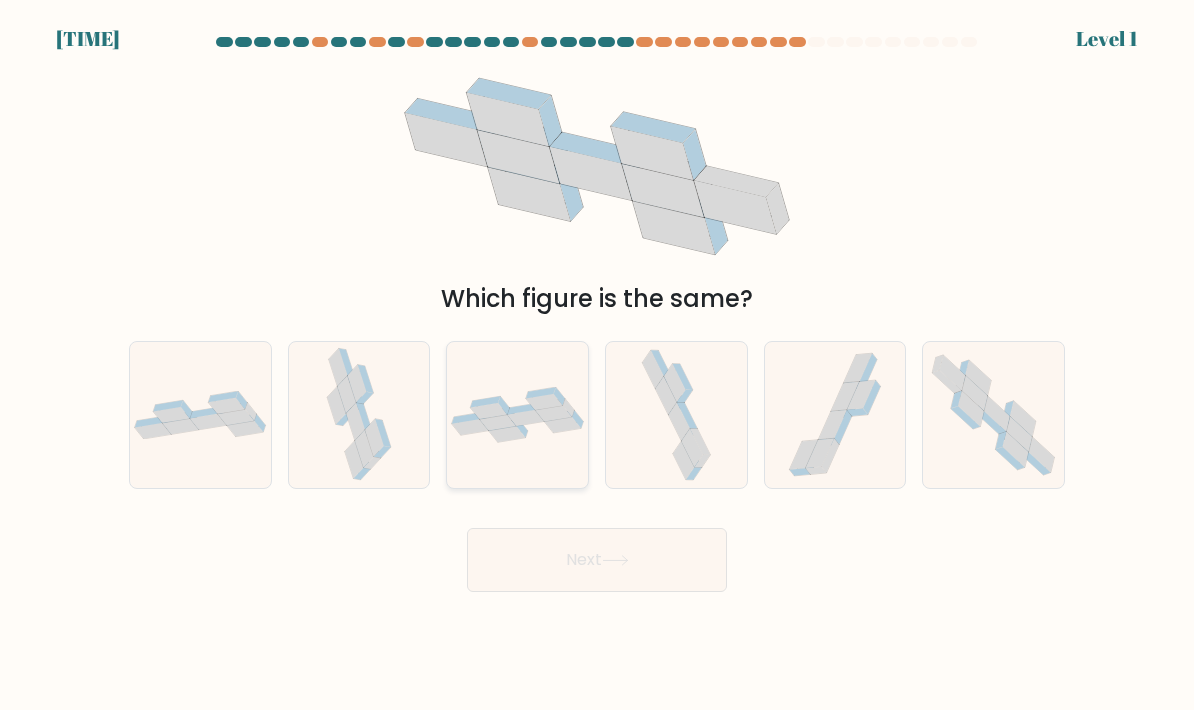 click at bounding box center [517, 415] 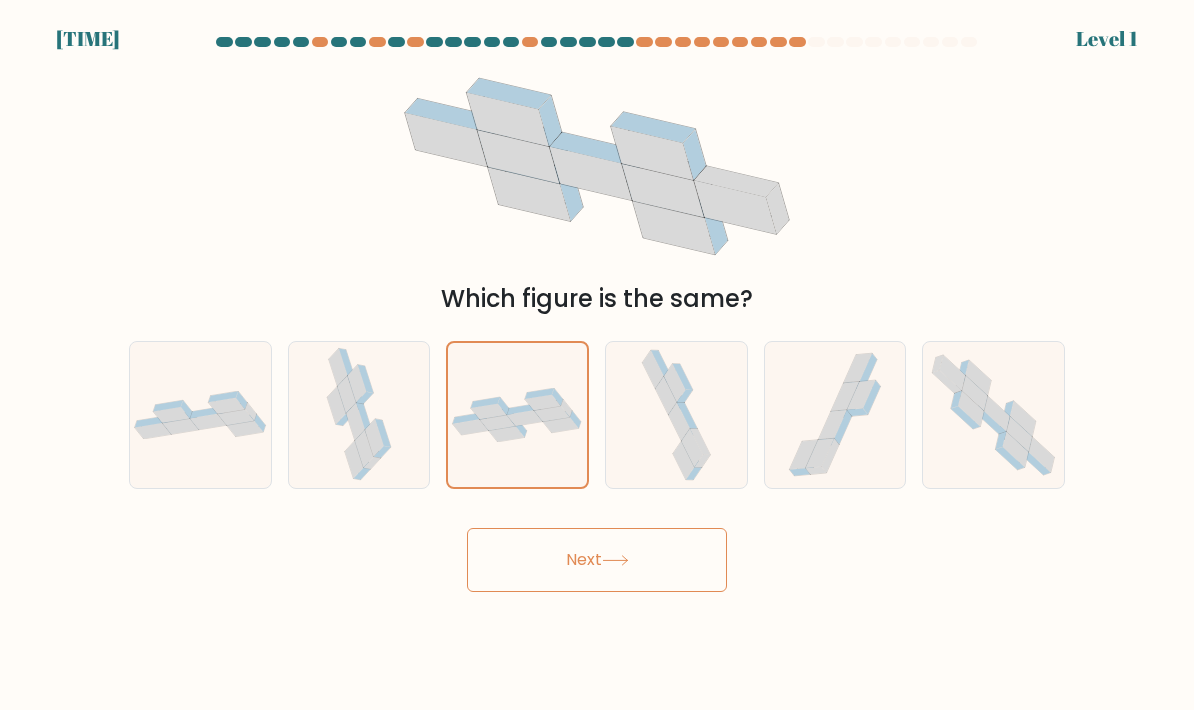 click on "Next" at bounding box center [597, 560] 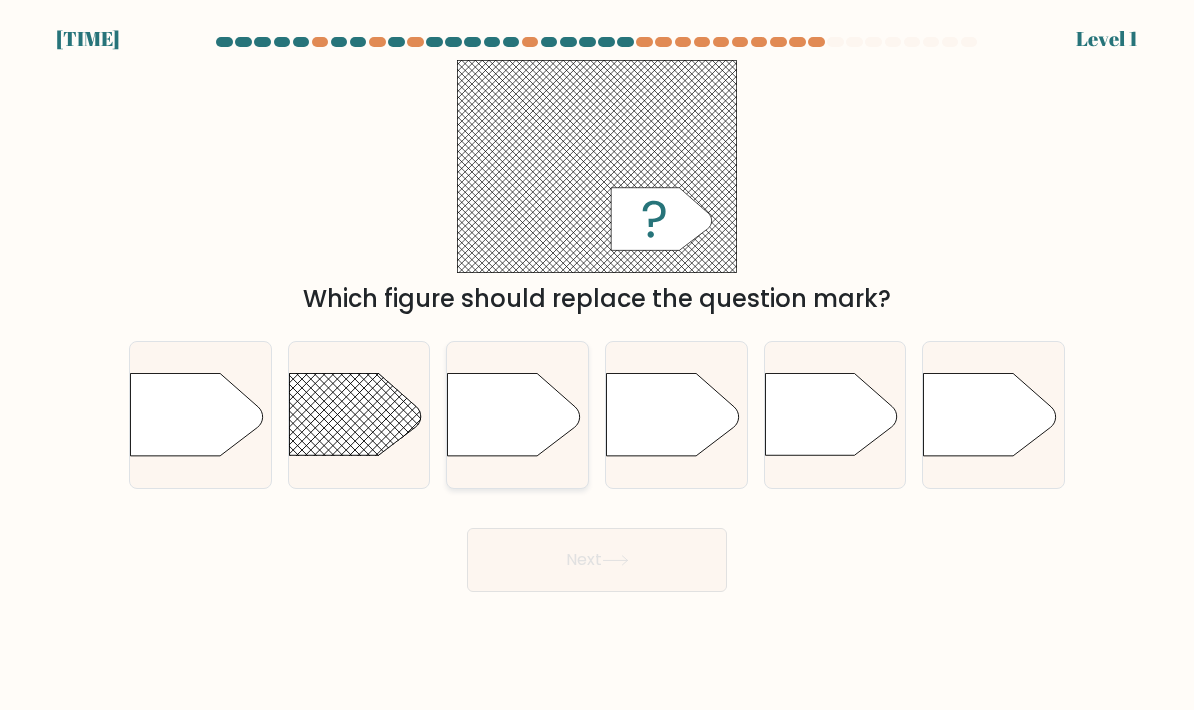 click at bounding box center [517, 415] 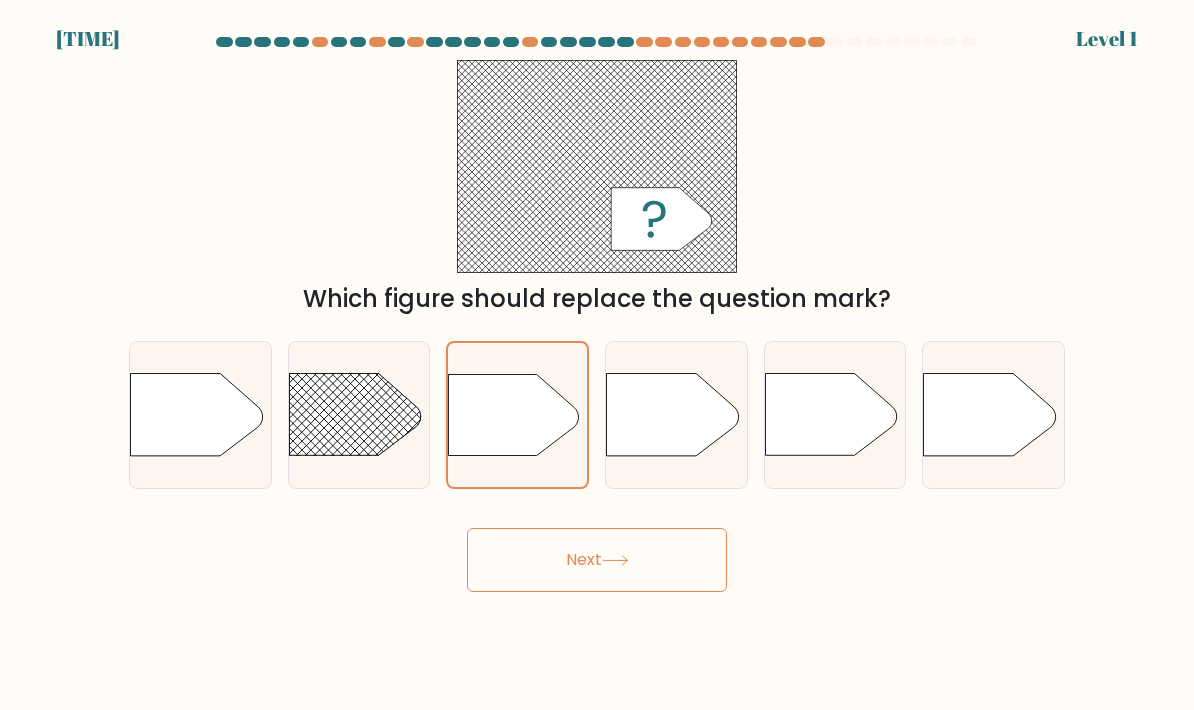 click on "Next" at bounding box center [597, 560] 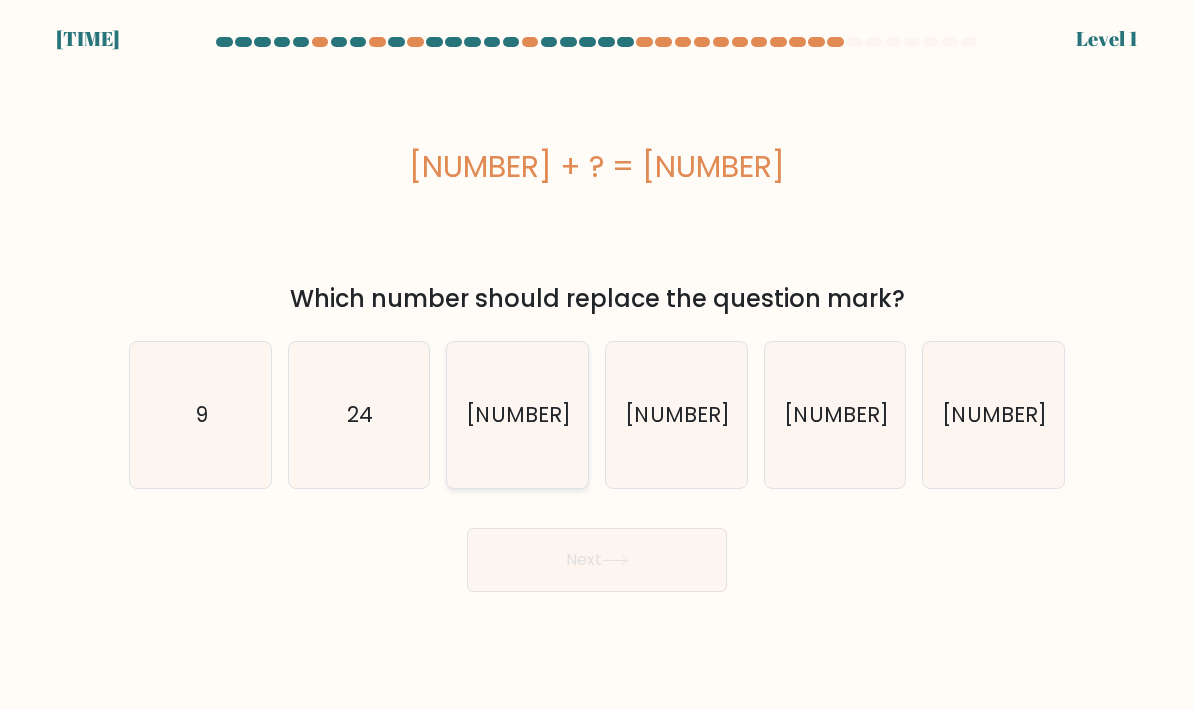 click on "10" at bounding box center (517, 415) 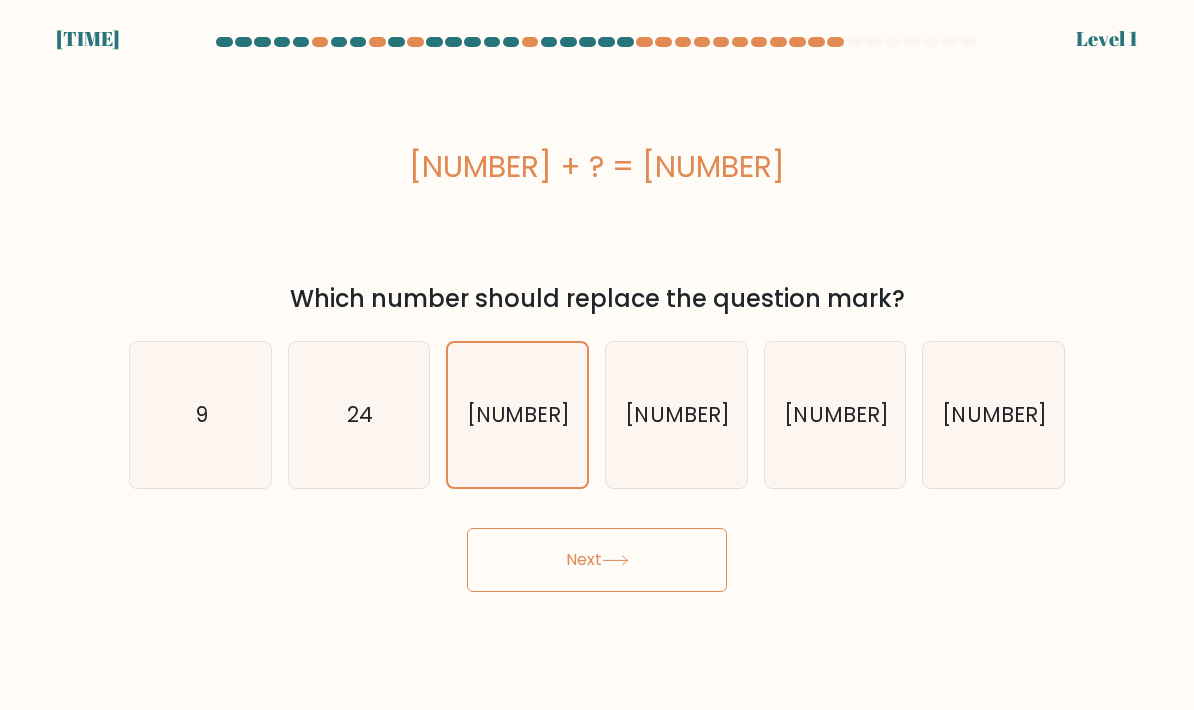 click on "Next" at bounding box center (597, 560) 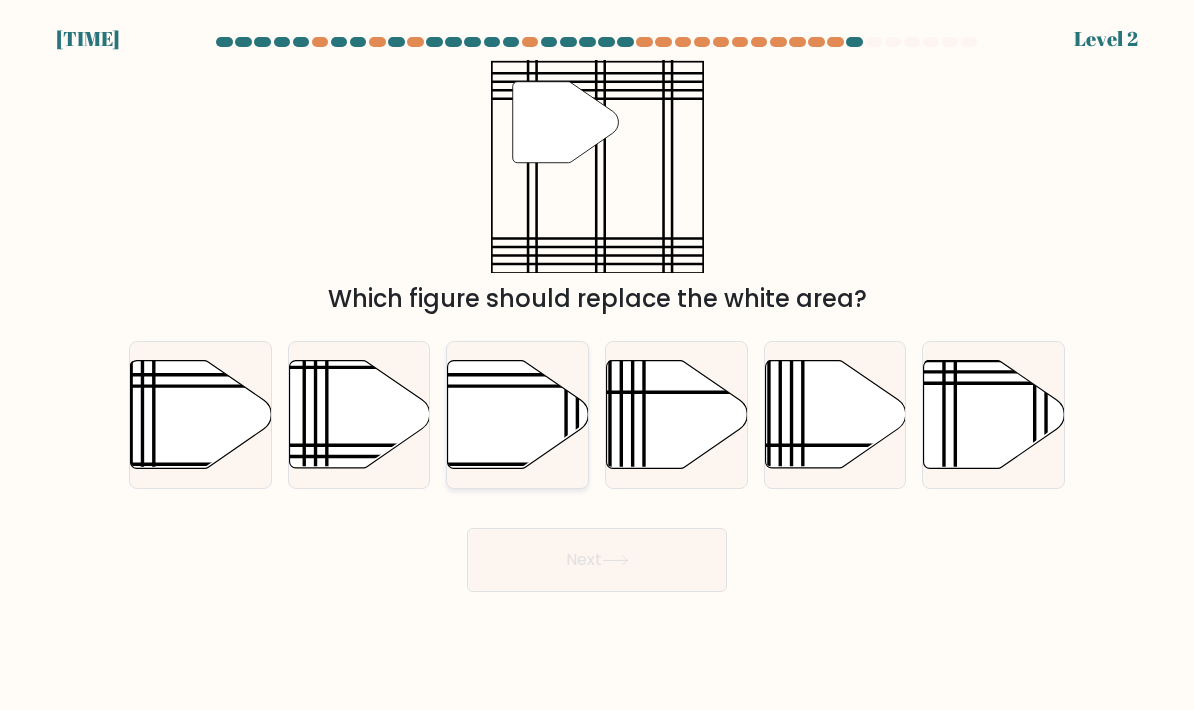 click at bounding box center (518, 415) 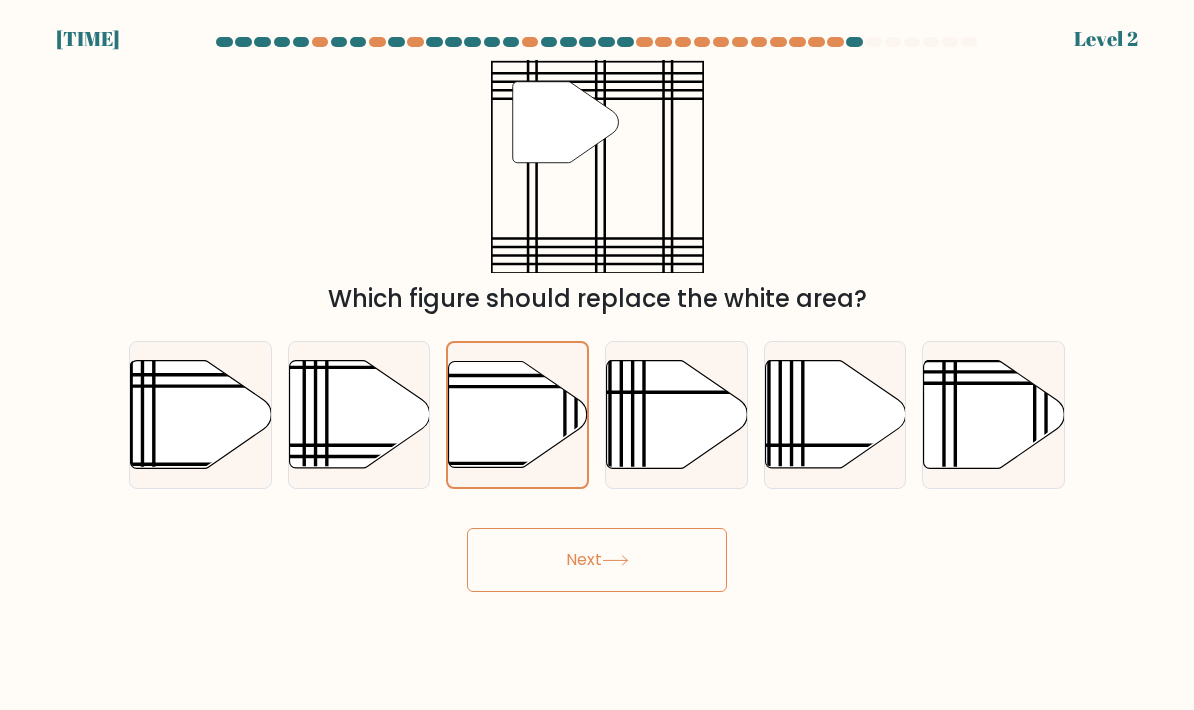click on "Next" at bounding box center [597, 560] 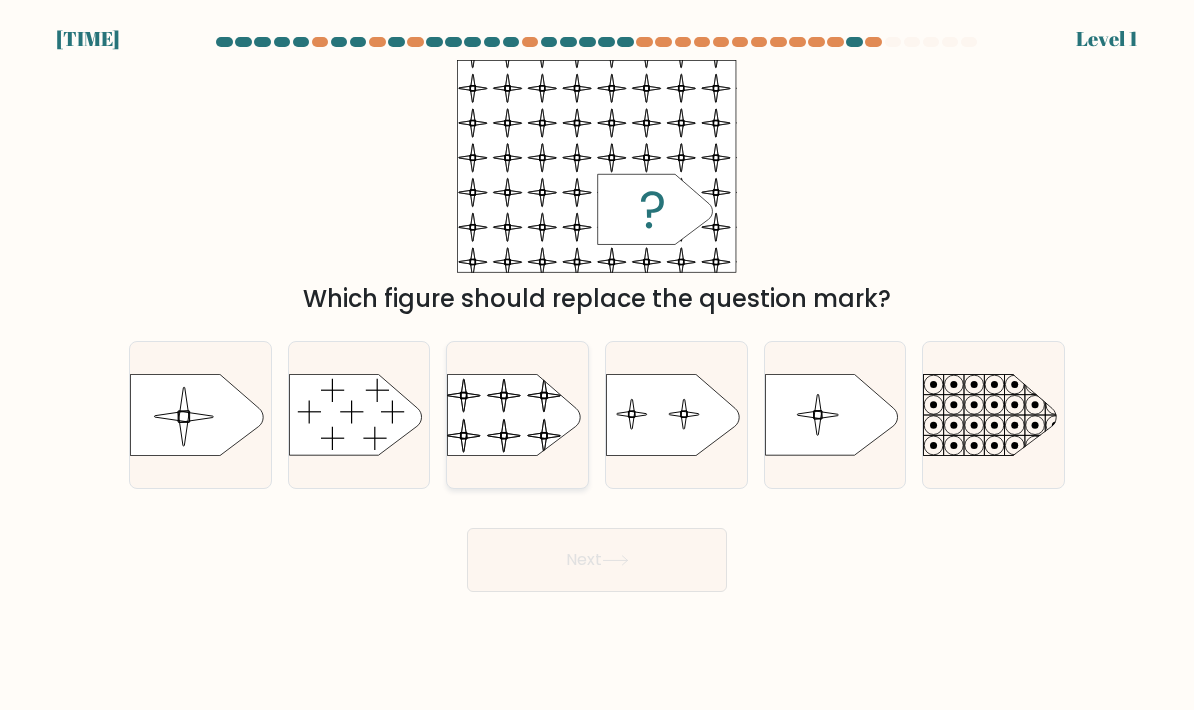 click at bounding box center (446, 365) 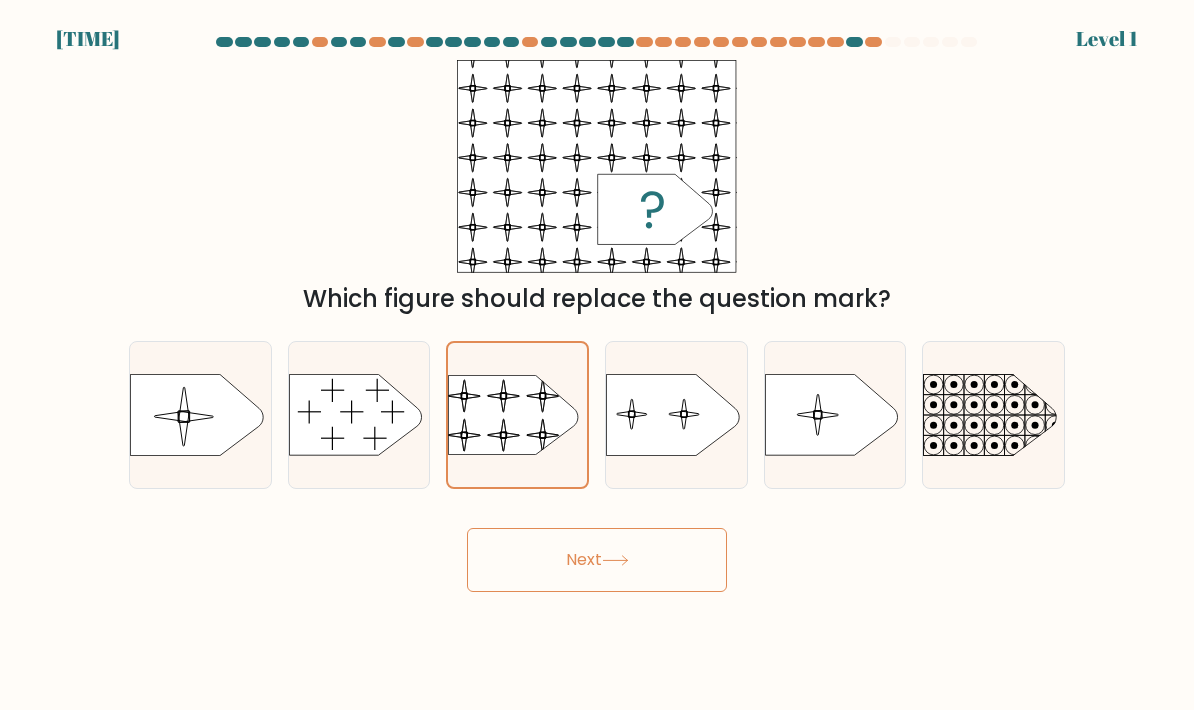 click on "Next" at bounding box center (597, 560) 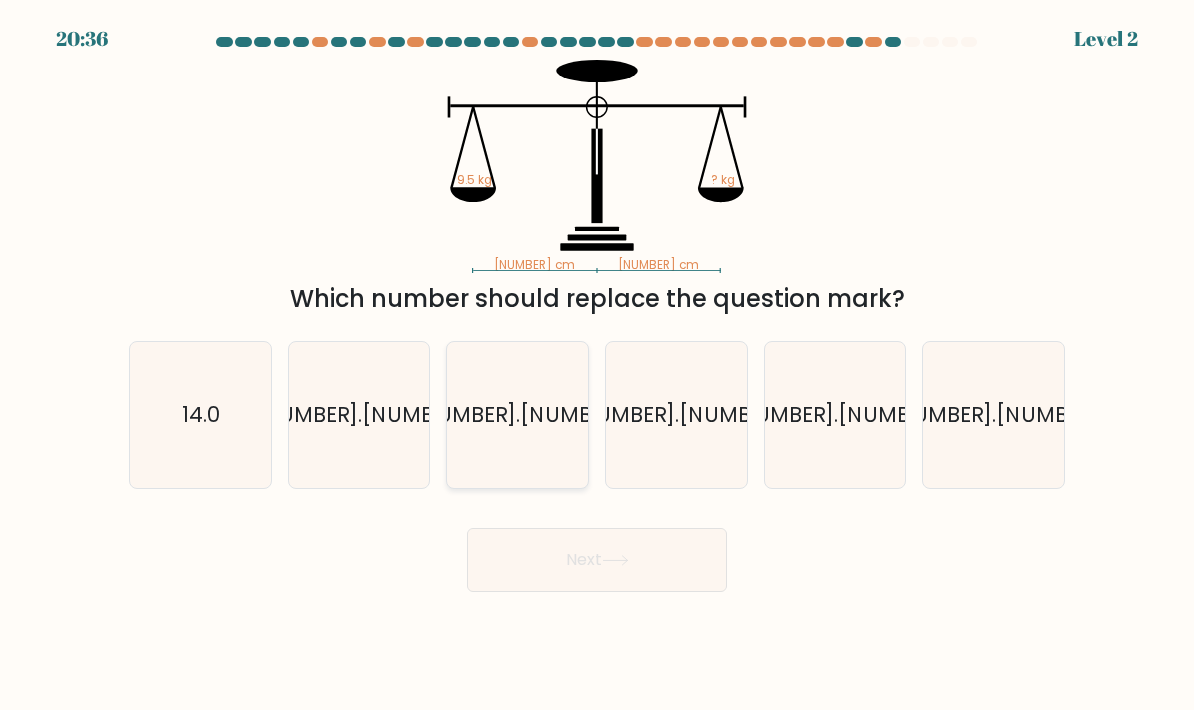click on "23.0" at bounding box center [517, 415] 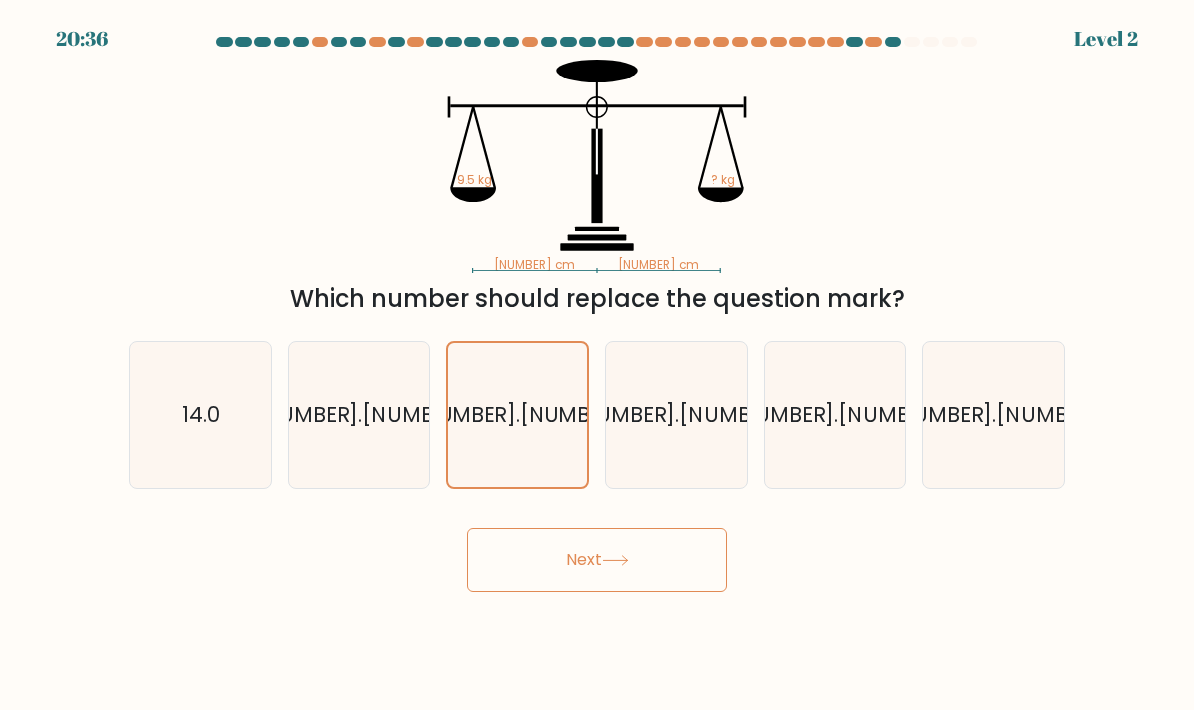 click on "Next" at bounding box center [597, 560] 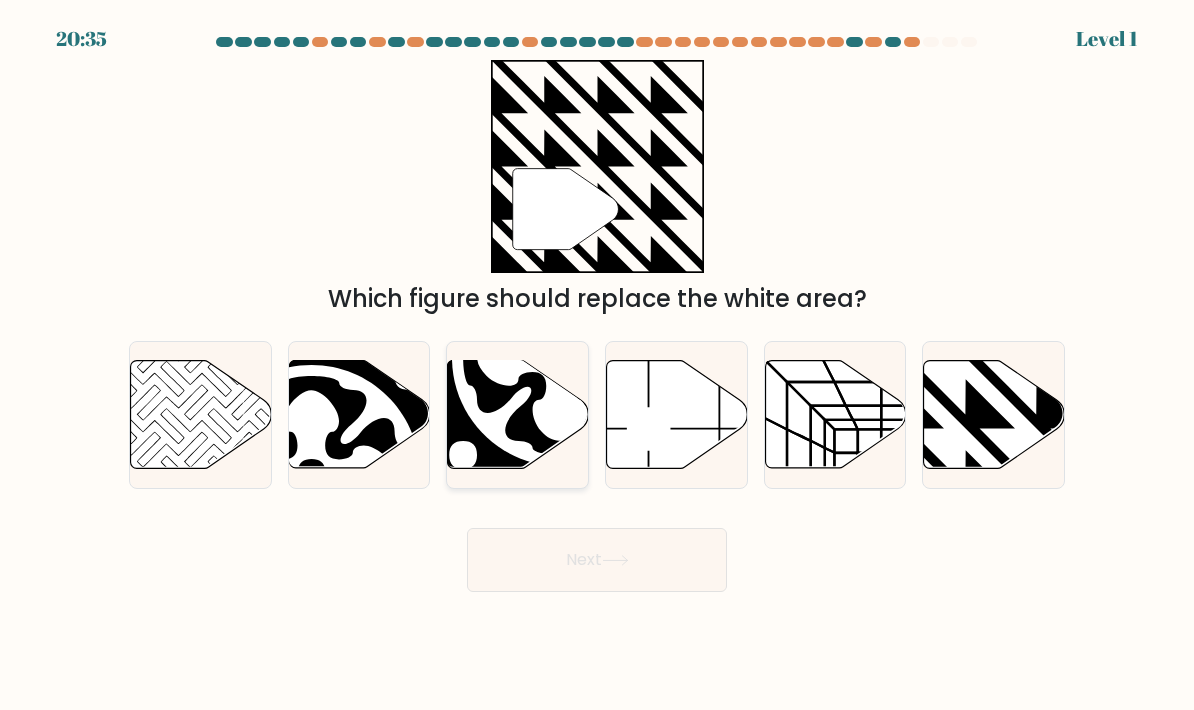 click at bounding box center (560, 357) 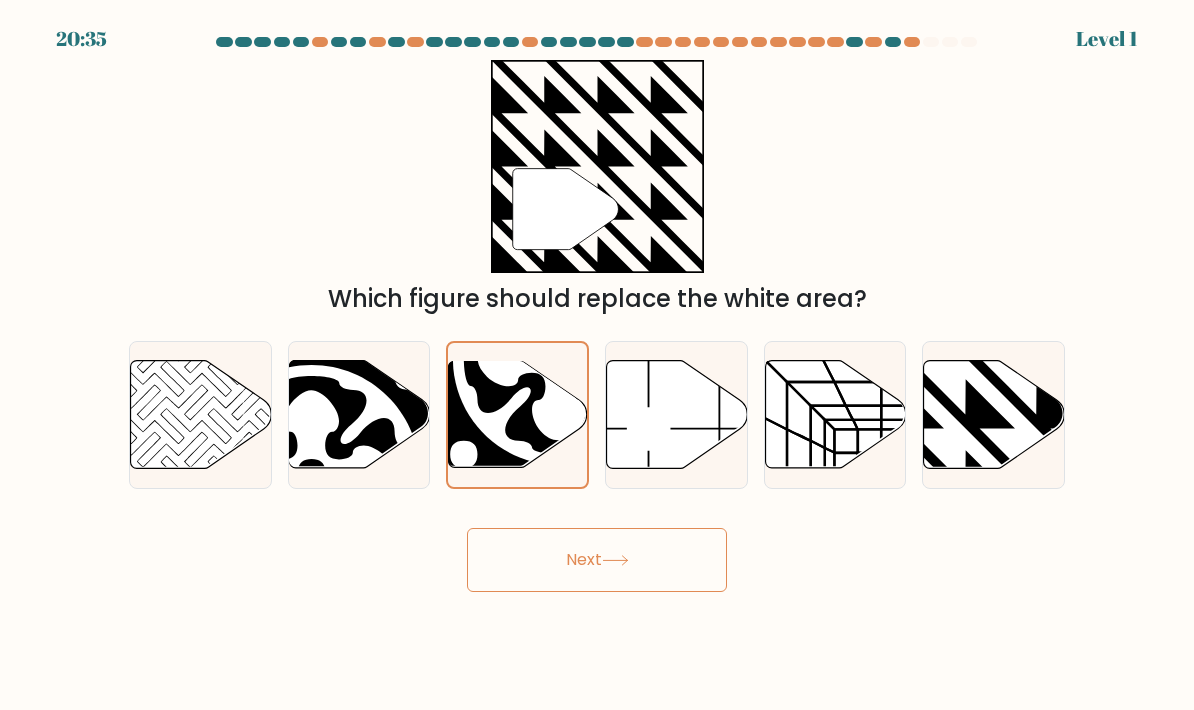 click on "Next" at bounding box center [597, 560] 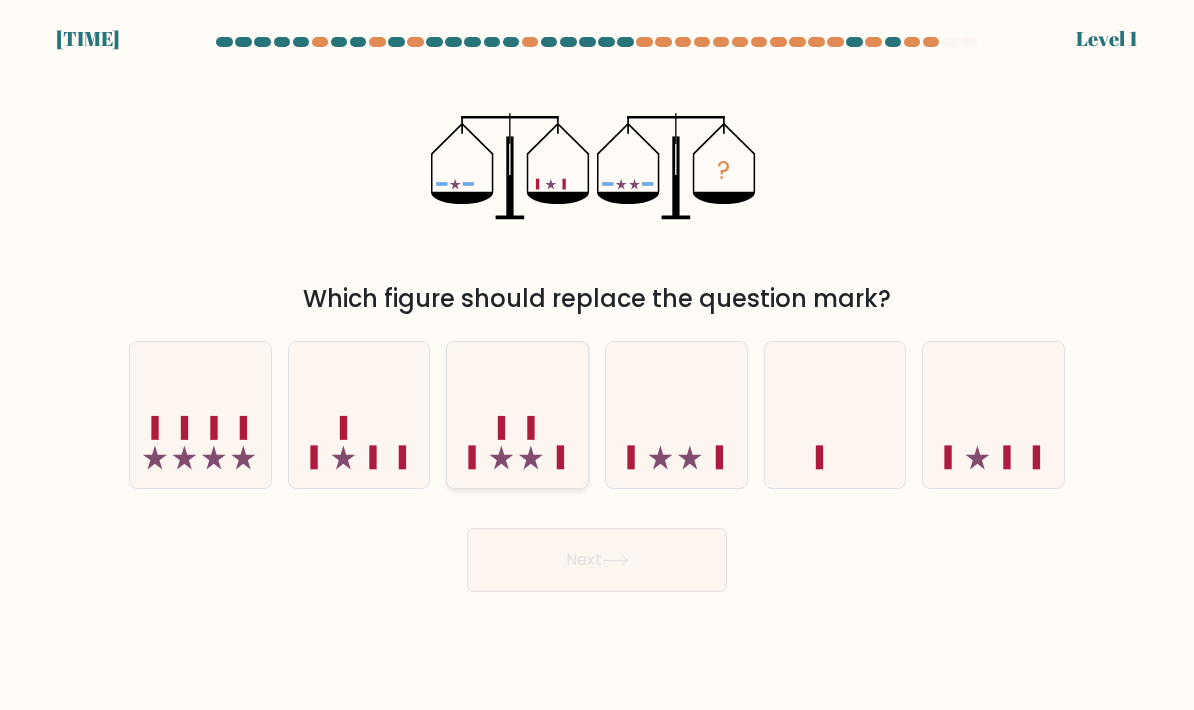 click at bounding box center (517, 415) 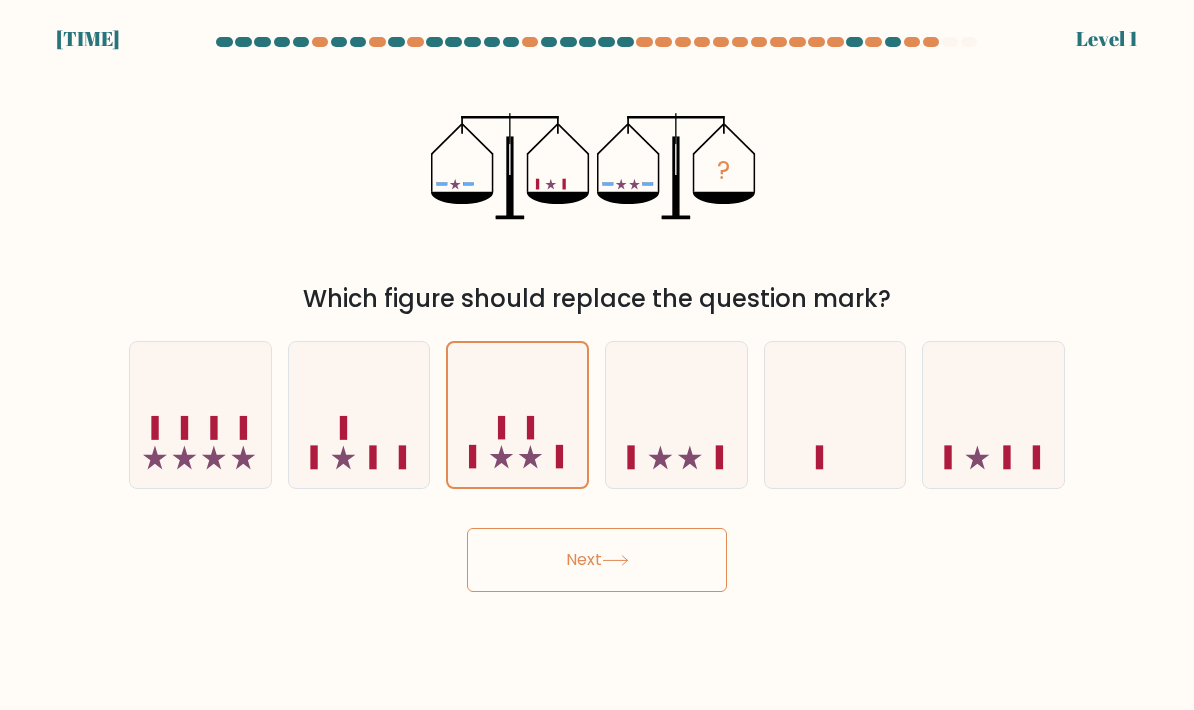 click on "Next" at bounding box center [597, 560] 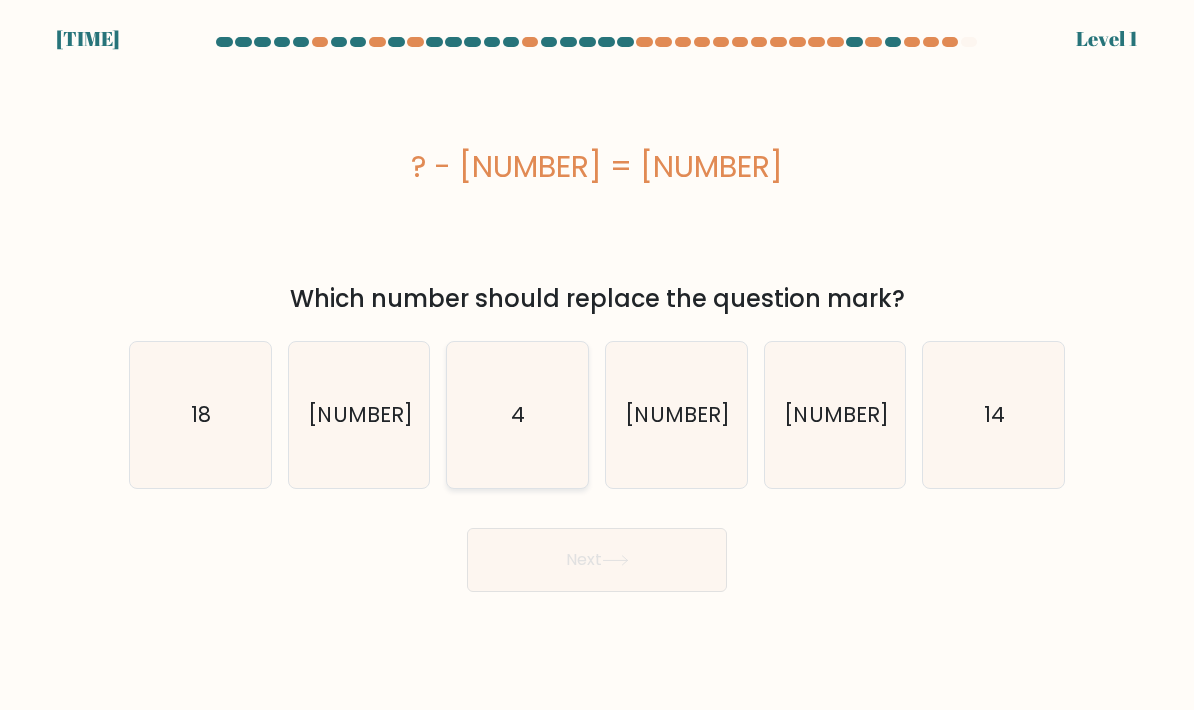 click on "4" at bounding box center (517, 415) 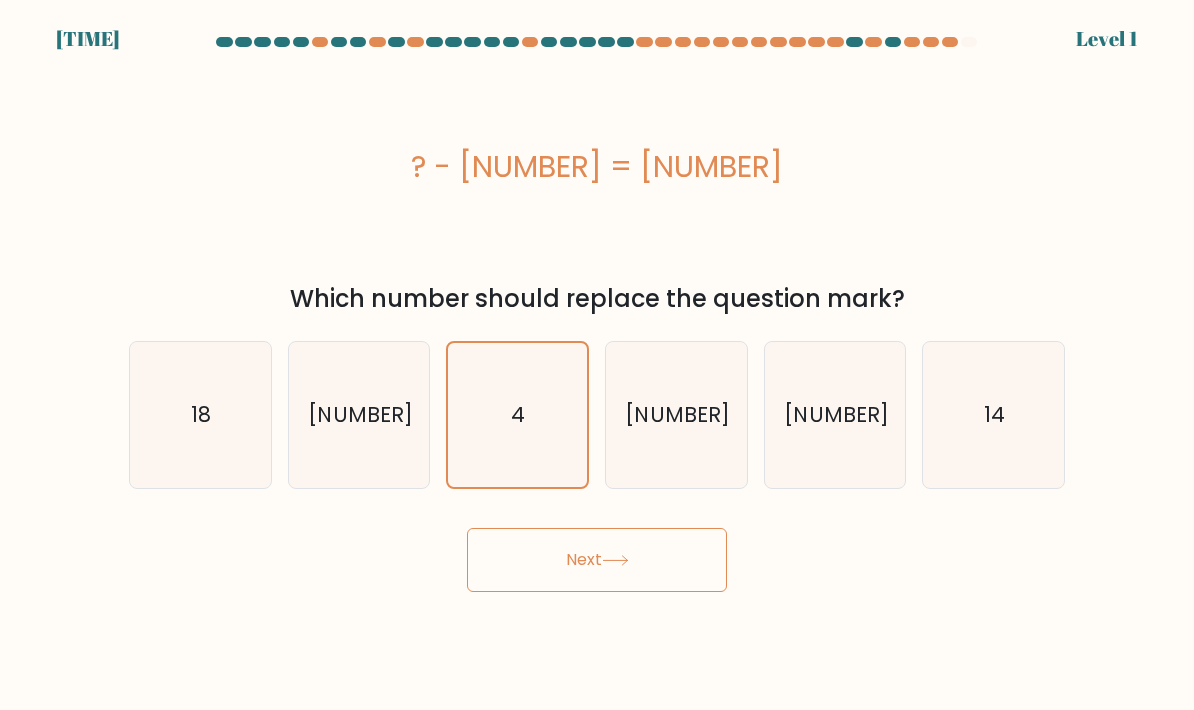 click on "Next" at bounding box center (597, 560) 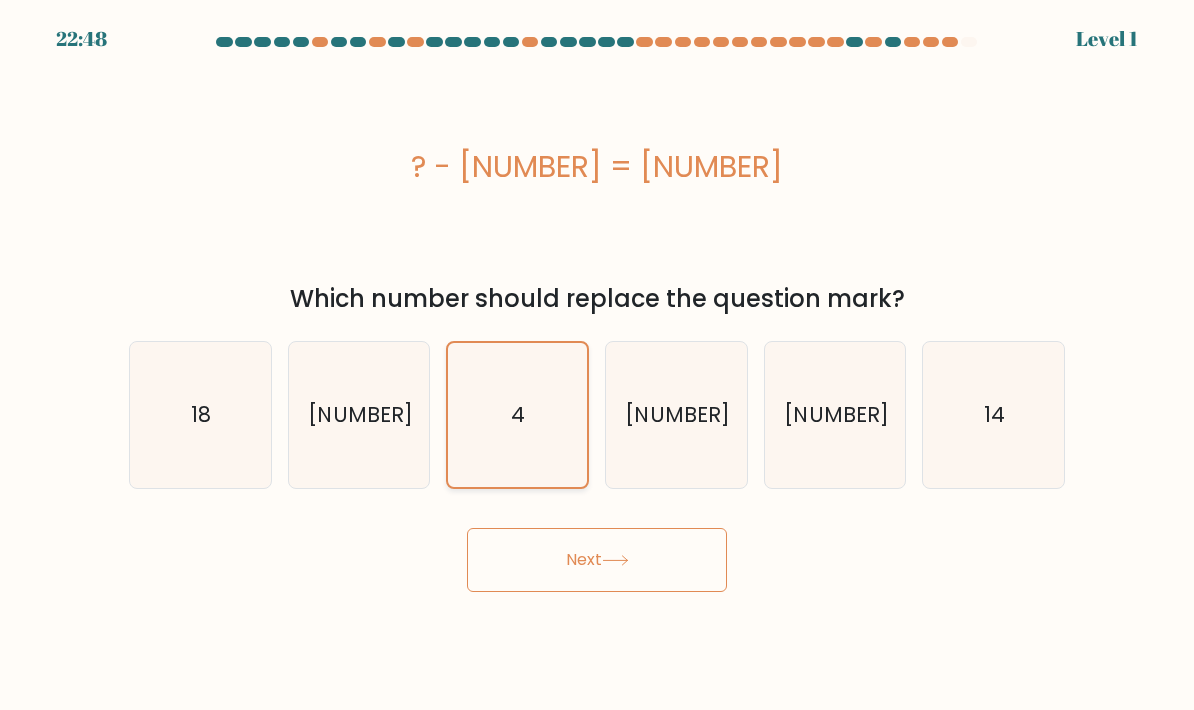 click on "4" at bounding box center (517, 415) 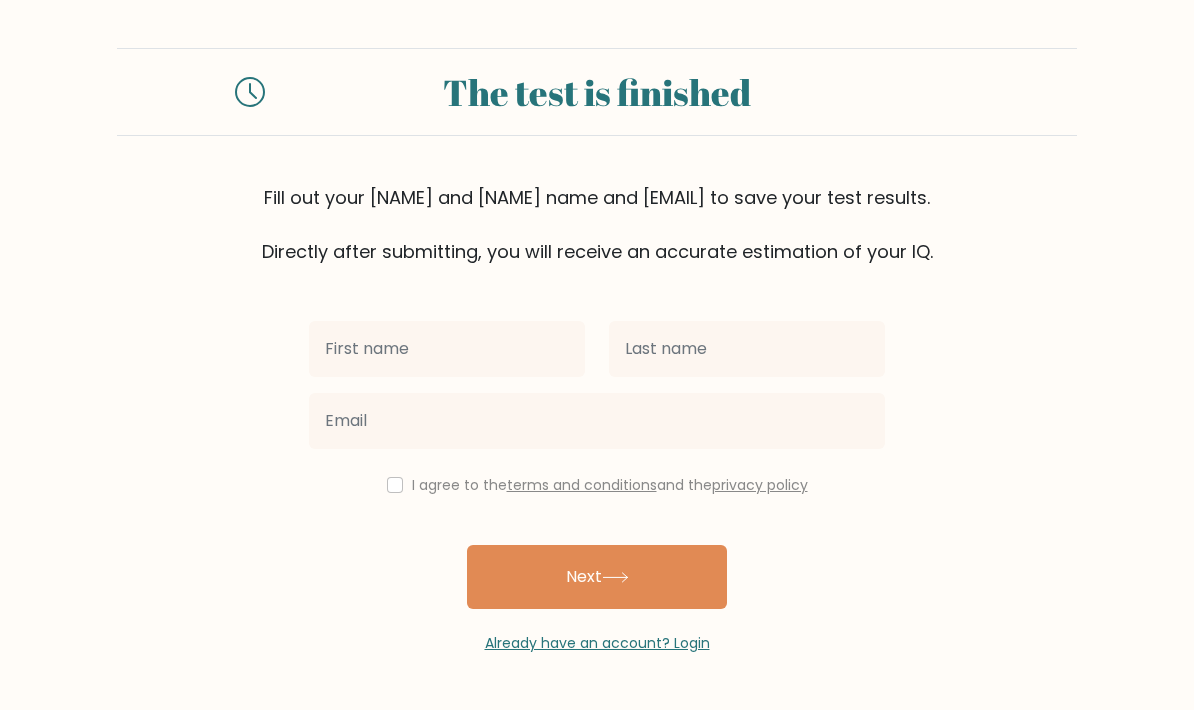 scroll, scrollTop: 0, scrollLeft: 0, axis: both 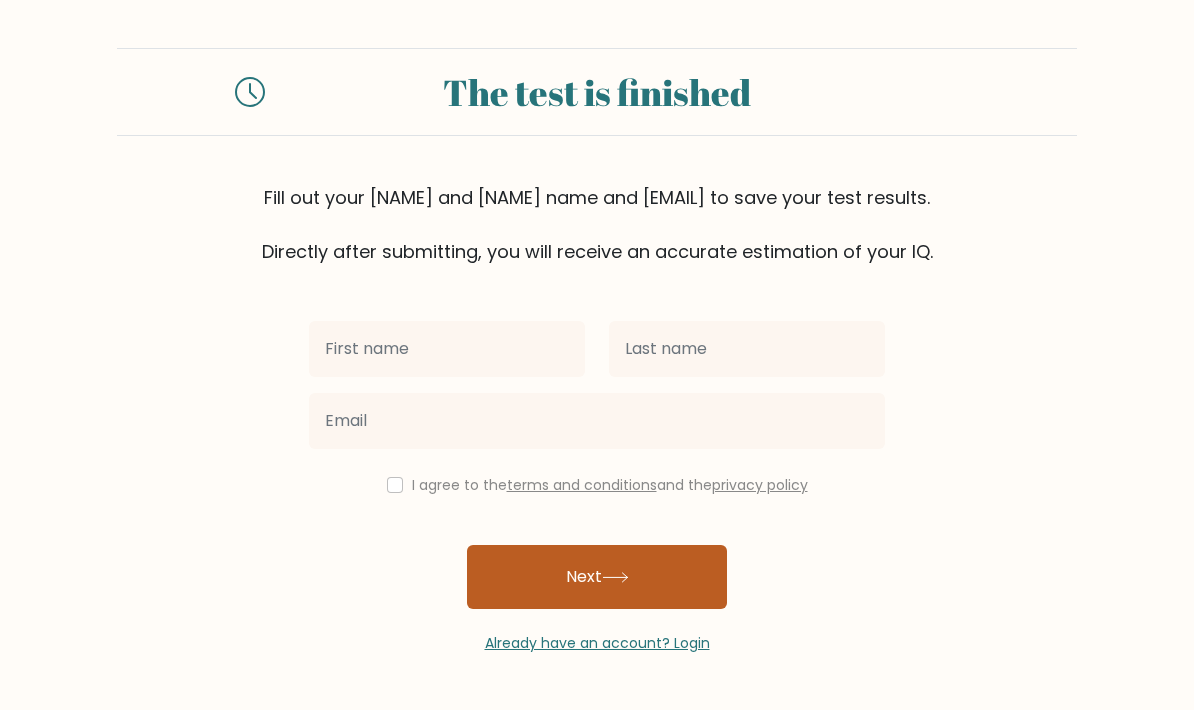 click on "Next" at bounding box center [597, 577] 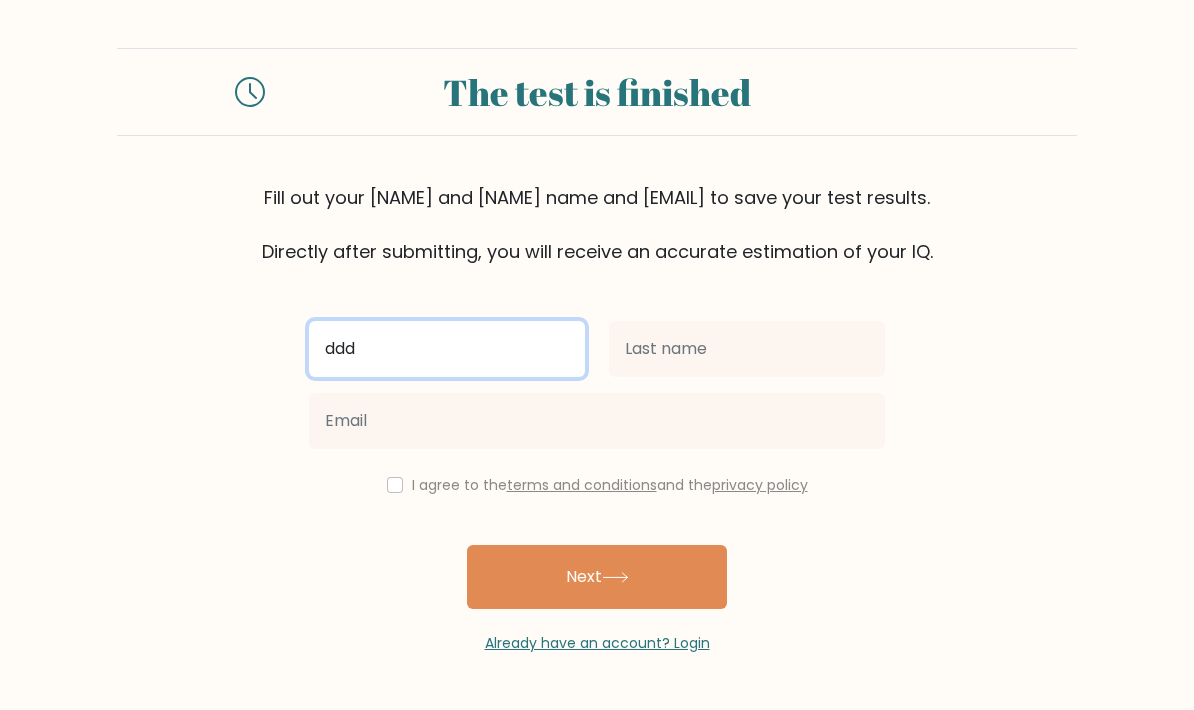 type on "ddd" 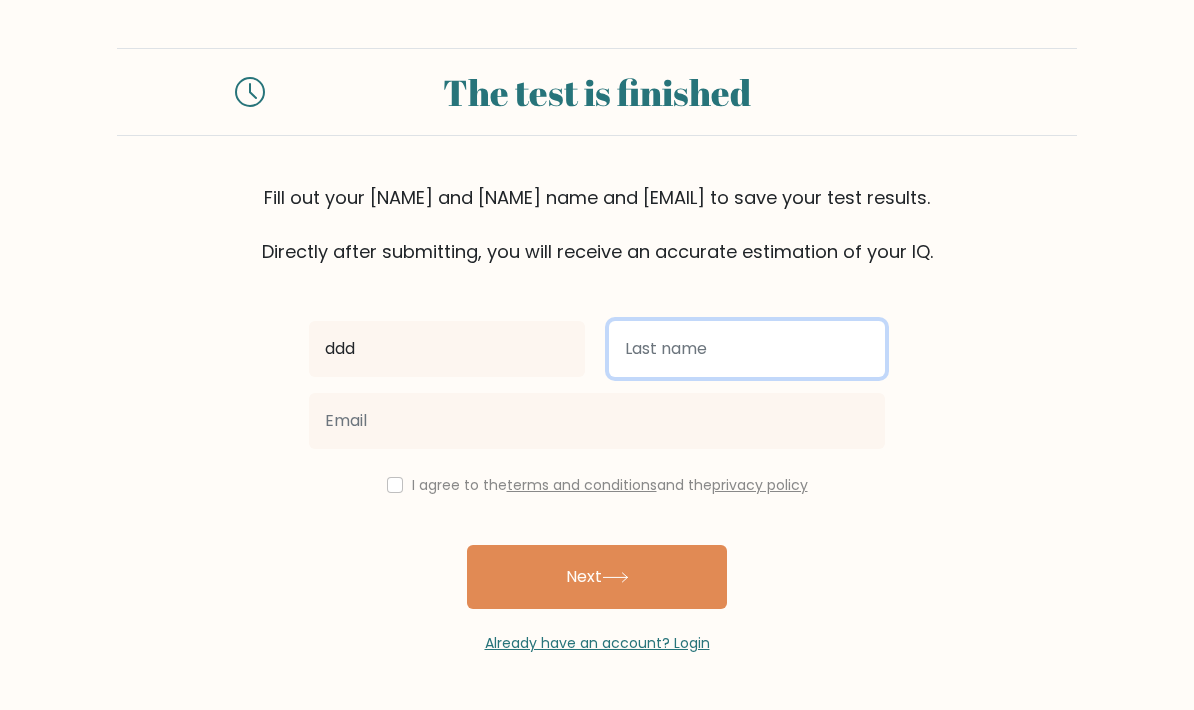 click at bounding box center (747, 349) 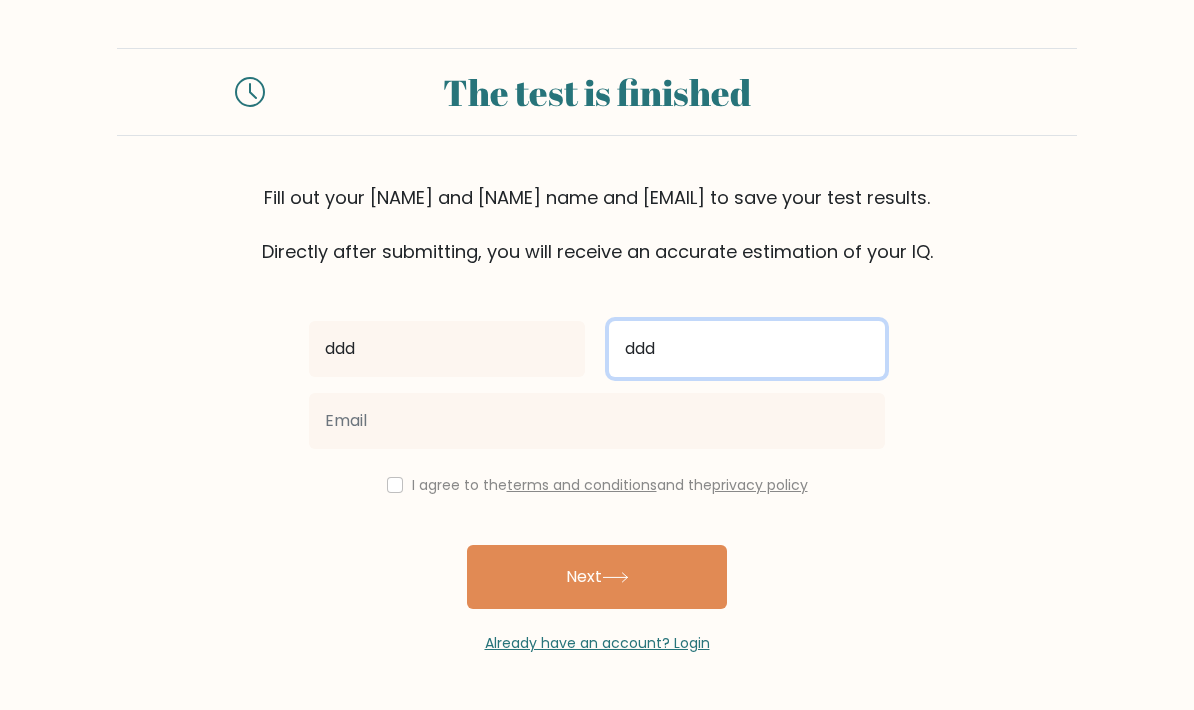 type on "ddd" 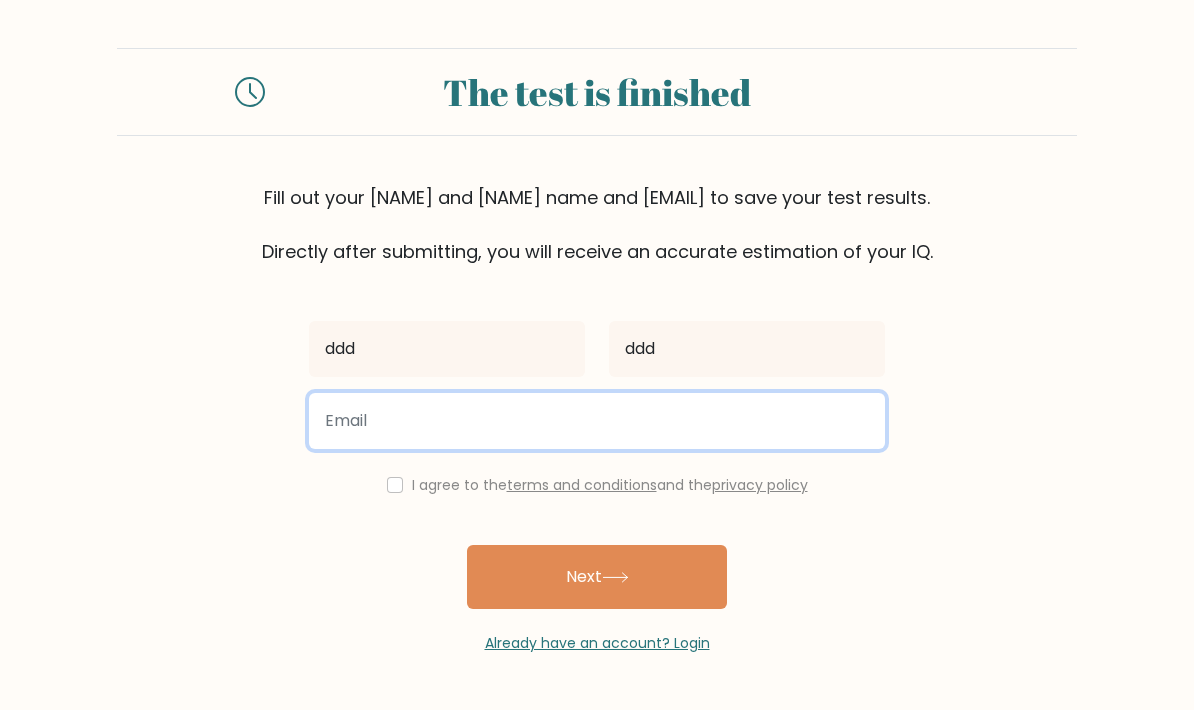 click at bounding box center (597, 421) 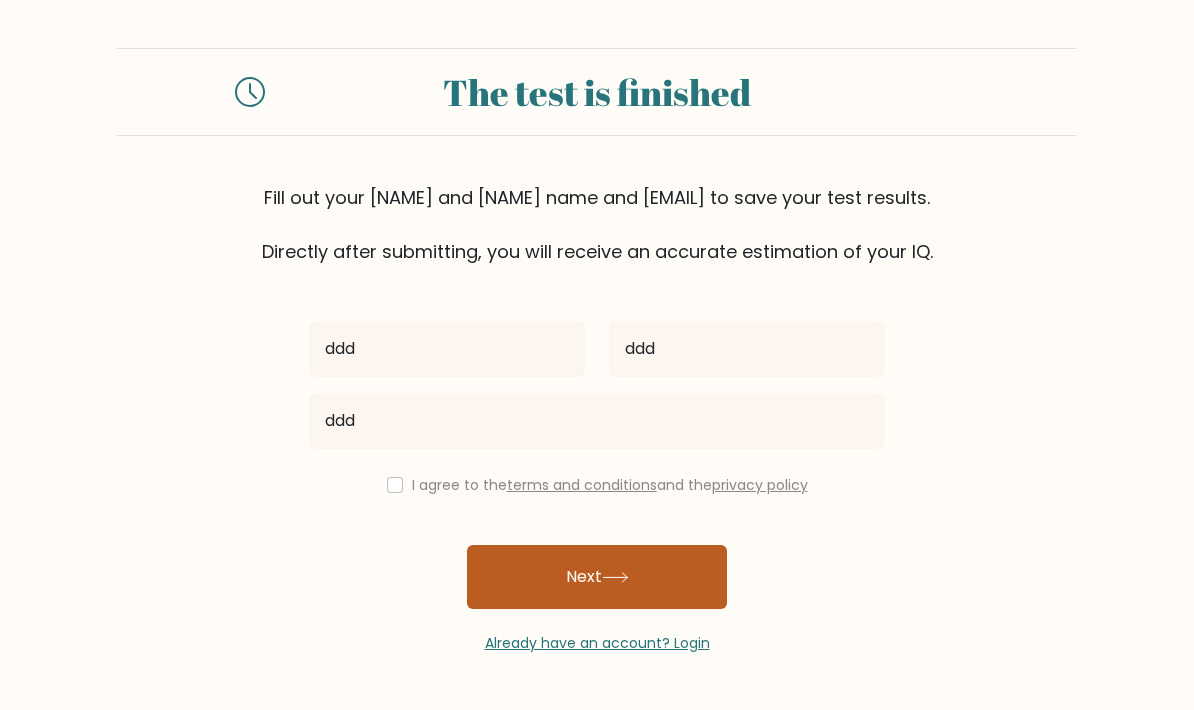 click on "Next" at bounding box center (597, 577) 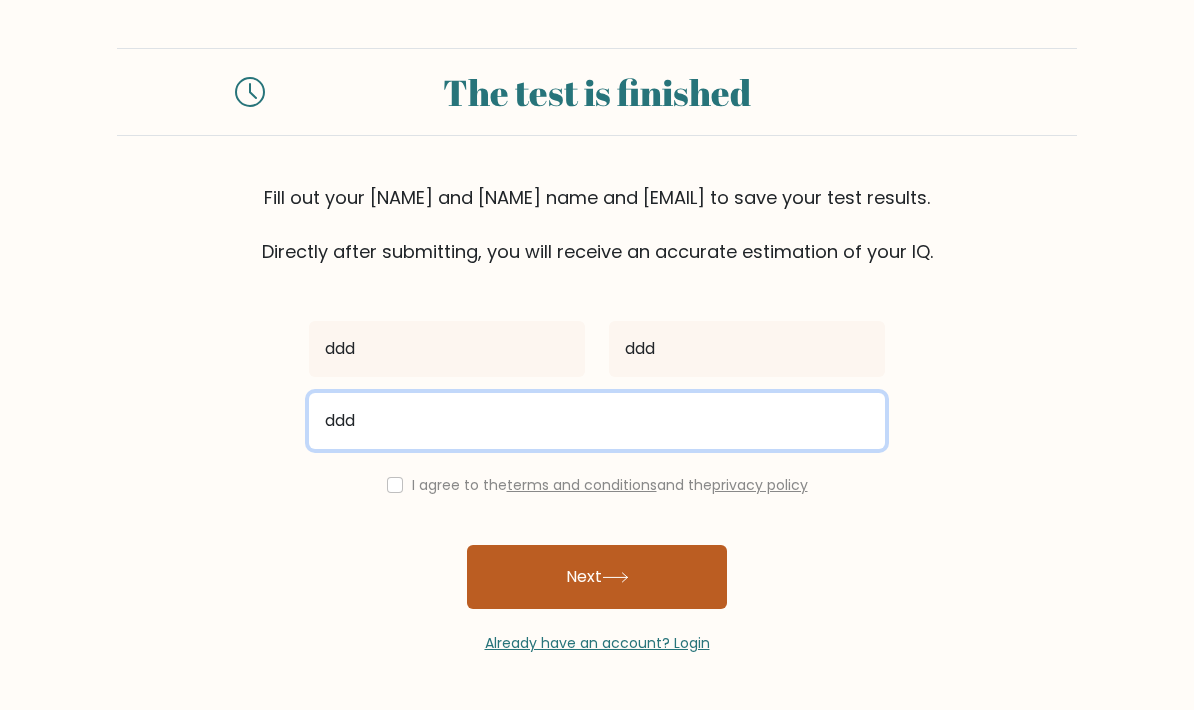 click on "Next" at bounding box center [597, 577] 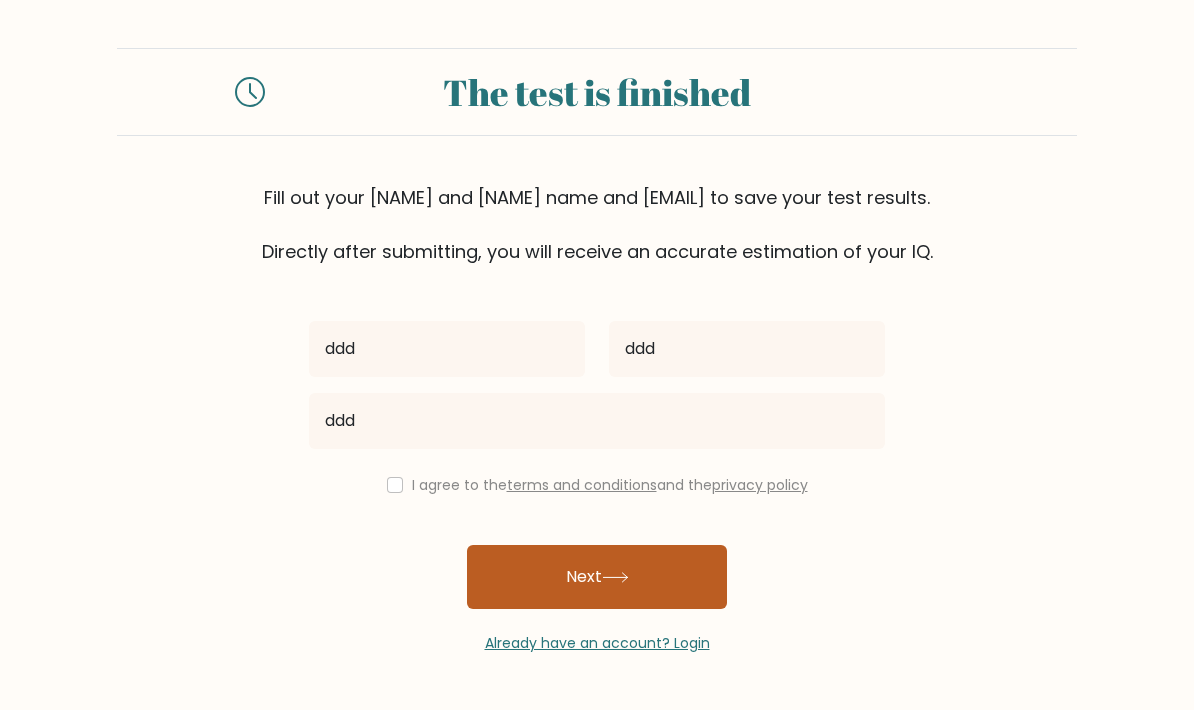 click on "Next" at bounding box center [597, 577] 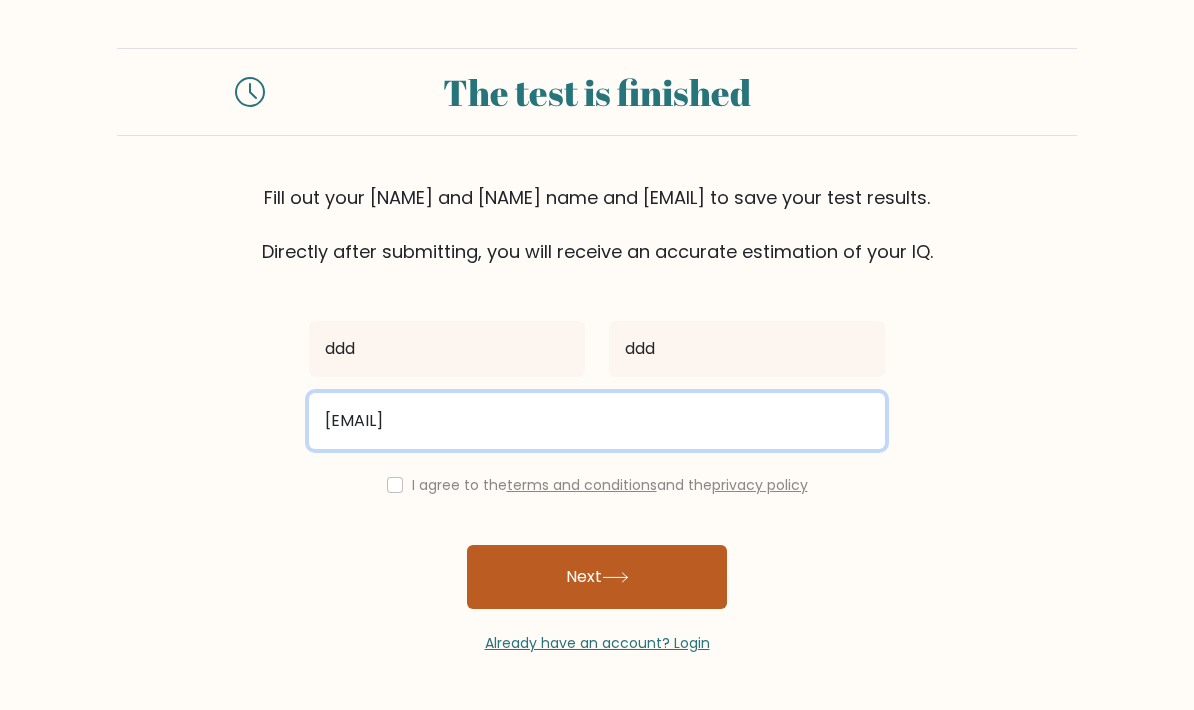 type on "ddd@gmail.com" 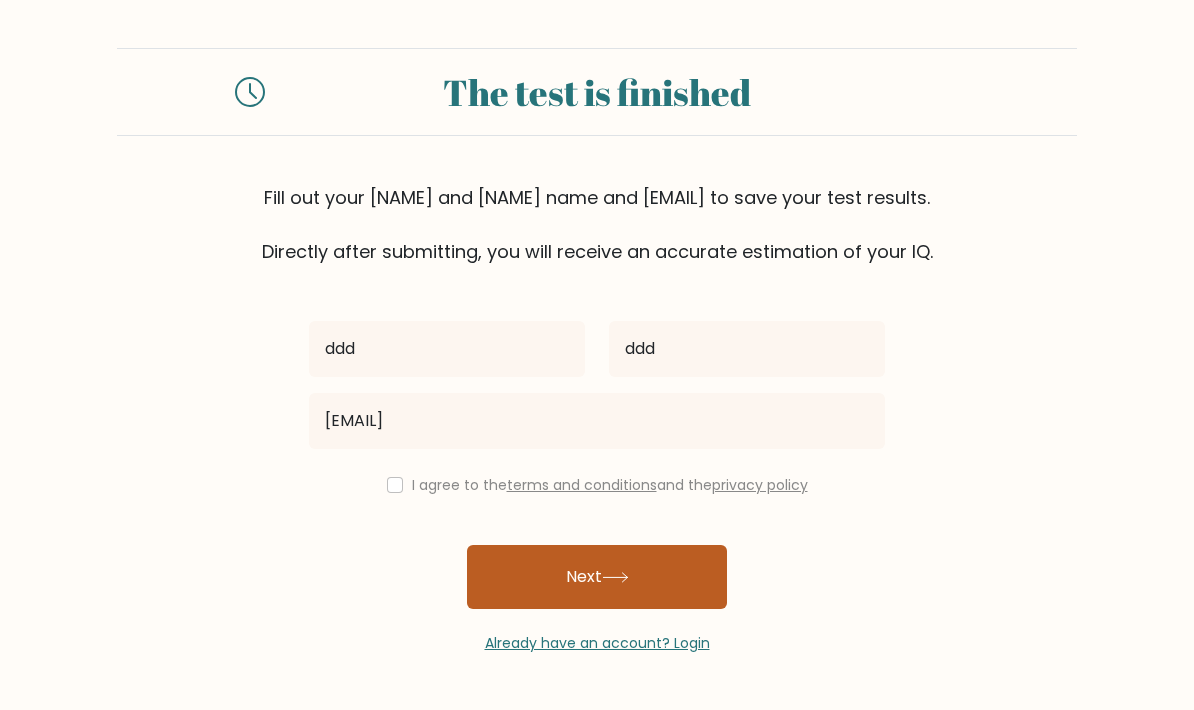 click on "Next" at bounding box center [597, 577] 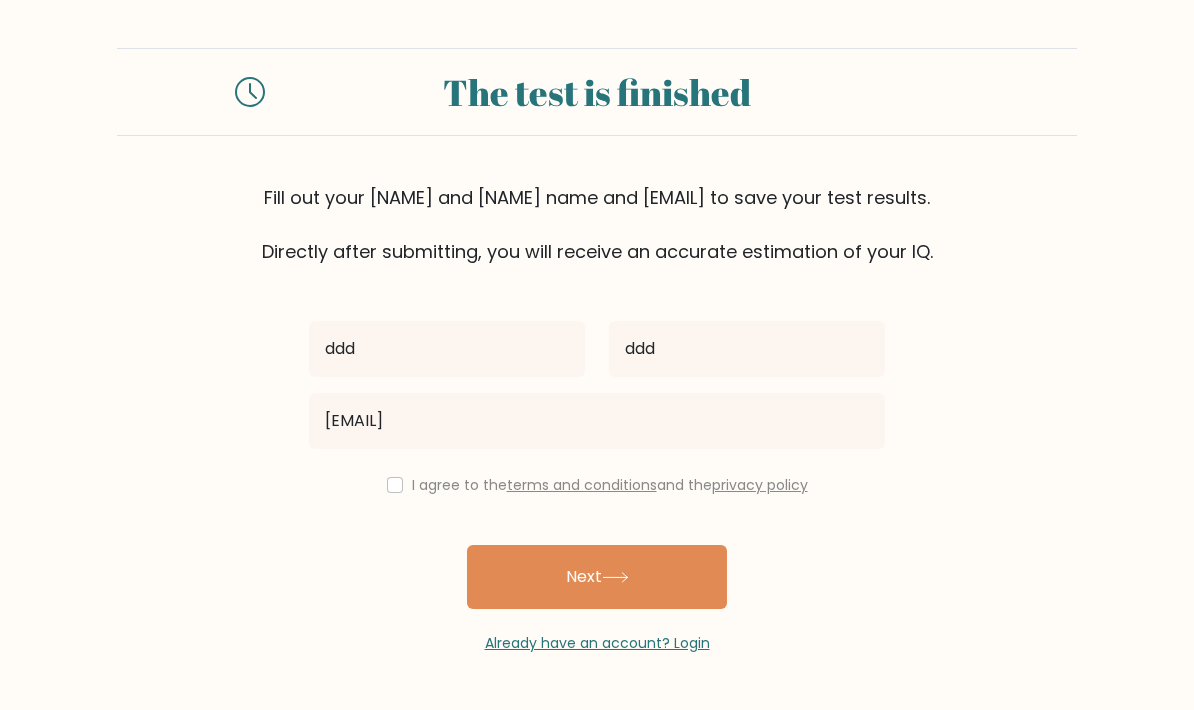 click at bounding box center [395, 485] 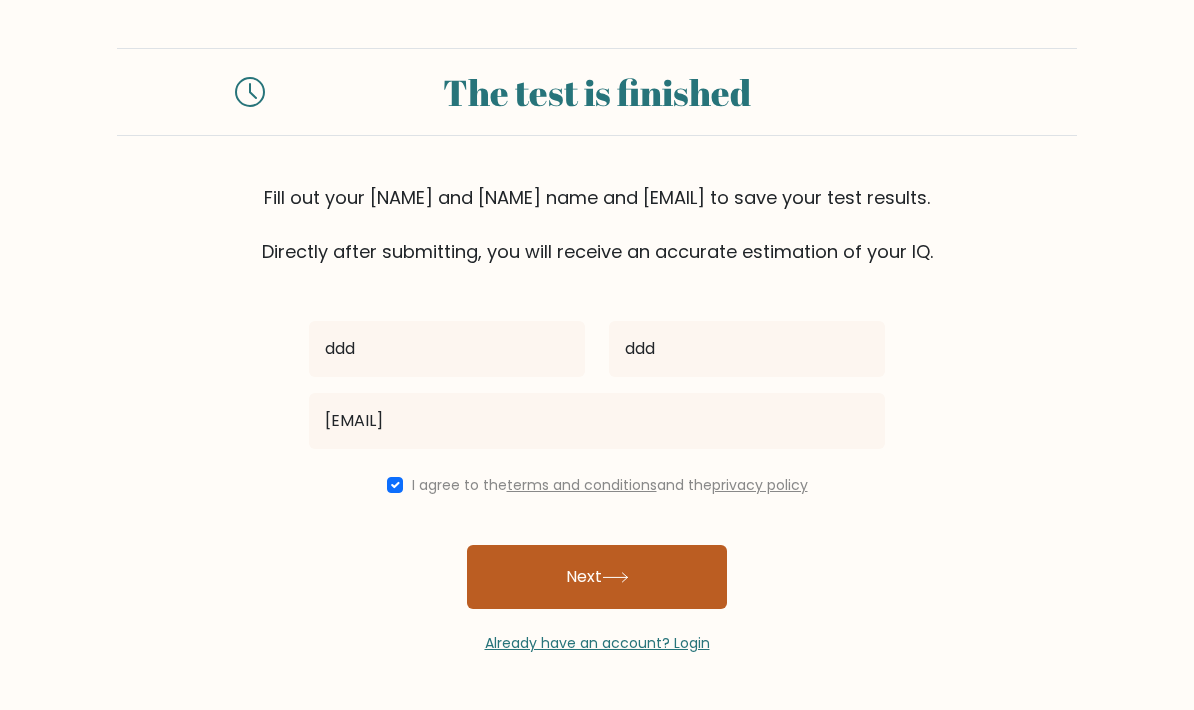 click on "Next" at bounding box center (597, 577) 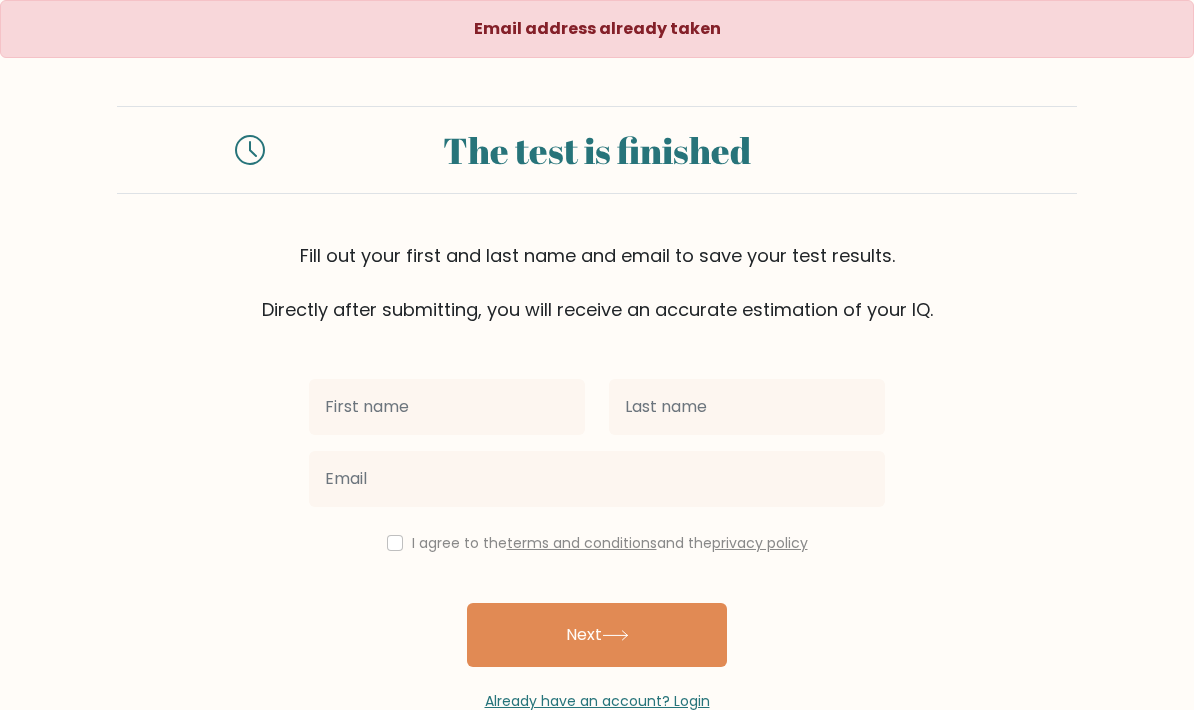 scroll, scrollTop: 0, scrollLeft: 0, axis: both 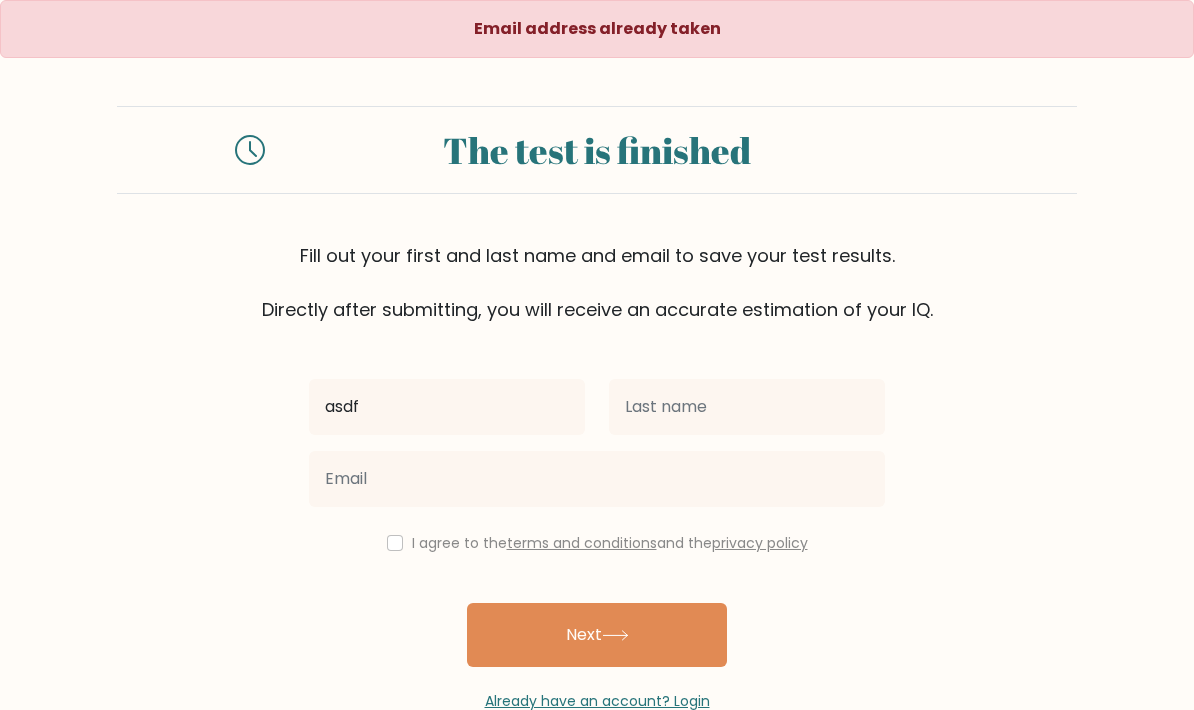 type on "asdf" 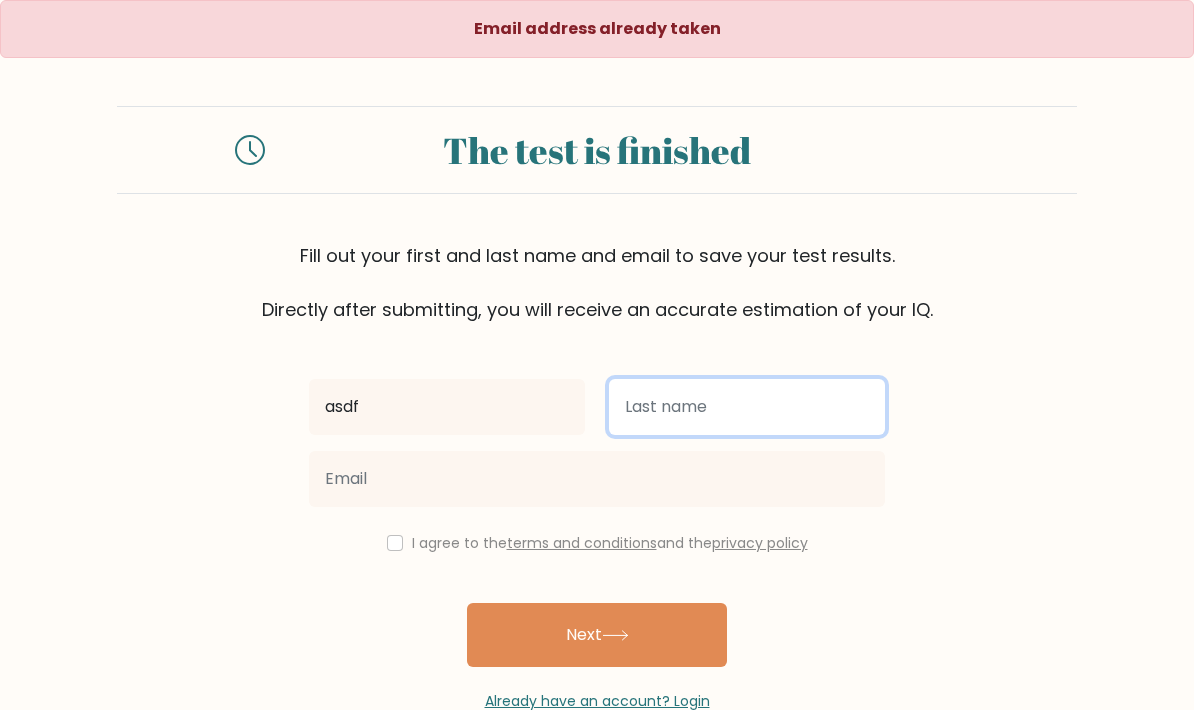 click at bounding box center (747, 407) 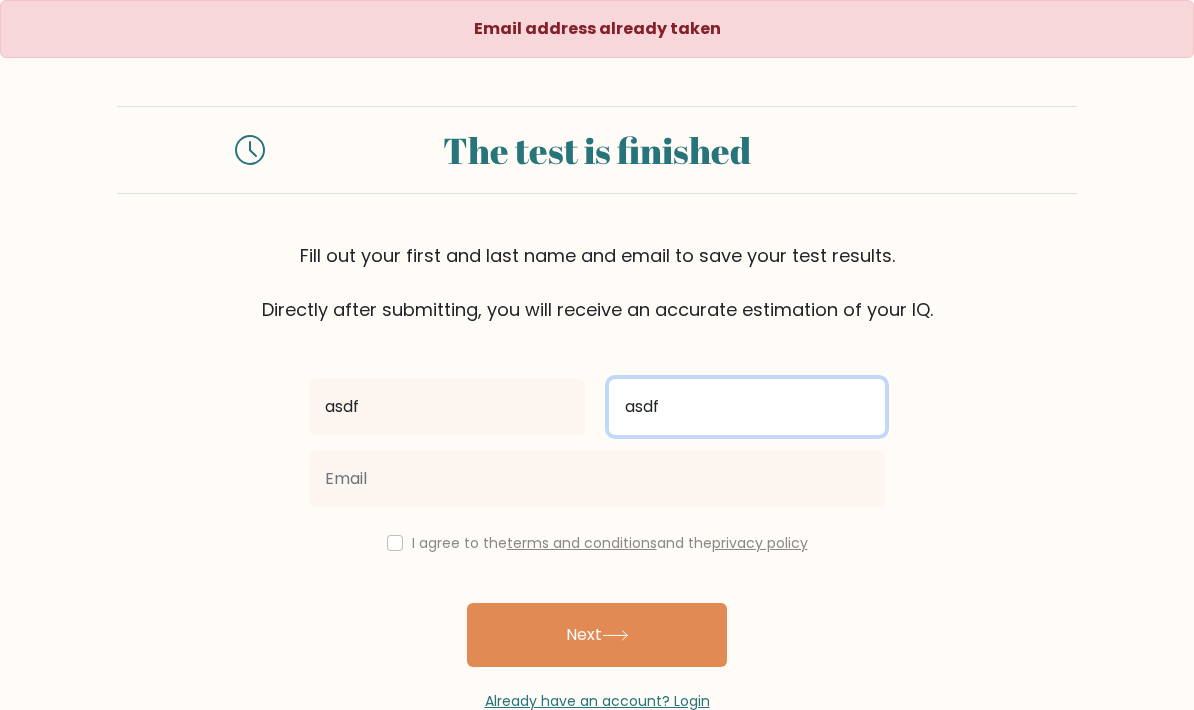 type on "asdf" 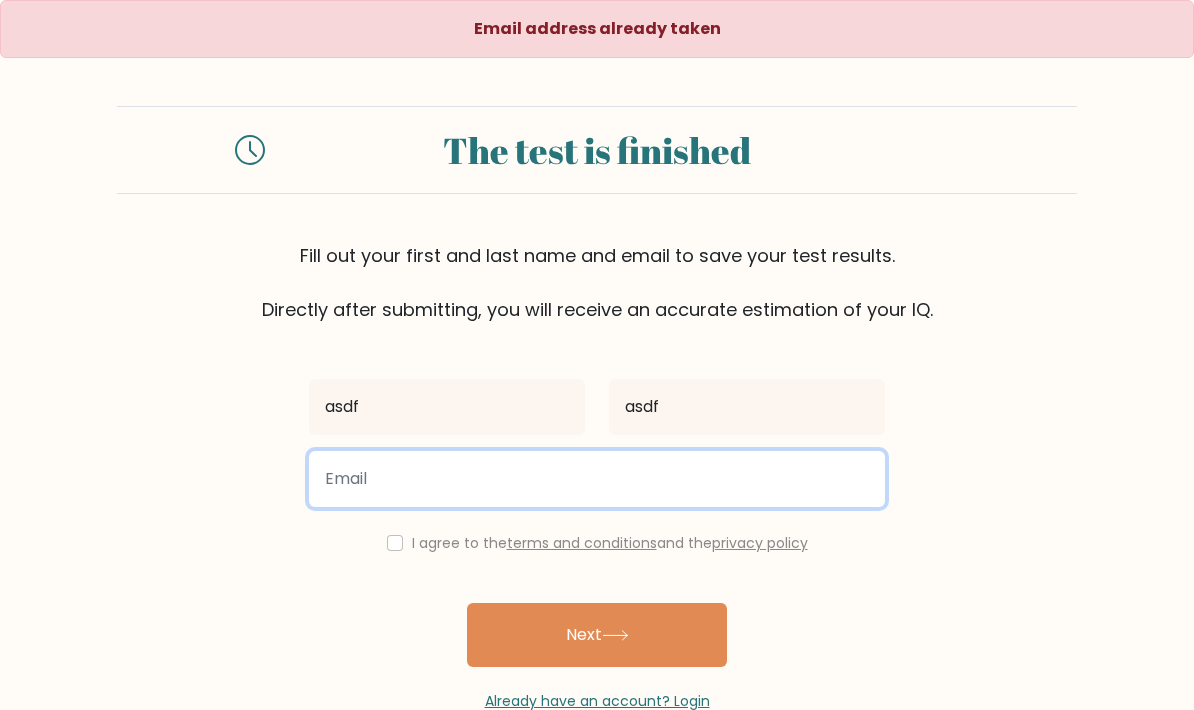 click at bounding box center [597, 479] 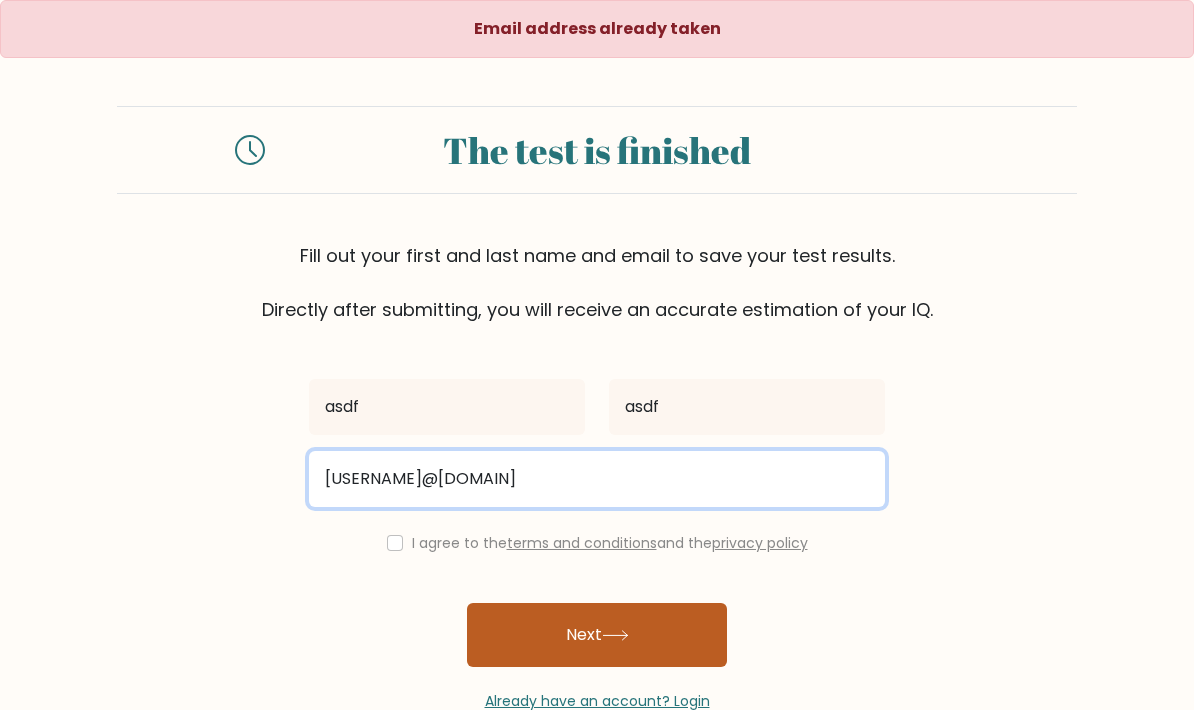 type on "djdj@gmail.com" 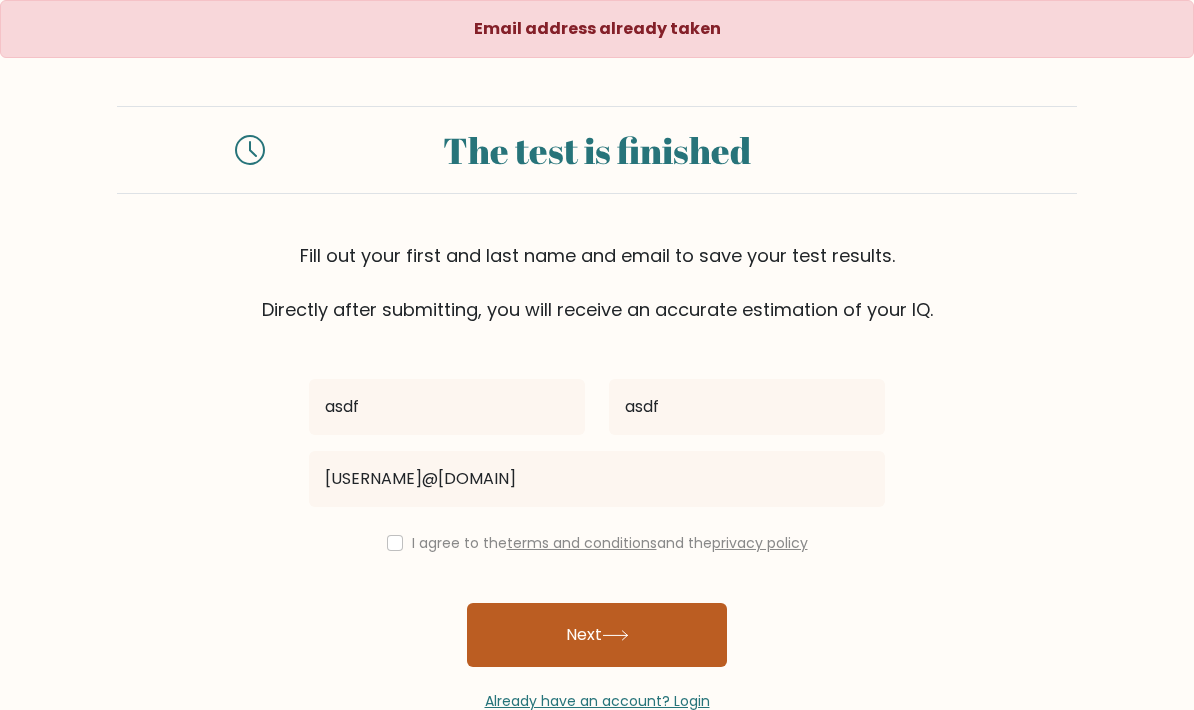 click on "Next" at bounding box center (597, 635) 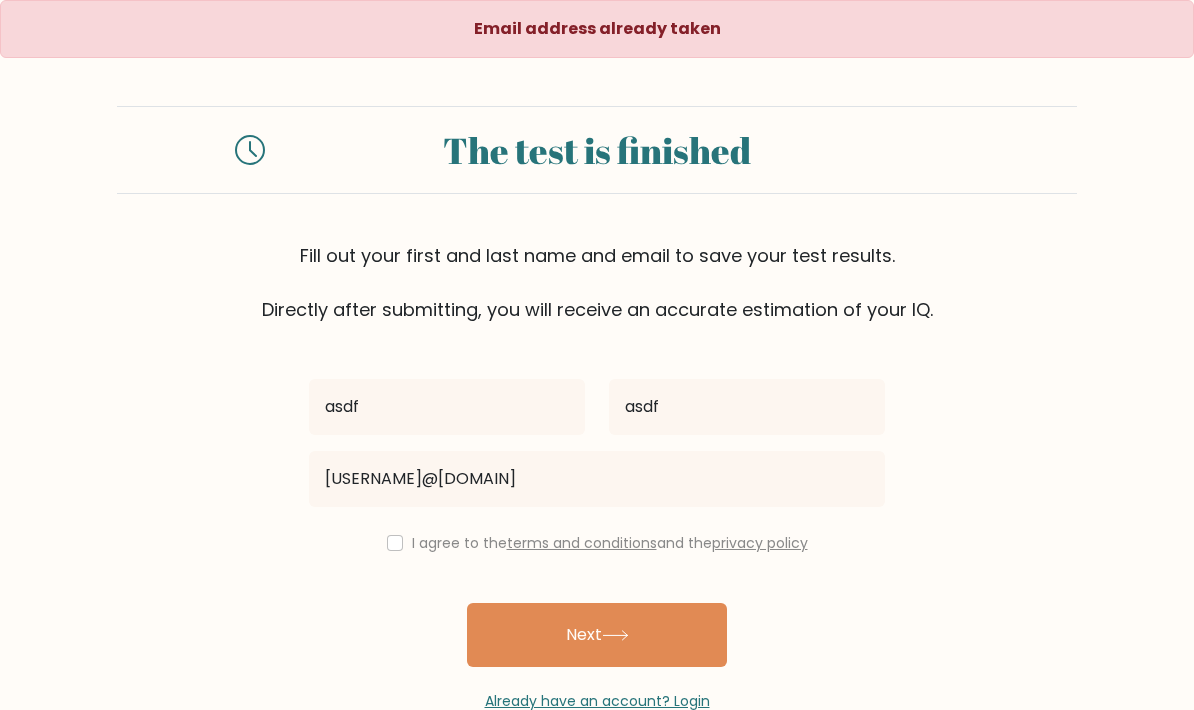 click at bounding box center (395, 543) 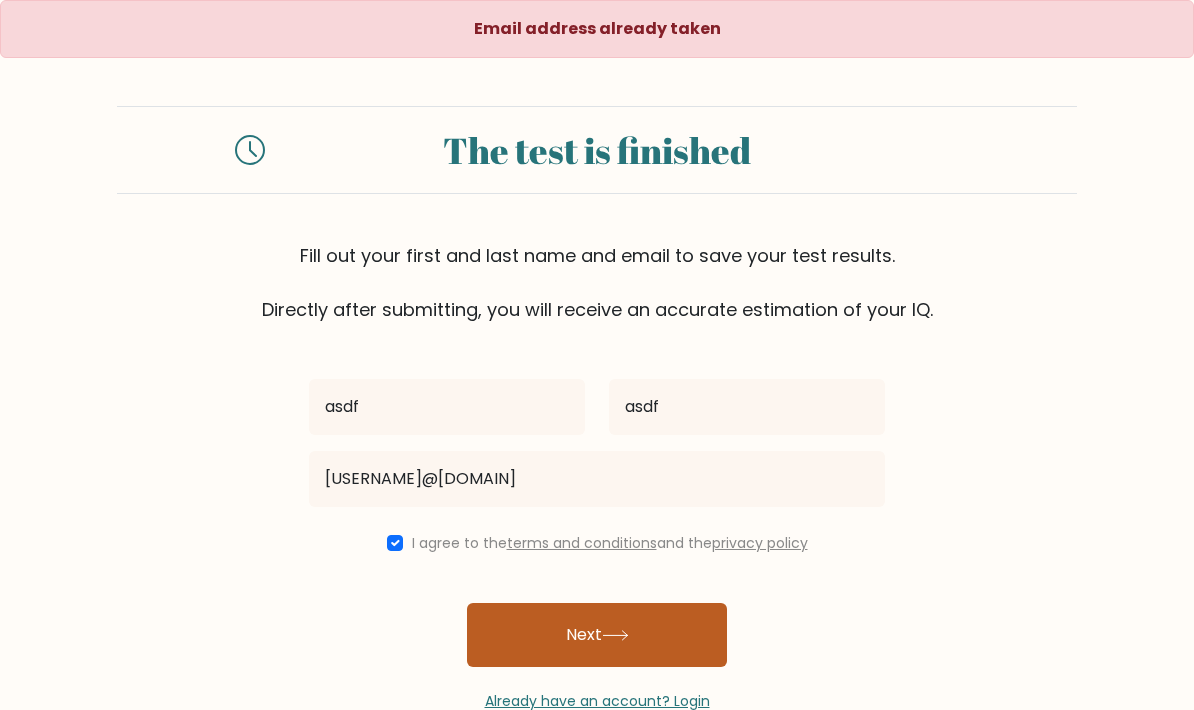 click on "Next" at bounding box center (597, 635) 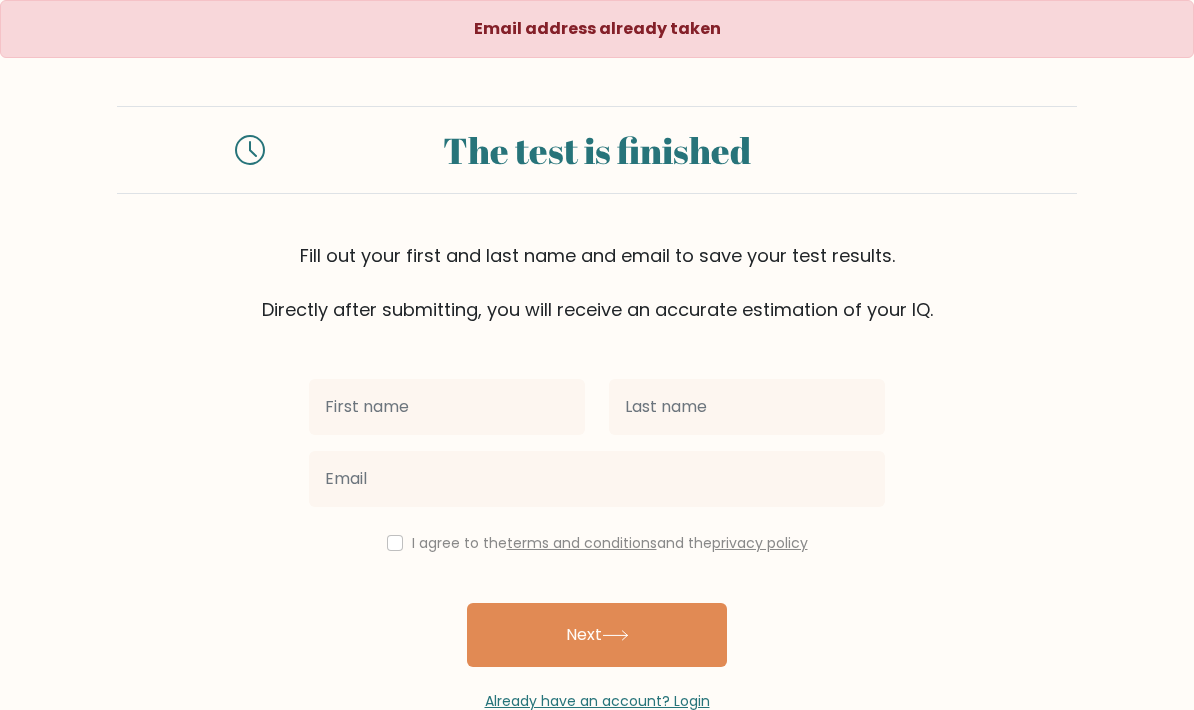 scroll, scrollTop: 0, scrollLeft: 0, axis: both 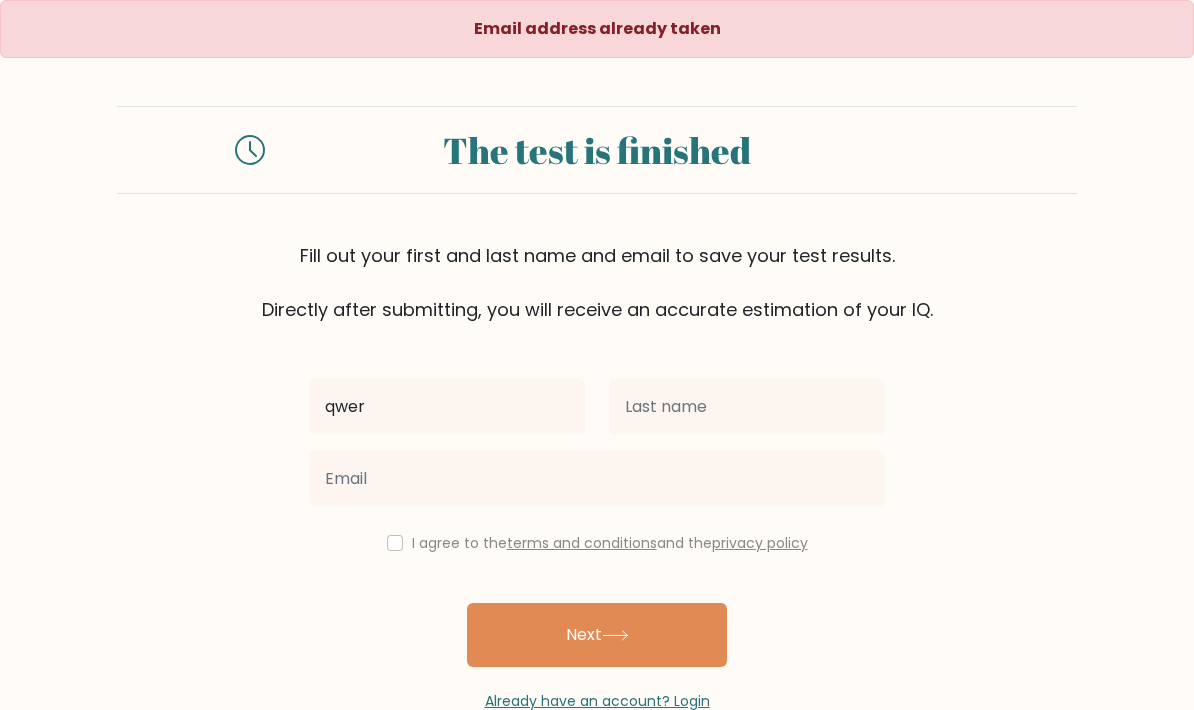 type on "qwer" 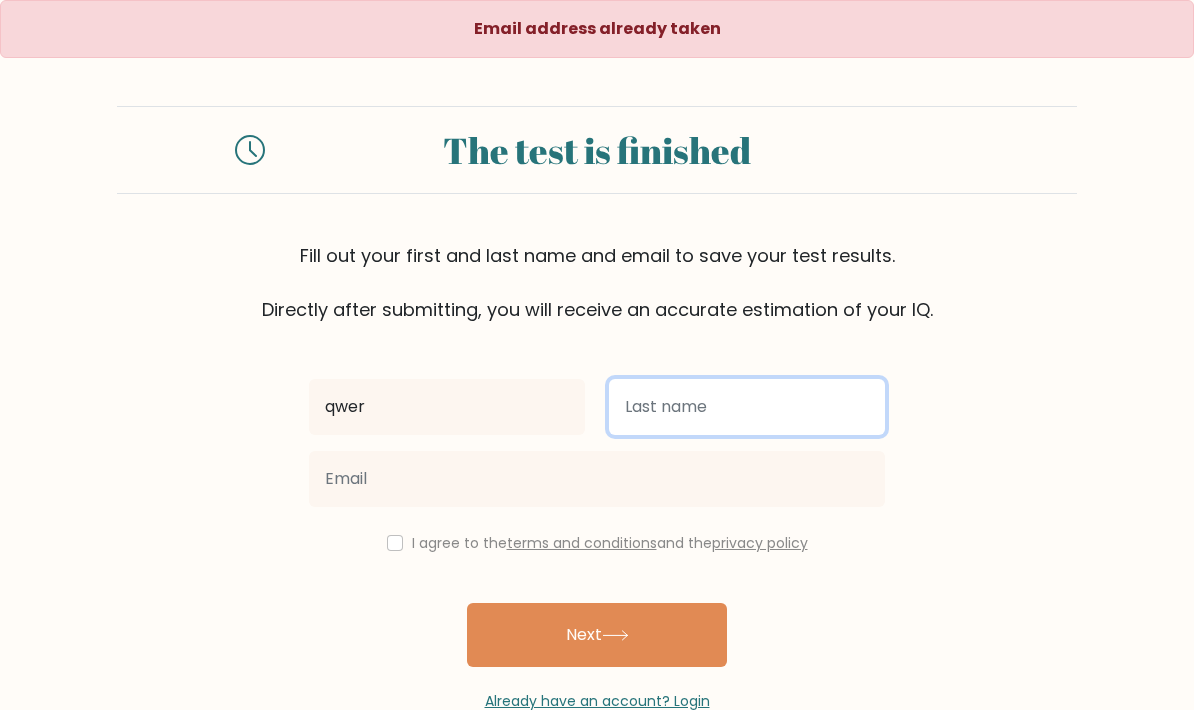 click at bounding box center [747, 407] 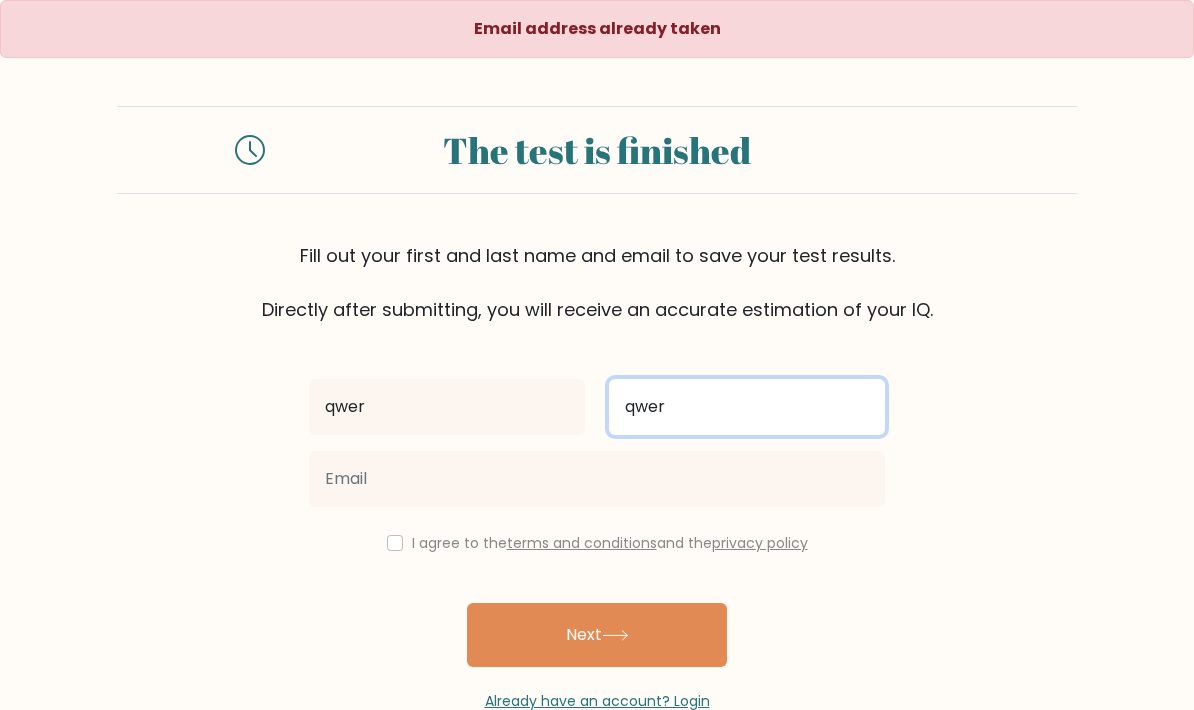 type on "qwer" 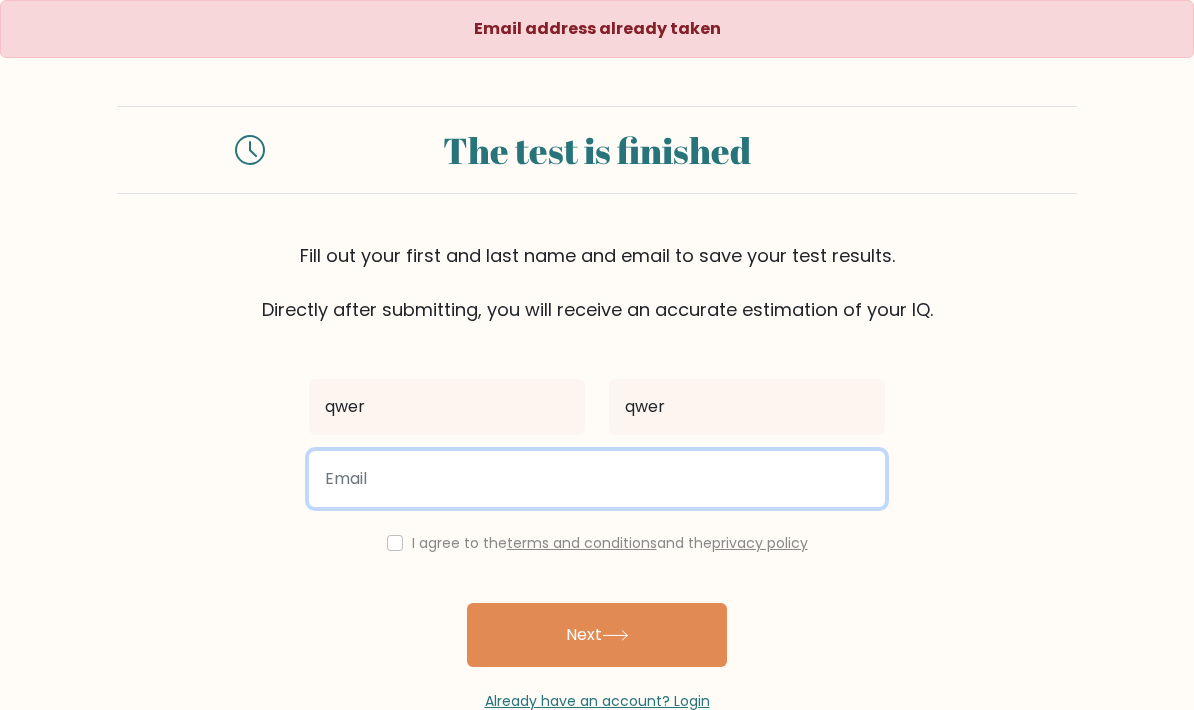 click at bounding box center (597, 479) 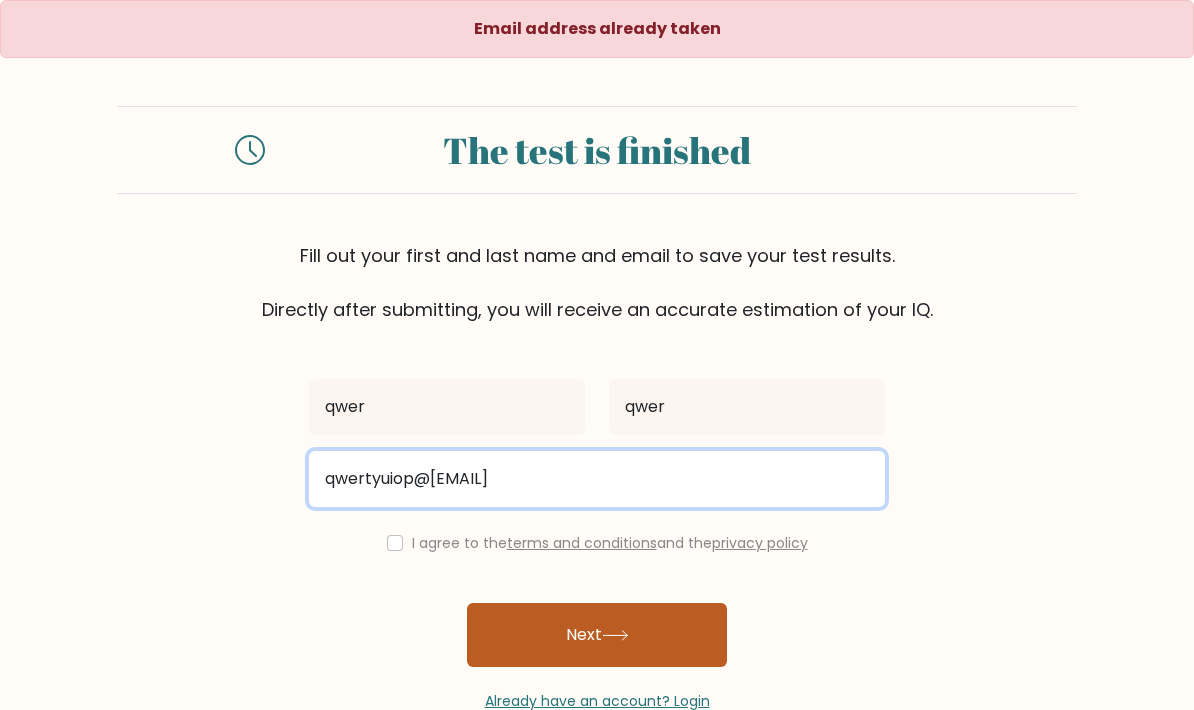 type on "qwertyuiop@[EMAIL]" 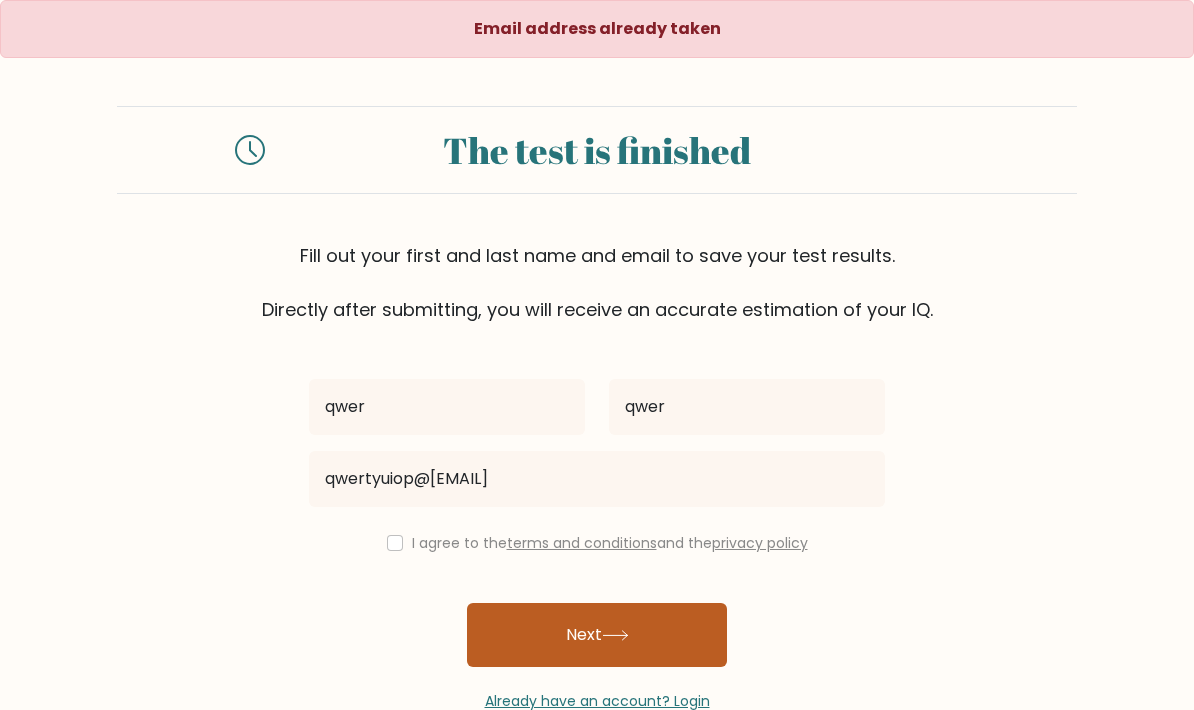 click on "Next" at bounding box center (597, 635) 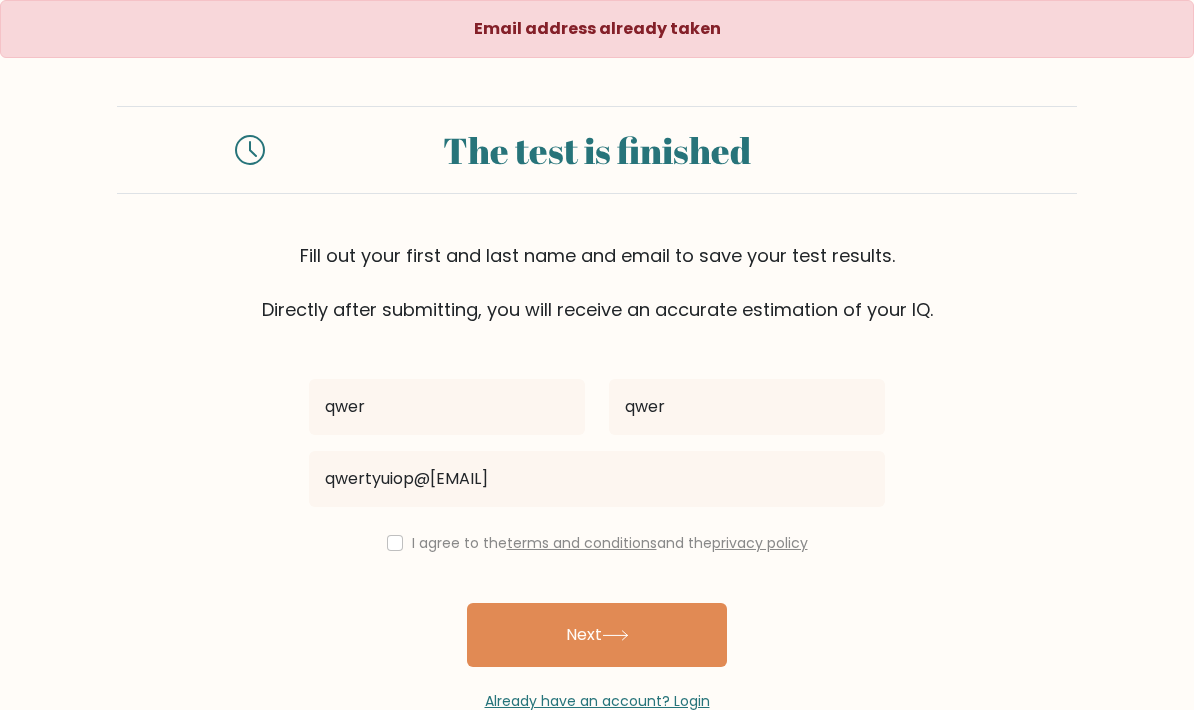 click on "I agree to the  terms and conditions  and the  privacy policy" at bounding box center (597, 543) 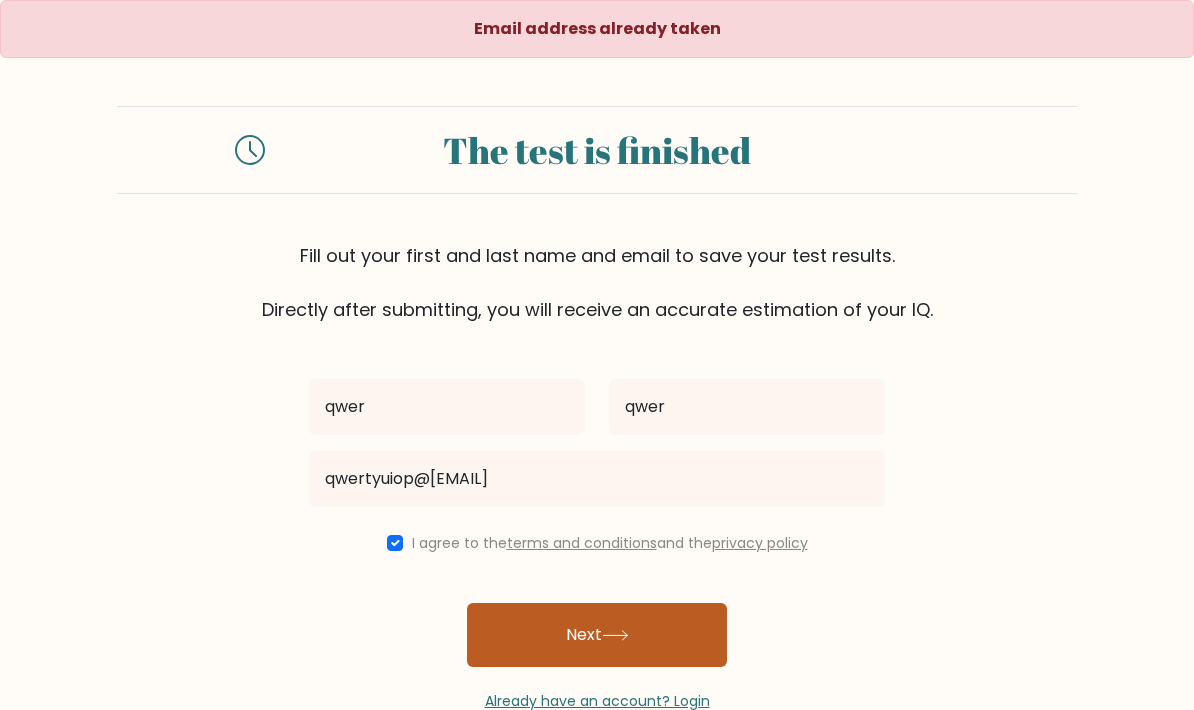 click on "Next" at bounding box center [597, 635] 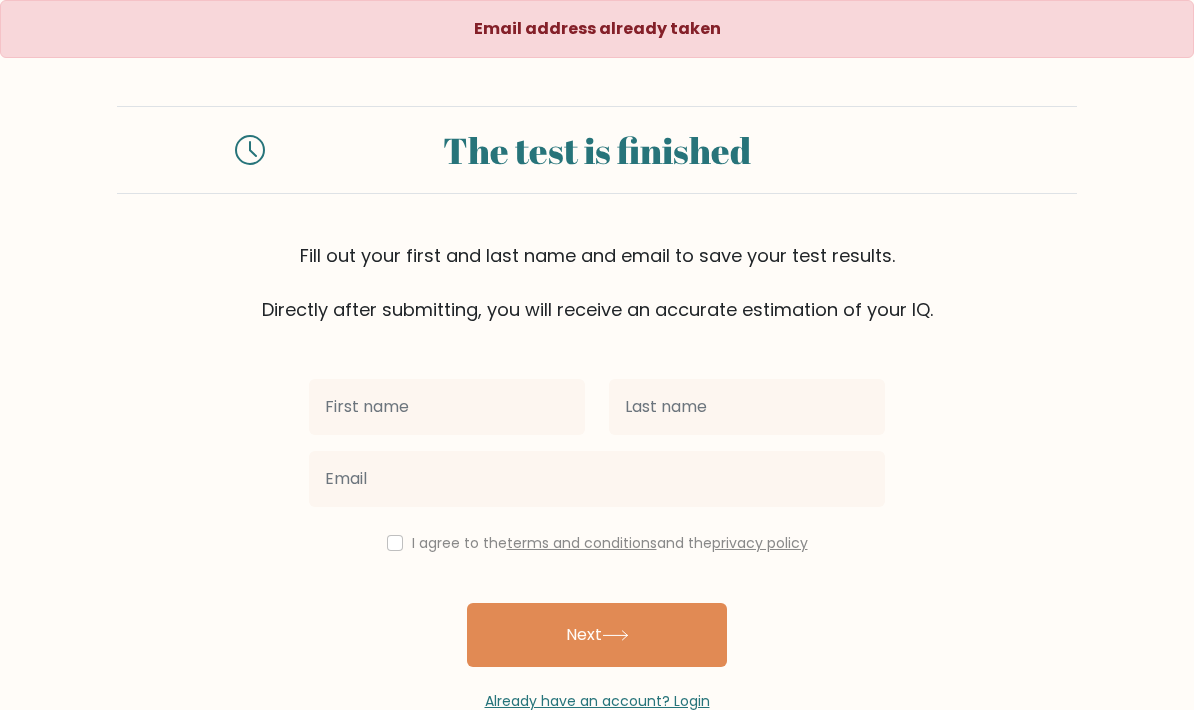 scroll, scrollTop: 0, scrollLeft: 0, axis: both 